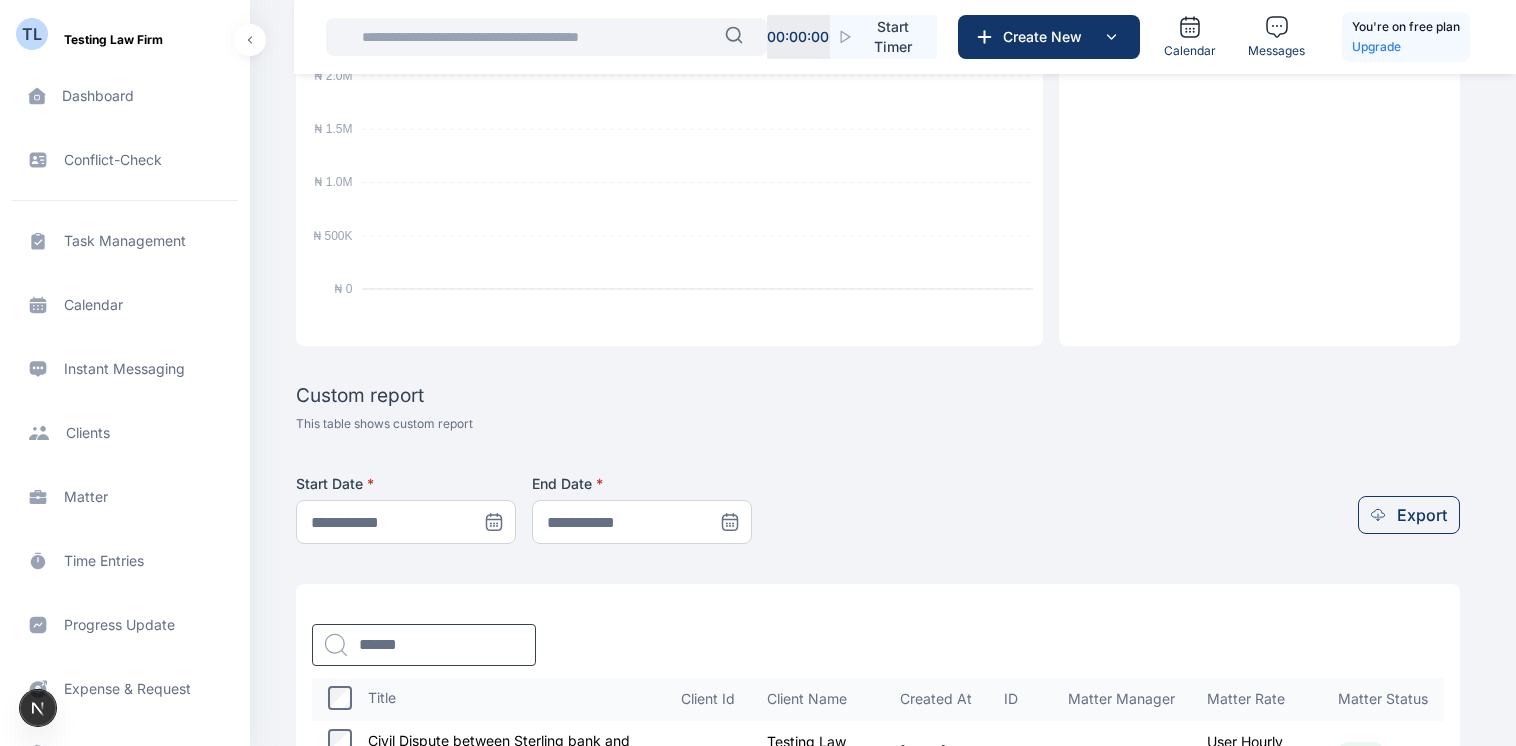 scroll, scrollTop: 438, scrollLeft: 0, axis: vertical 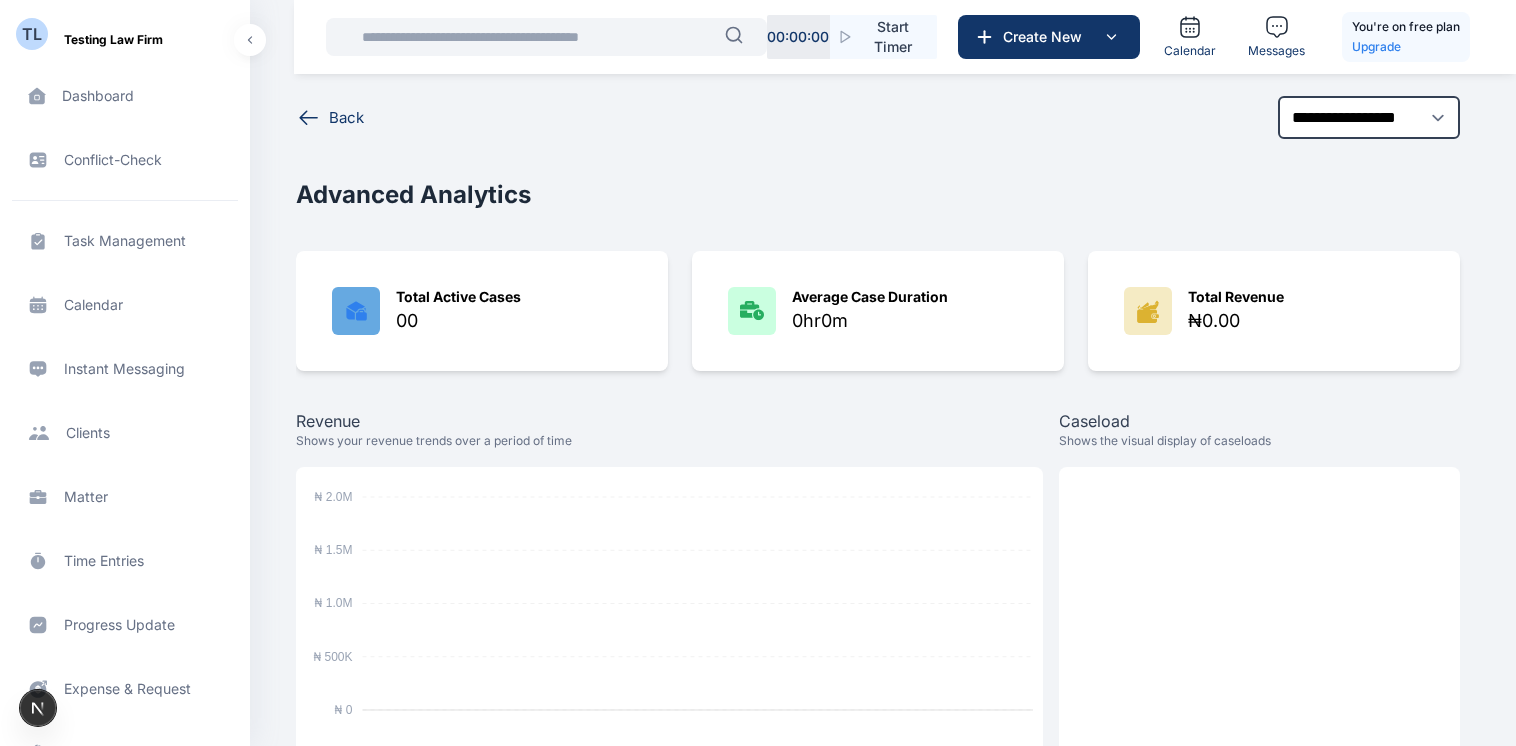click on "Client clients clients" at bounding box center (125, 433) 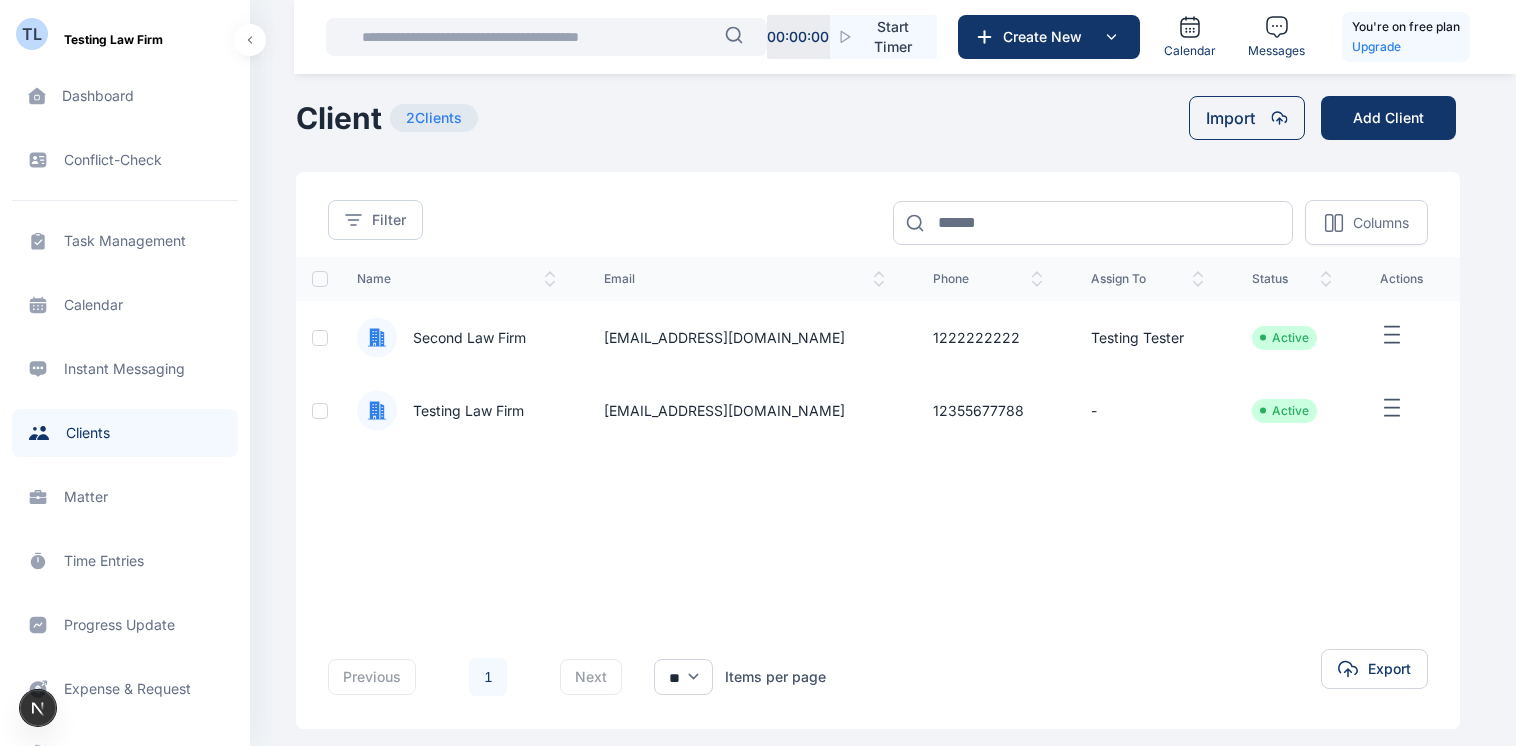 click on "Testing Law Firm" at bounding box center [460, 411] 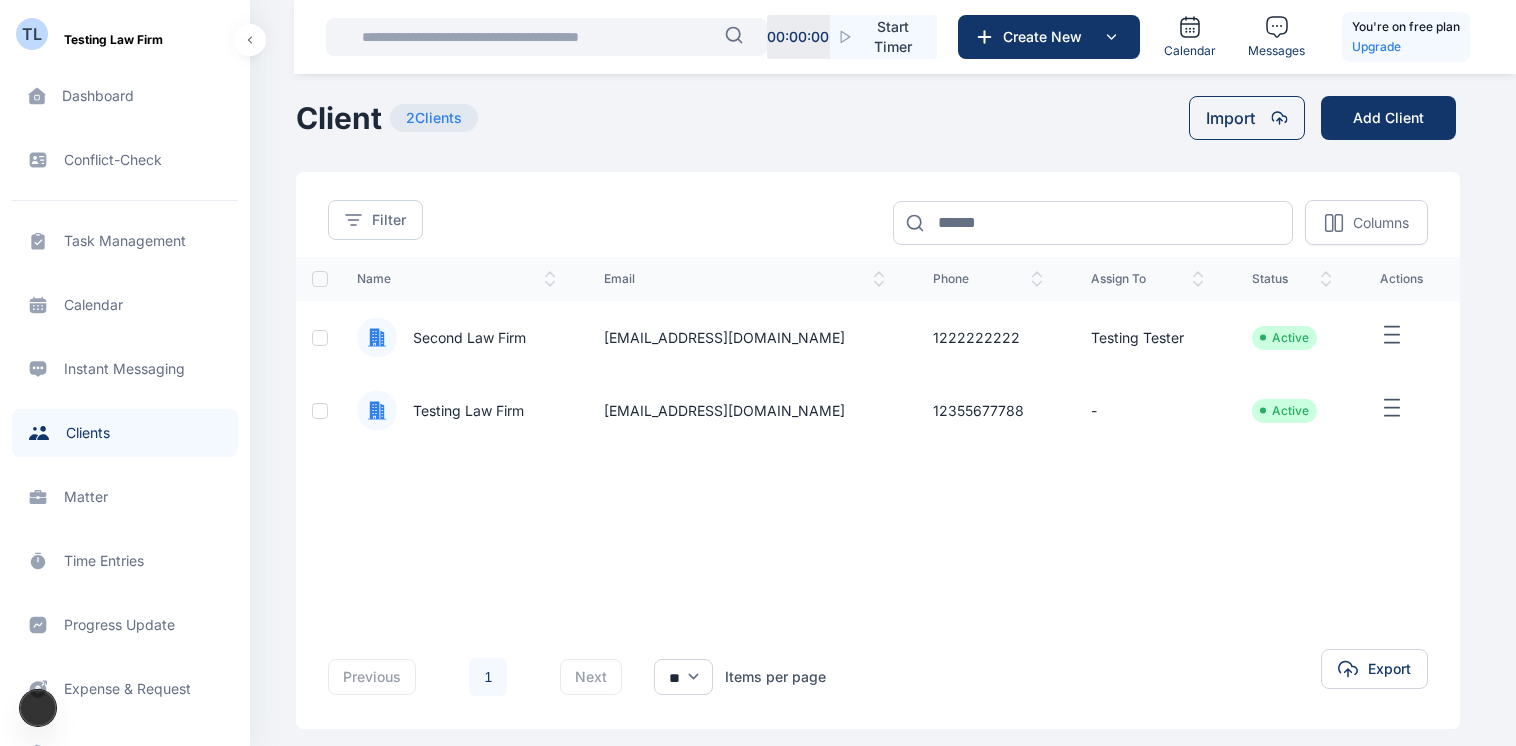 click on "Testing Law Firm" at bounding box center (460, 411) 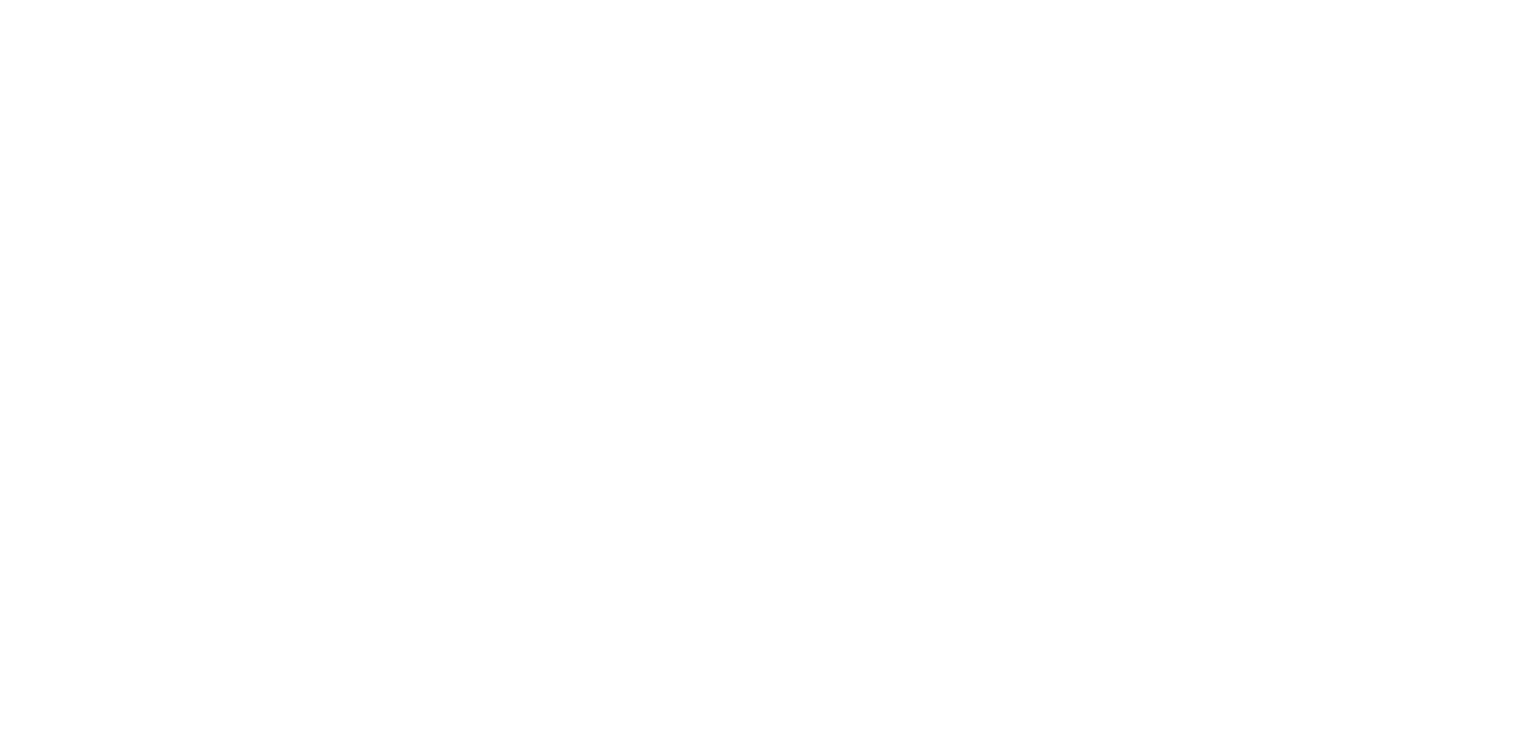 scroll, scrollTop: 0, scrollLeft: 0, axis: both 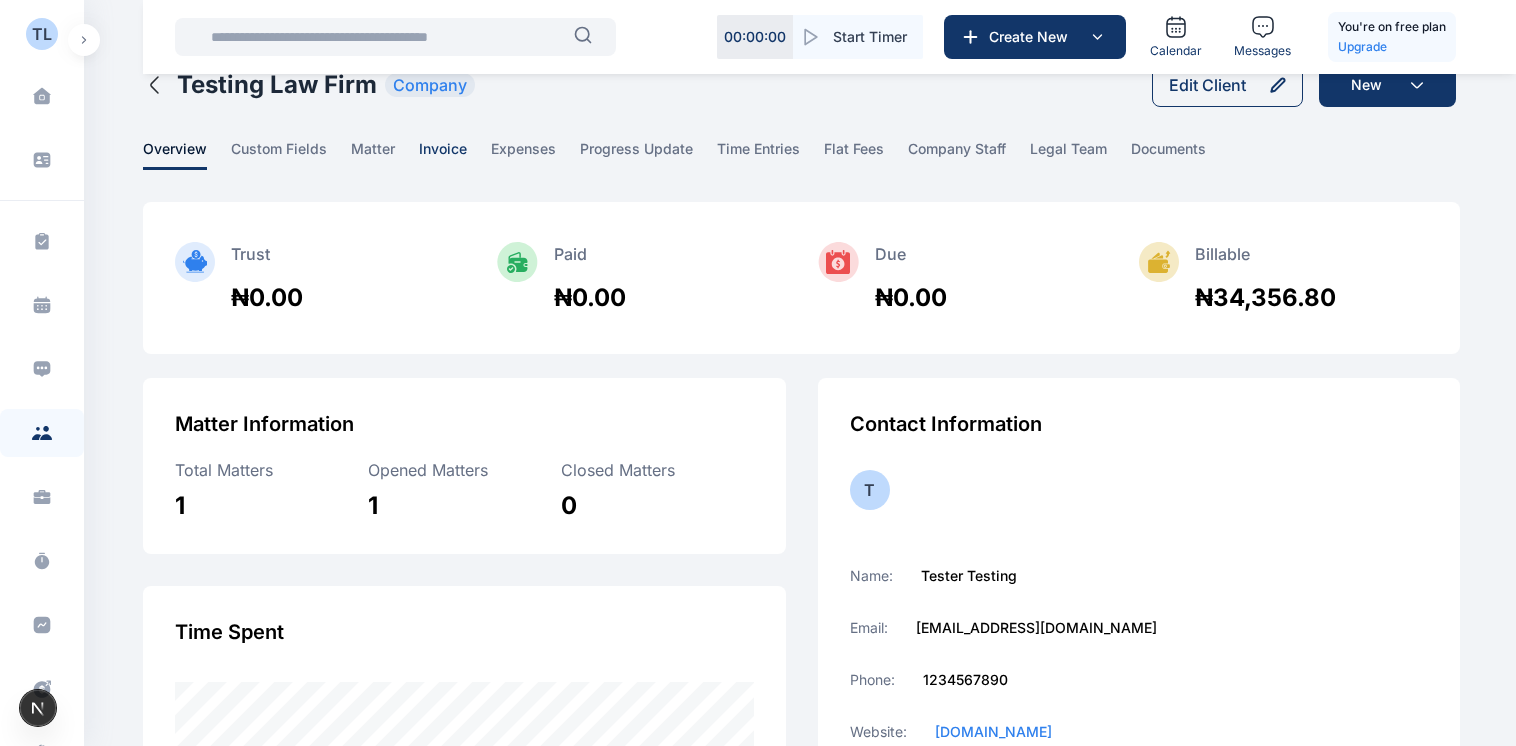 click on "invoice" at bounding box center [443, 154] 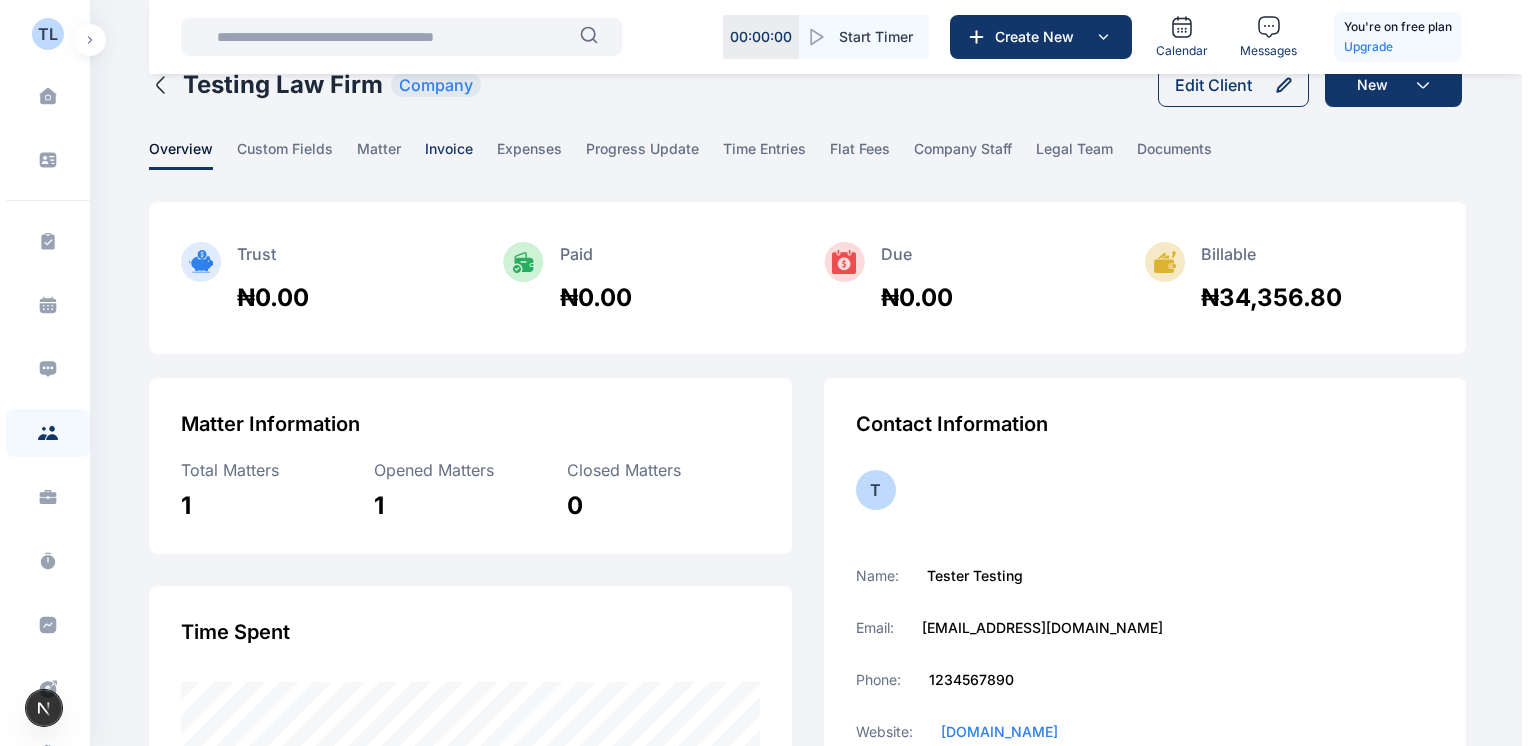 scroll, scrollTop: 0, scrollLeft: 0, axis: both 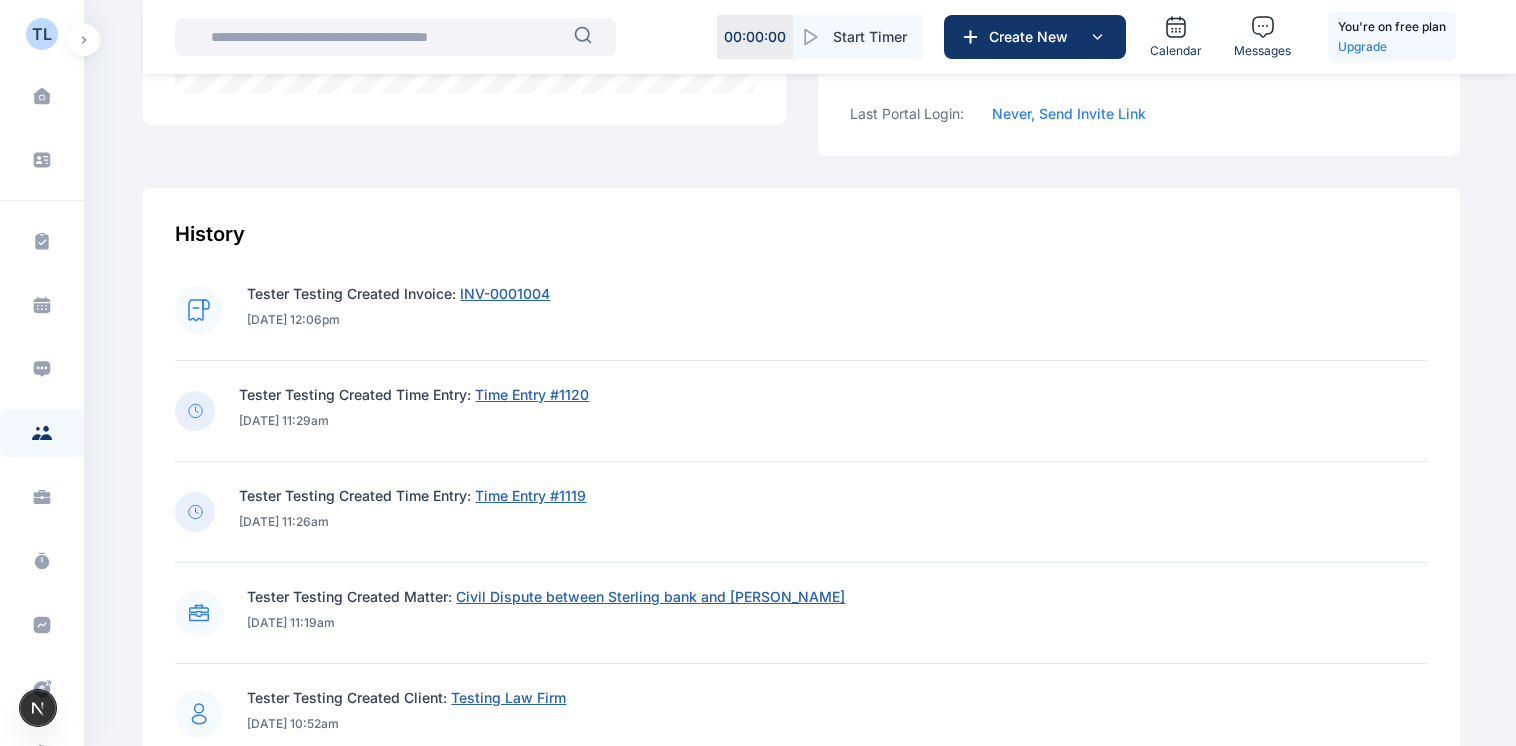 click on "INV-0001004" at bounding box center [505, 293] 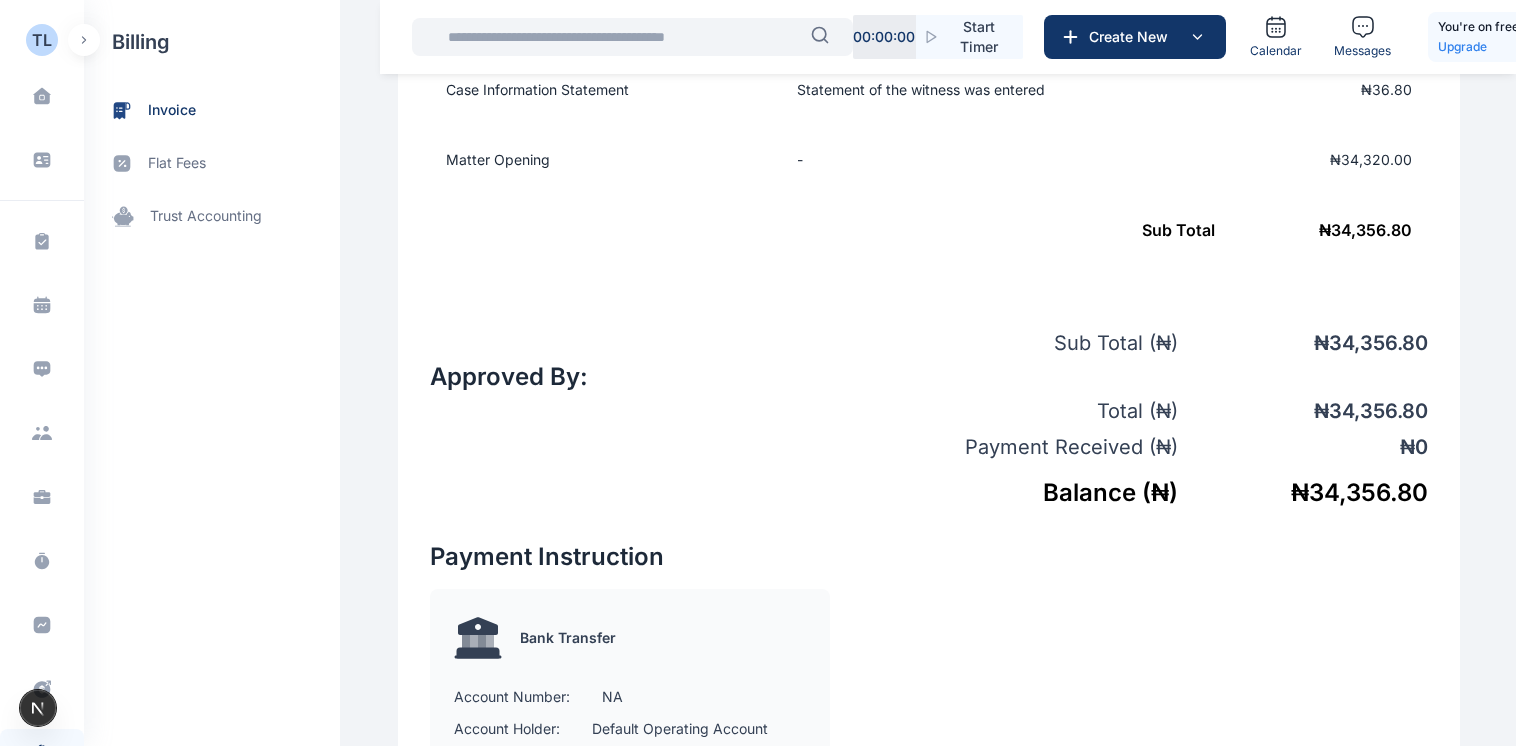 scroll, scrollTop: 40, scrollLeft: 0, axis: vertical 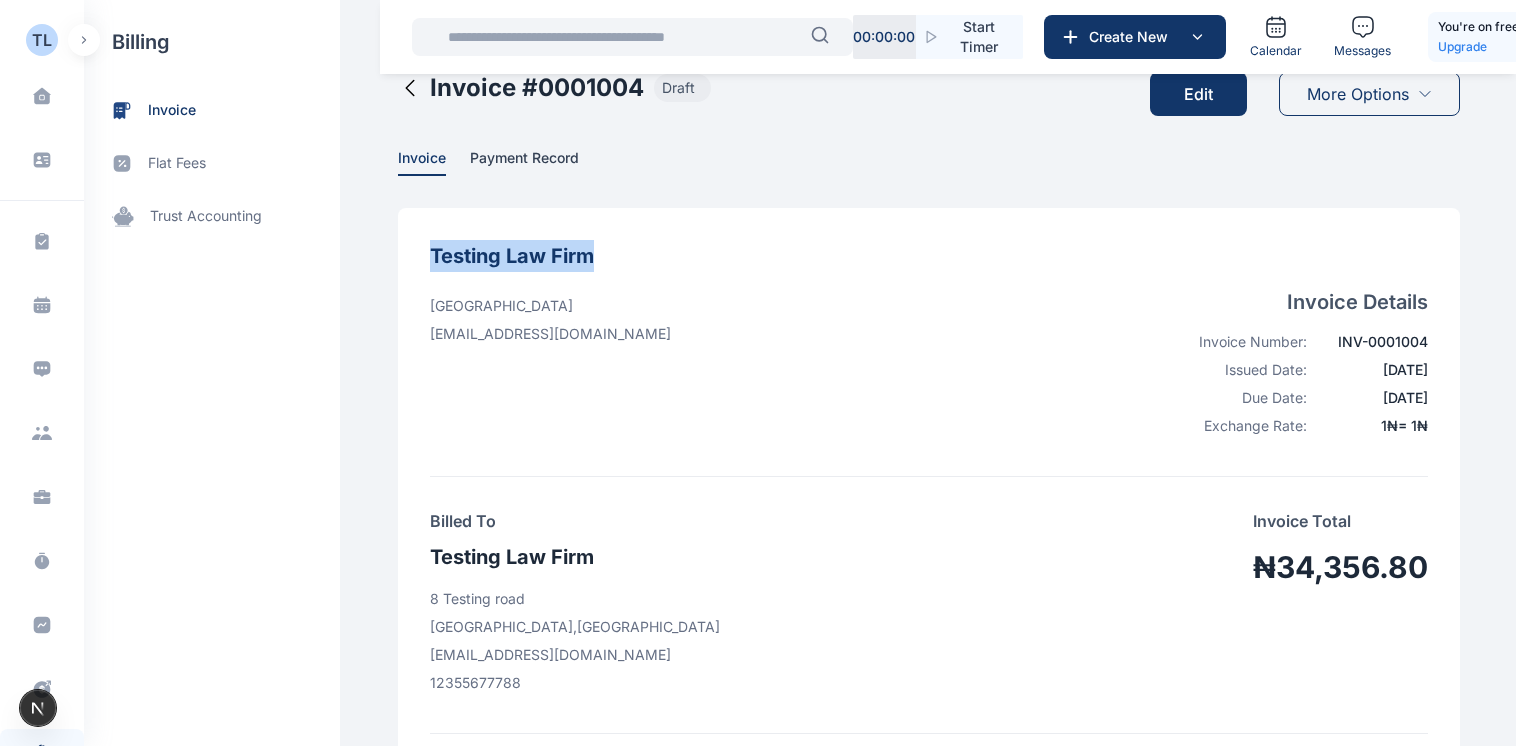 drag, startPoint x: 1477, startPoint y: 180, endPoint x: 1472, endPoint y: 146, distance: 34.36568 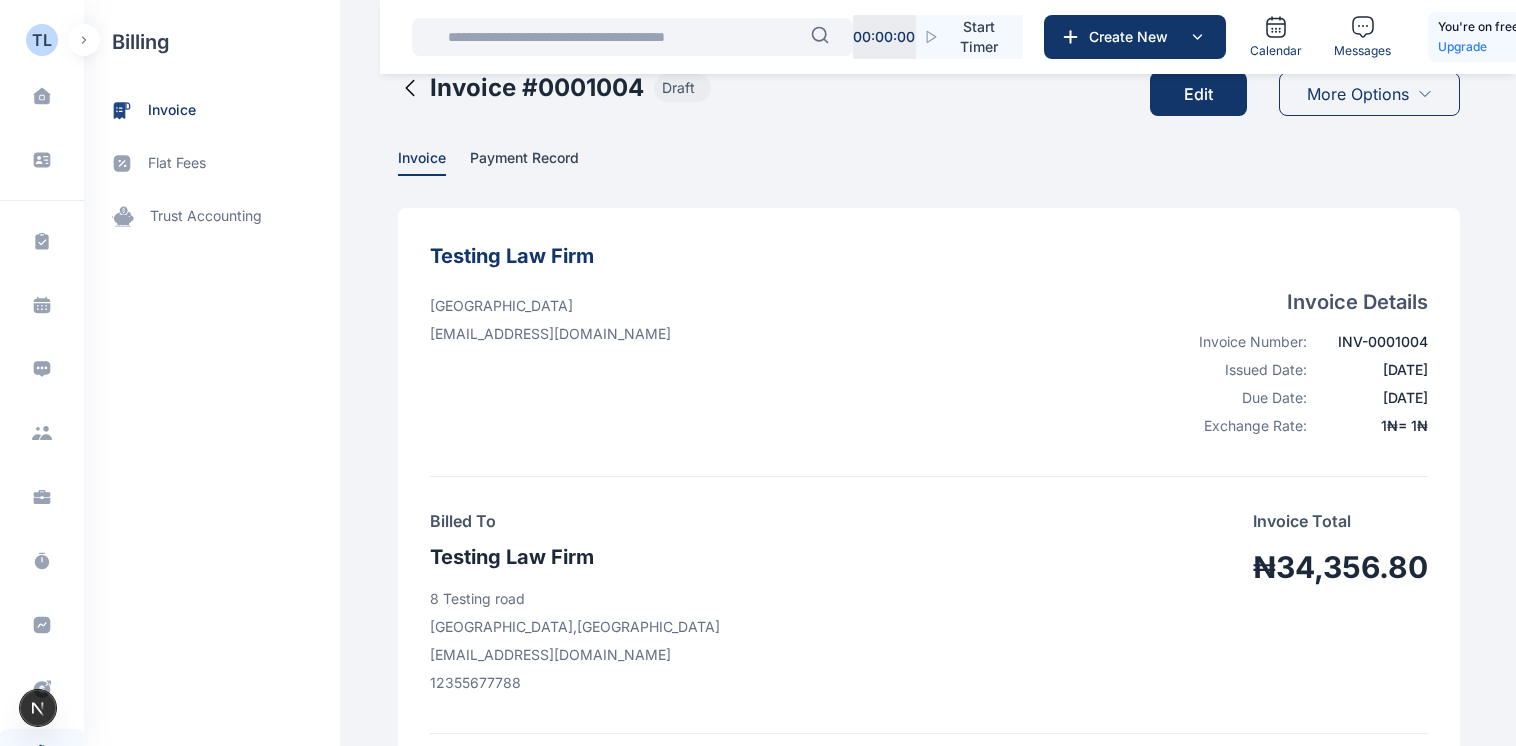 scroll, scrollTop: 0, scrollLeft: 0, axis: both 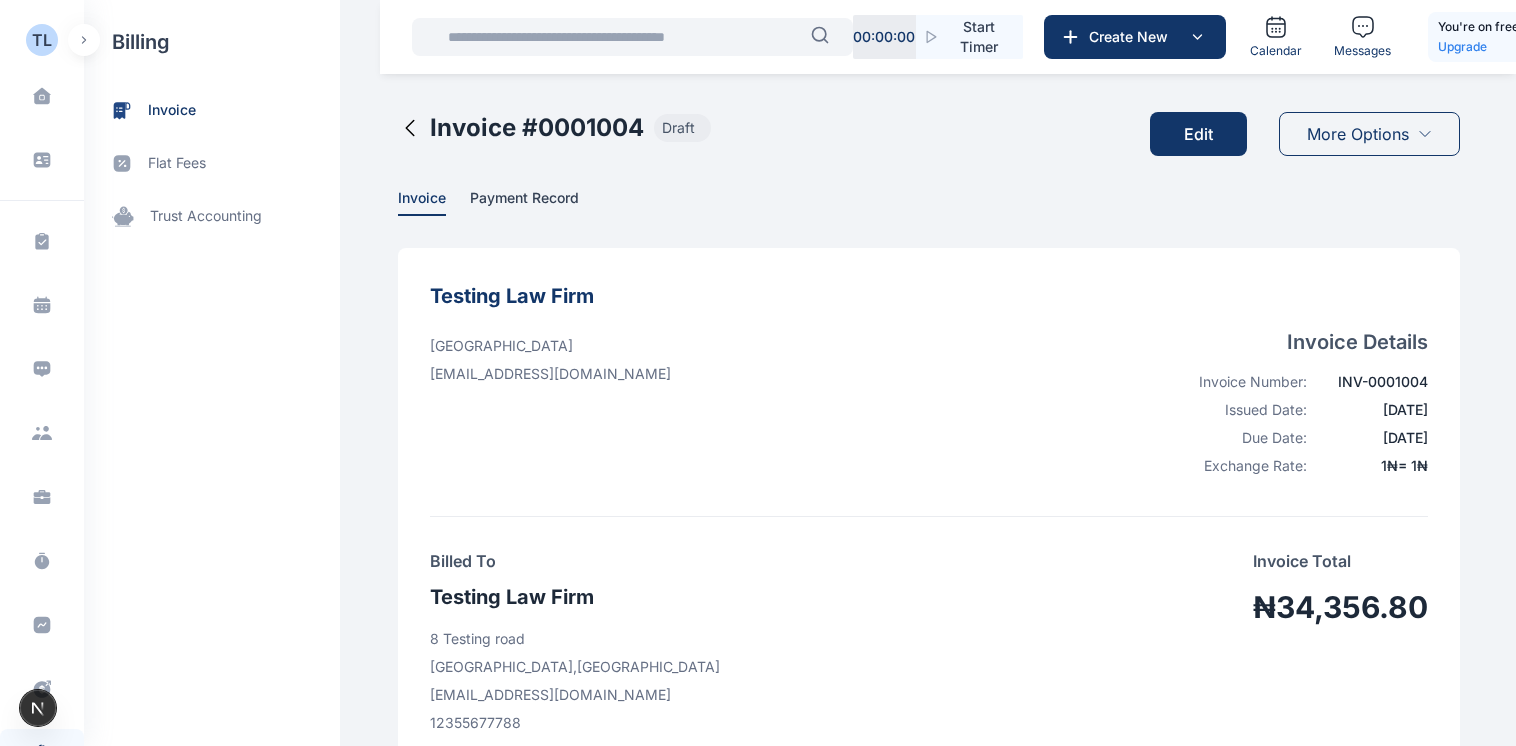 click on "More Options" at bounding box center (1369, 134) 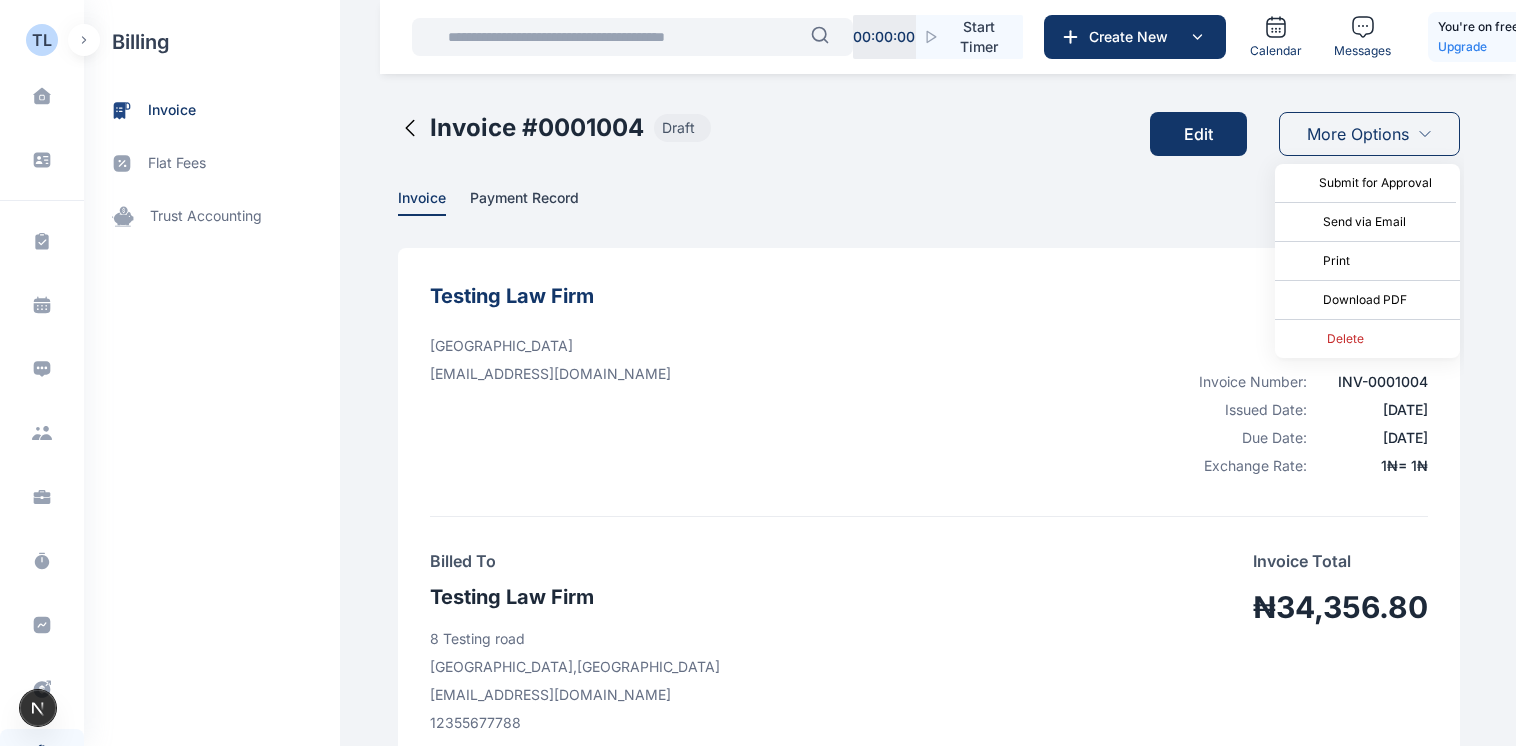 click on "Submit for Approval" at bounding box center (1375, 183) 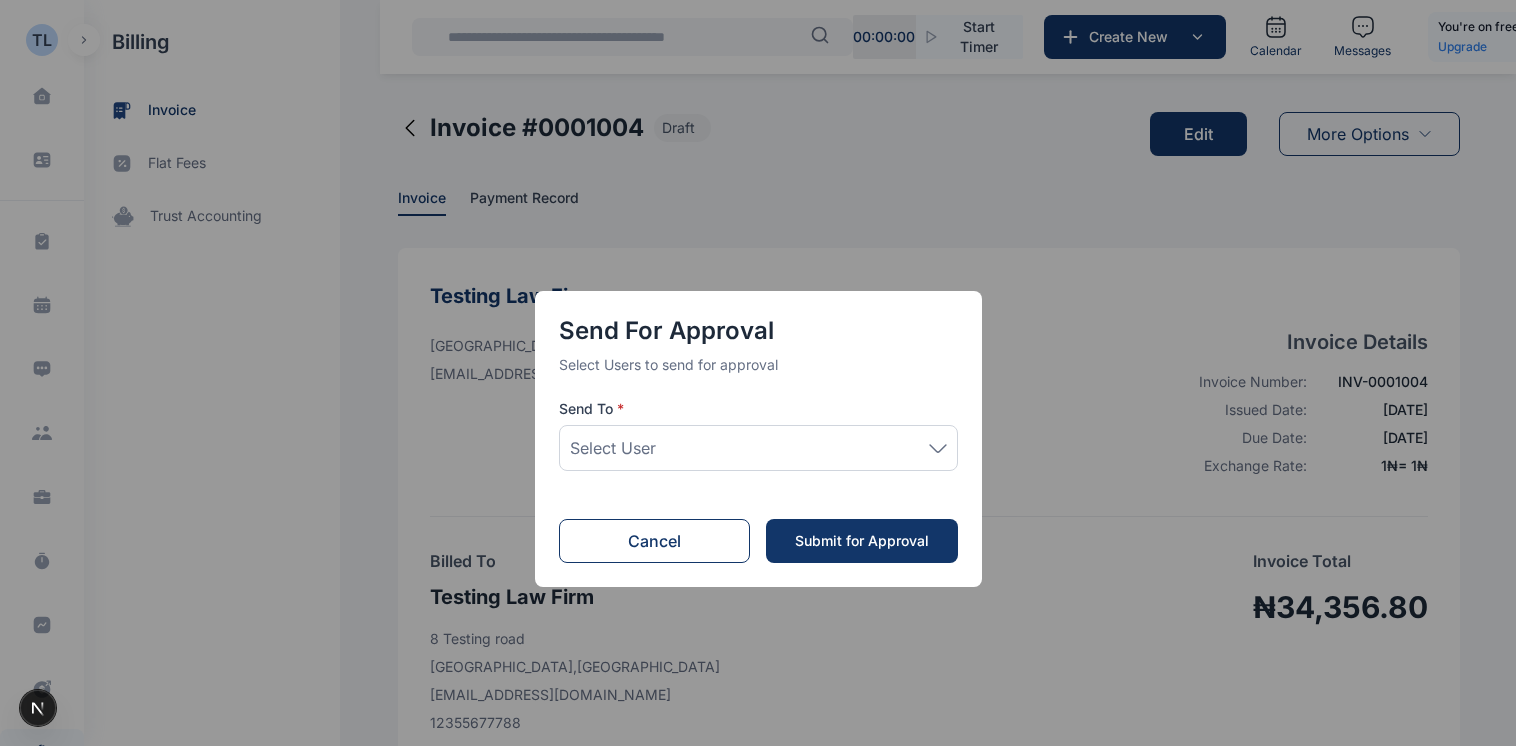click on "Select User" at bounding box center (758, 448) 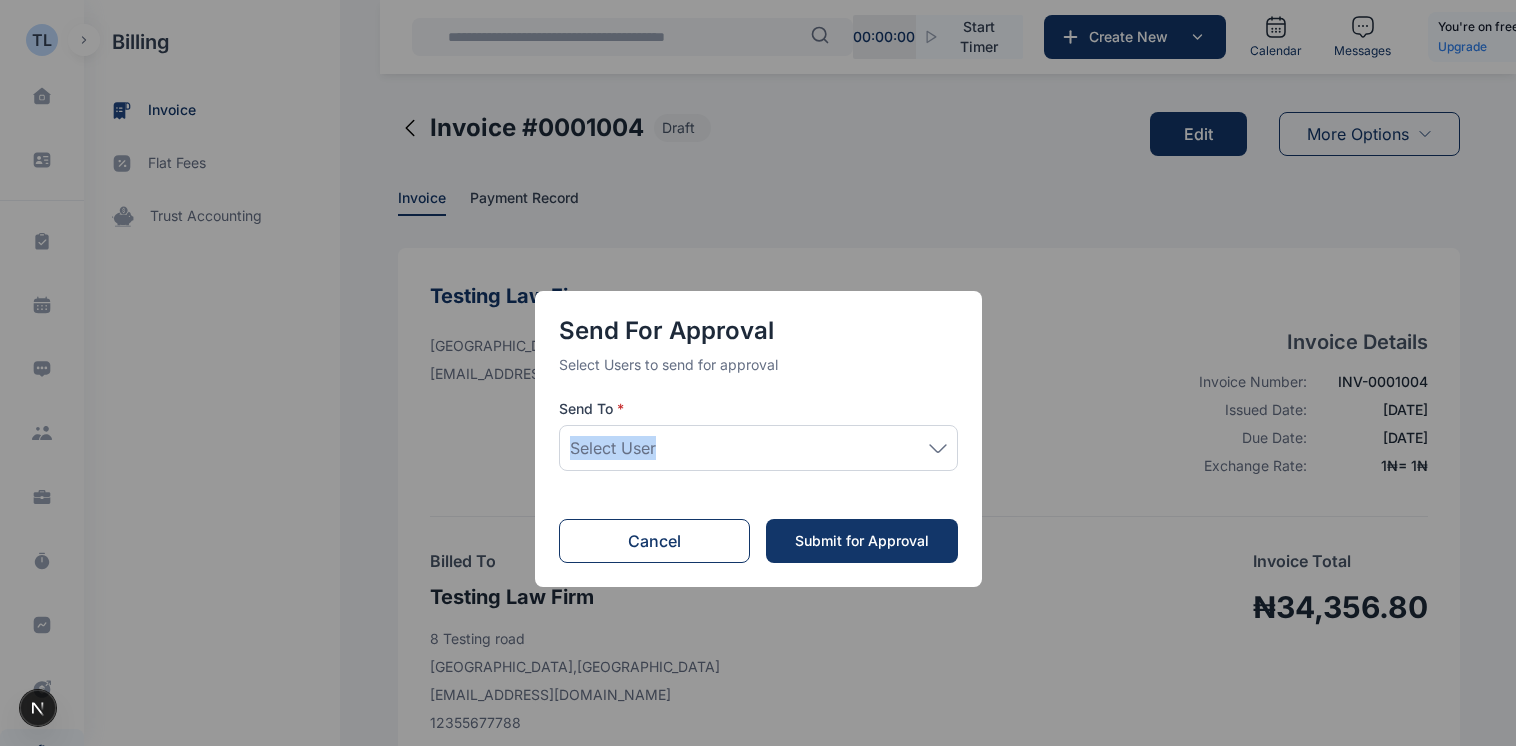 click on "Select User" at bounding box center (758, 448) 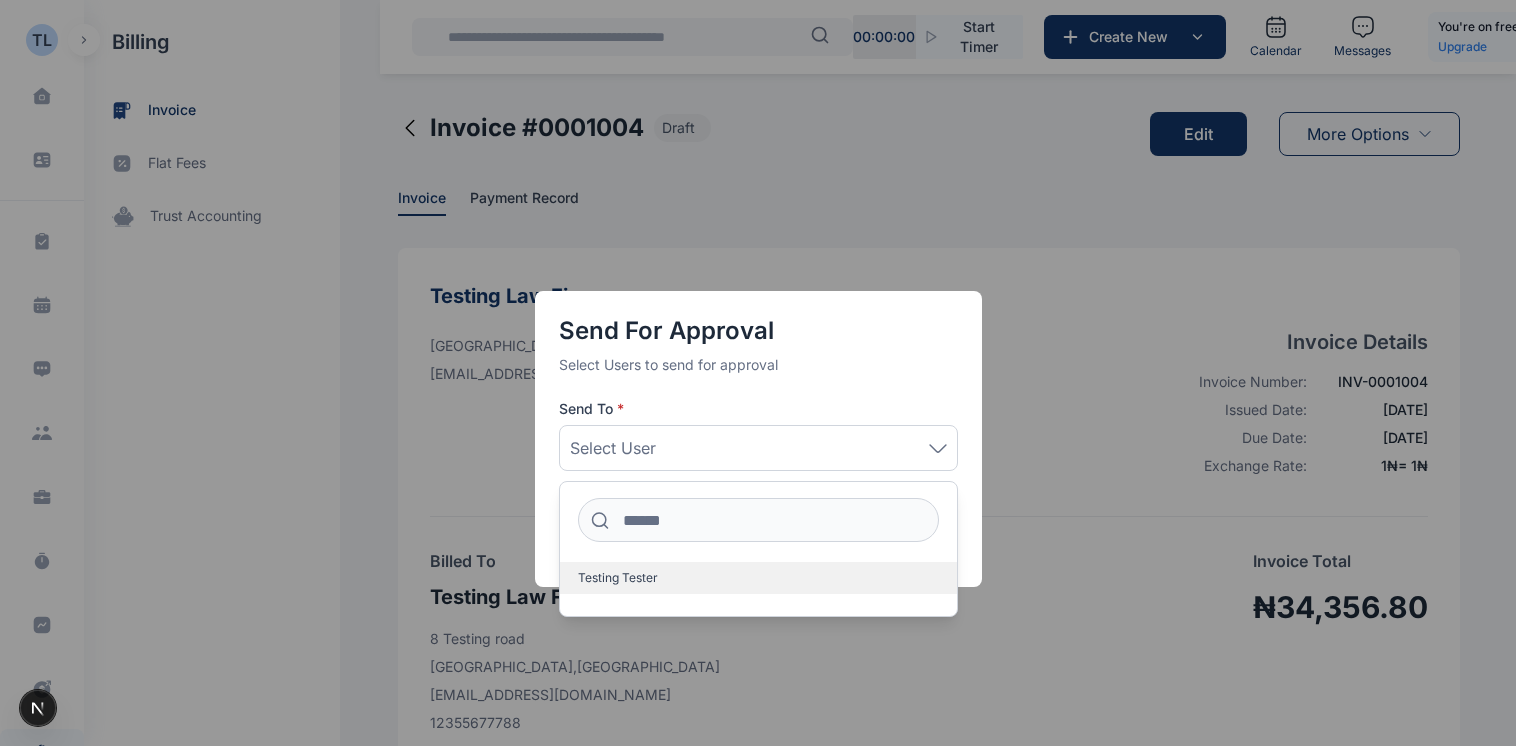 click on "Testing Tester" at bounding box center [618, 578] 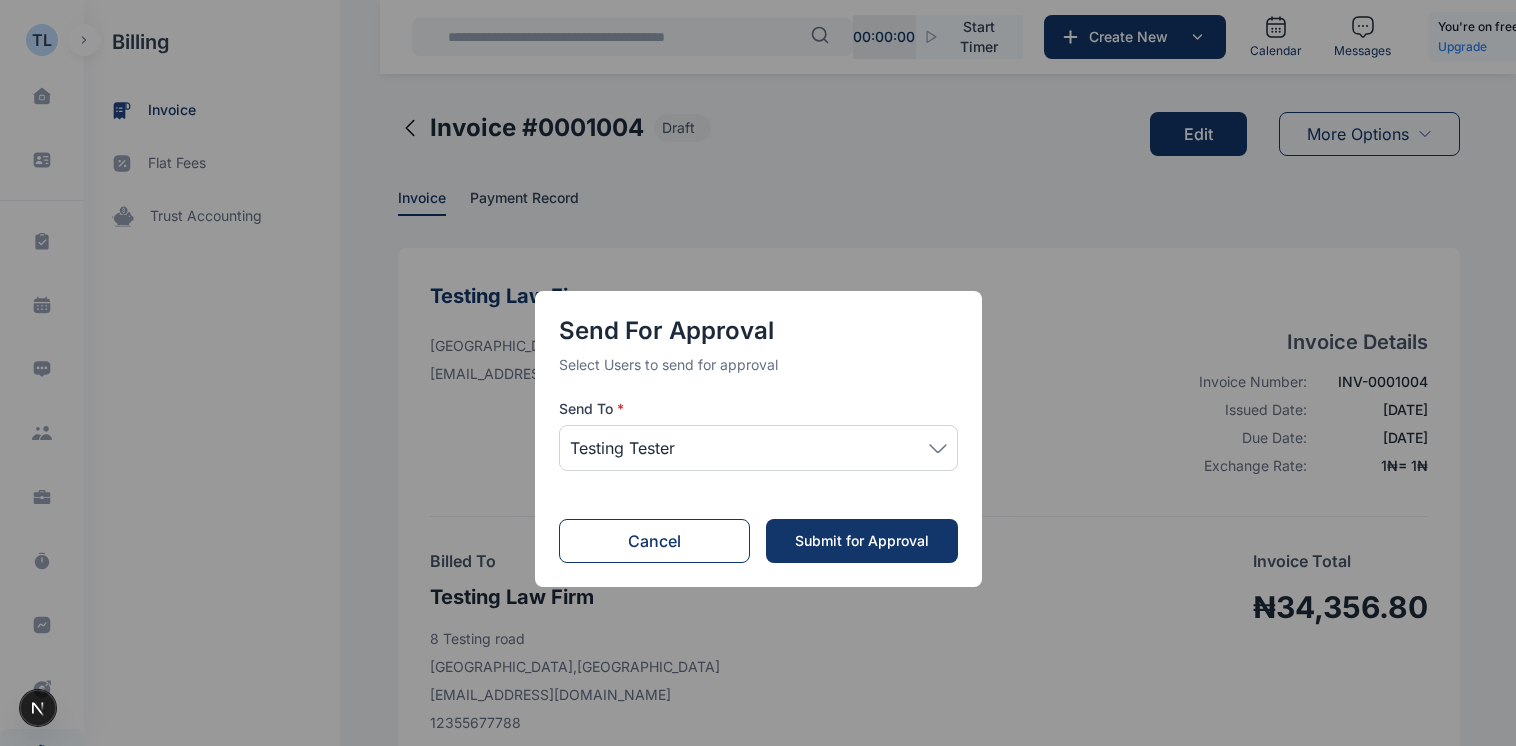 click on "Submit for Approval" at bounding box center (862, 541) 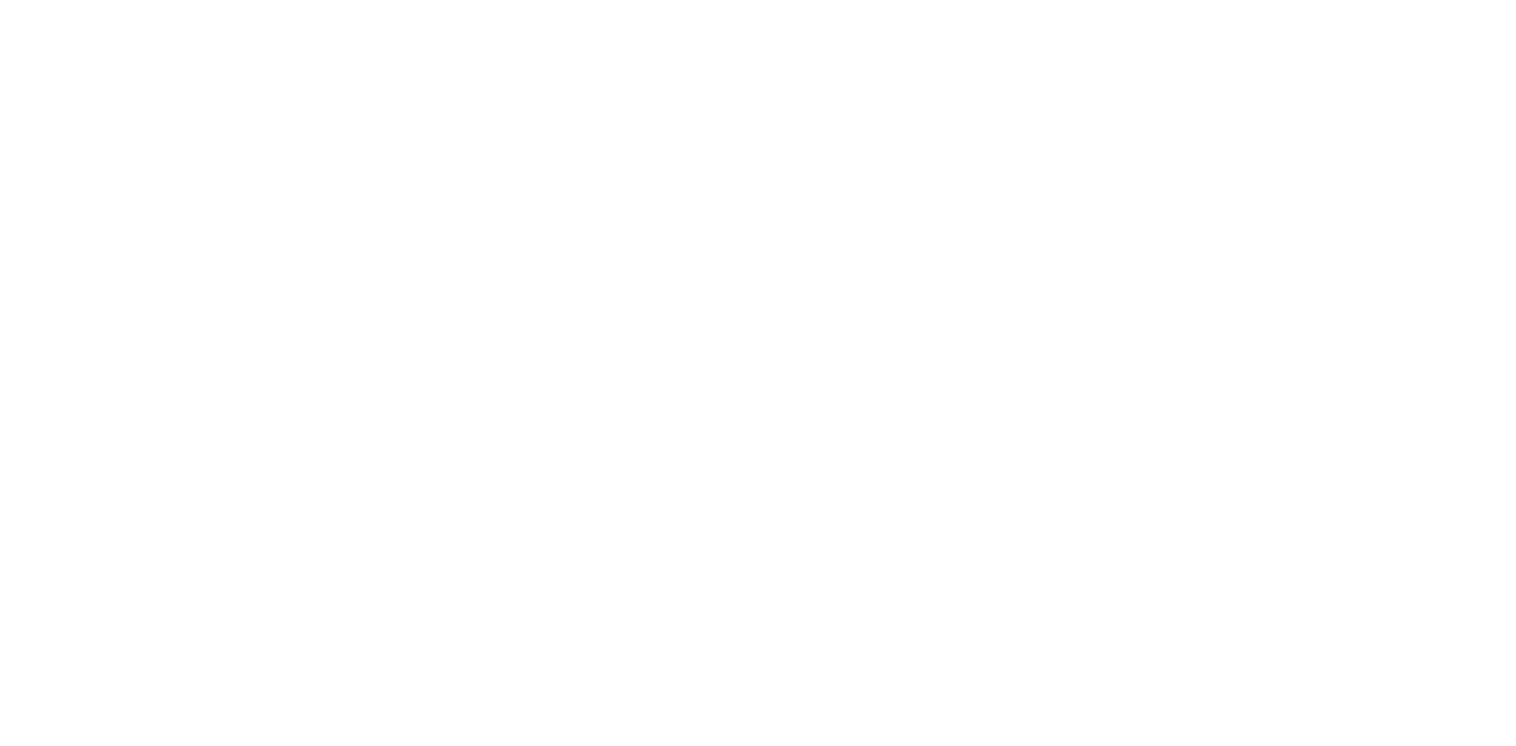 scroll, scrollTop: 0, scrollLeft: 0, axis: both 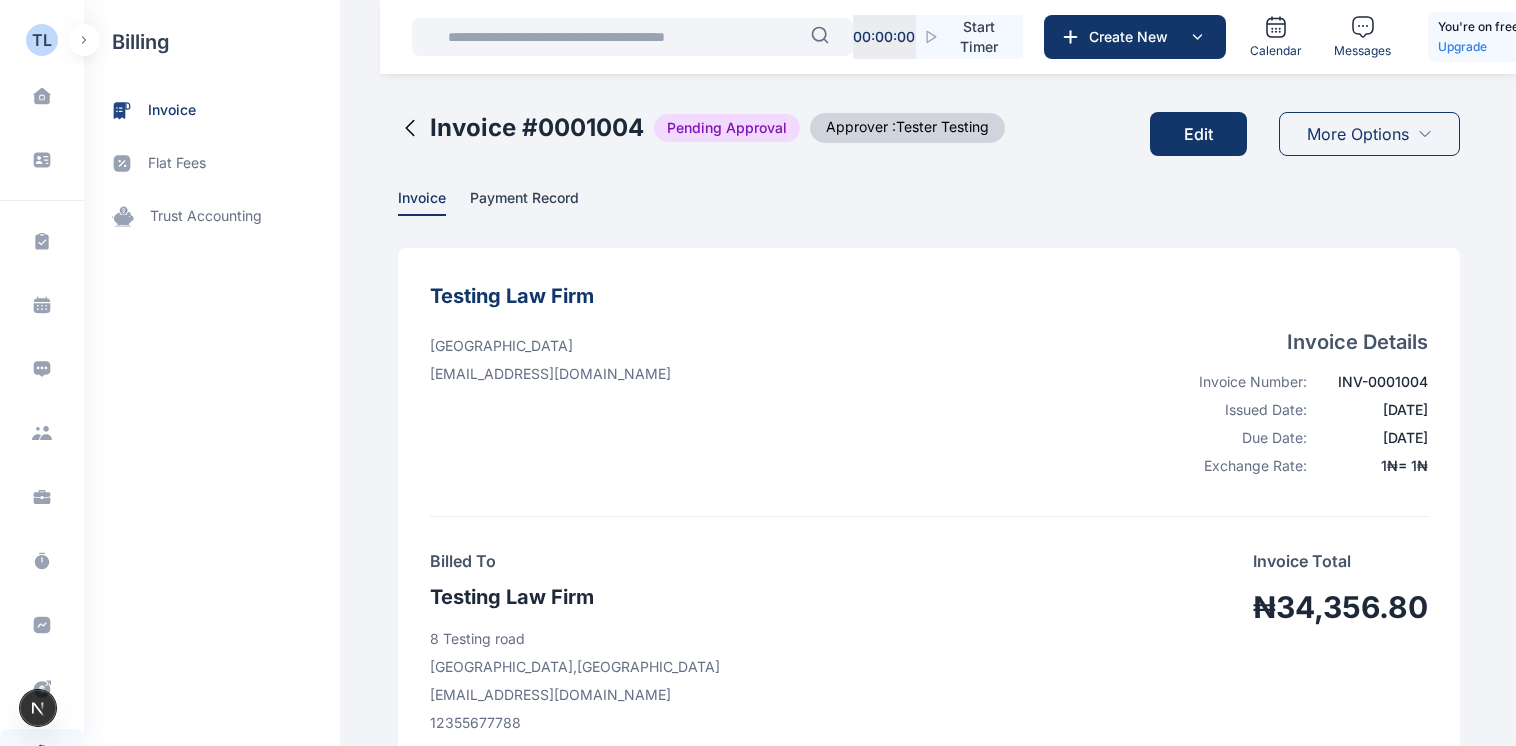 click on "More Options" at bounding box center [1358, 134] 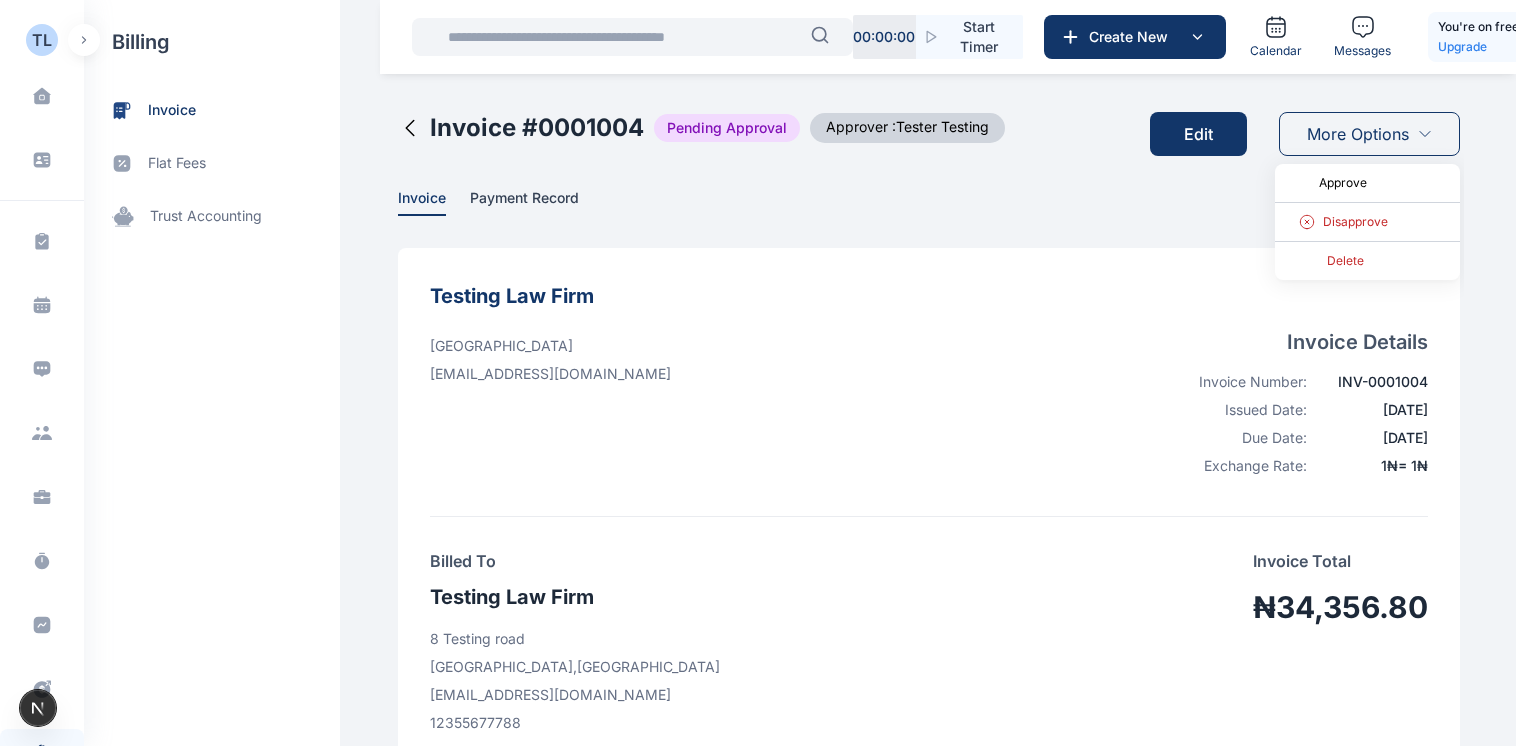 click on "Approve" at bounding box center [1343, 183] 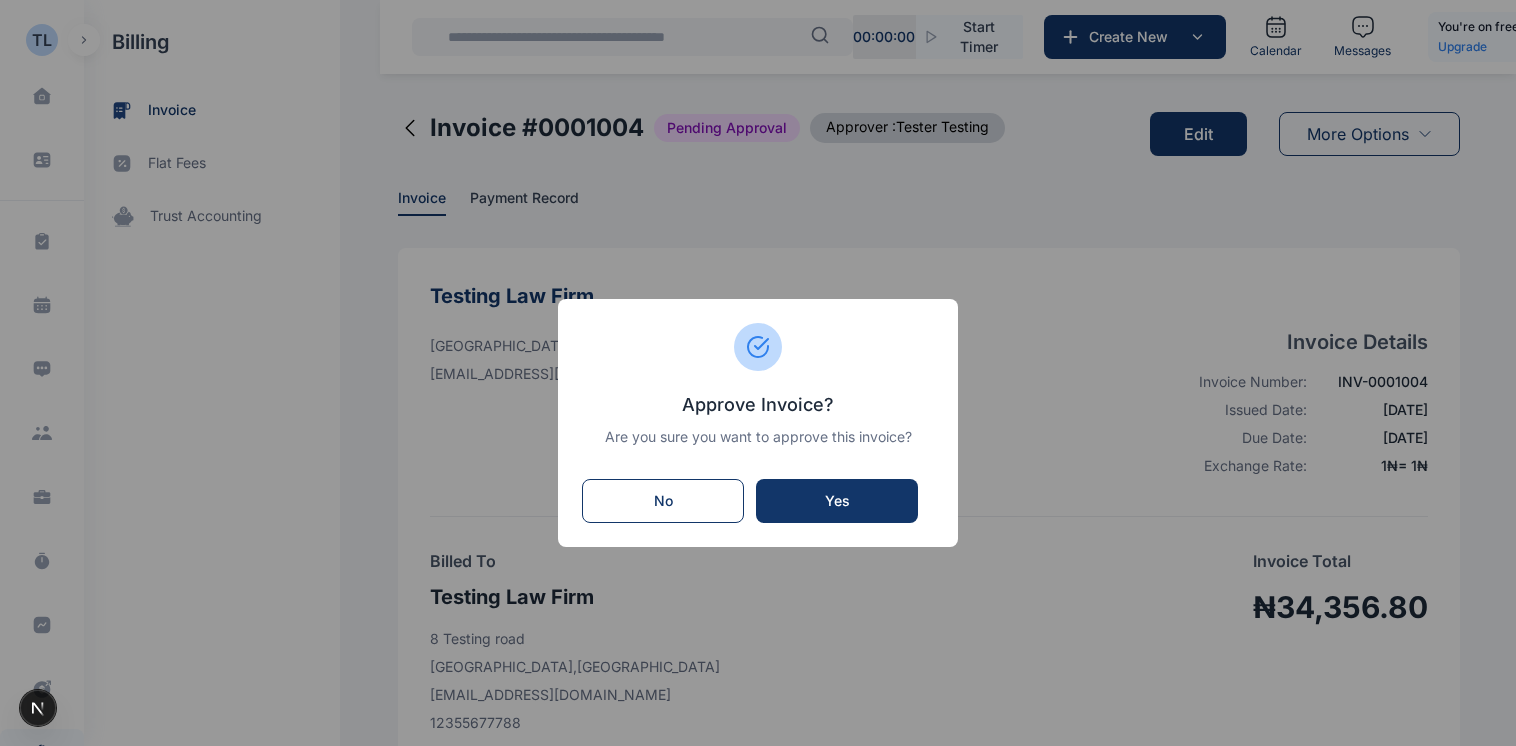 click on "Yes" at bounding box center [837, 501] 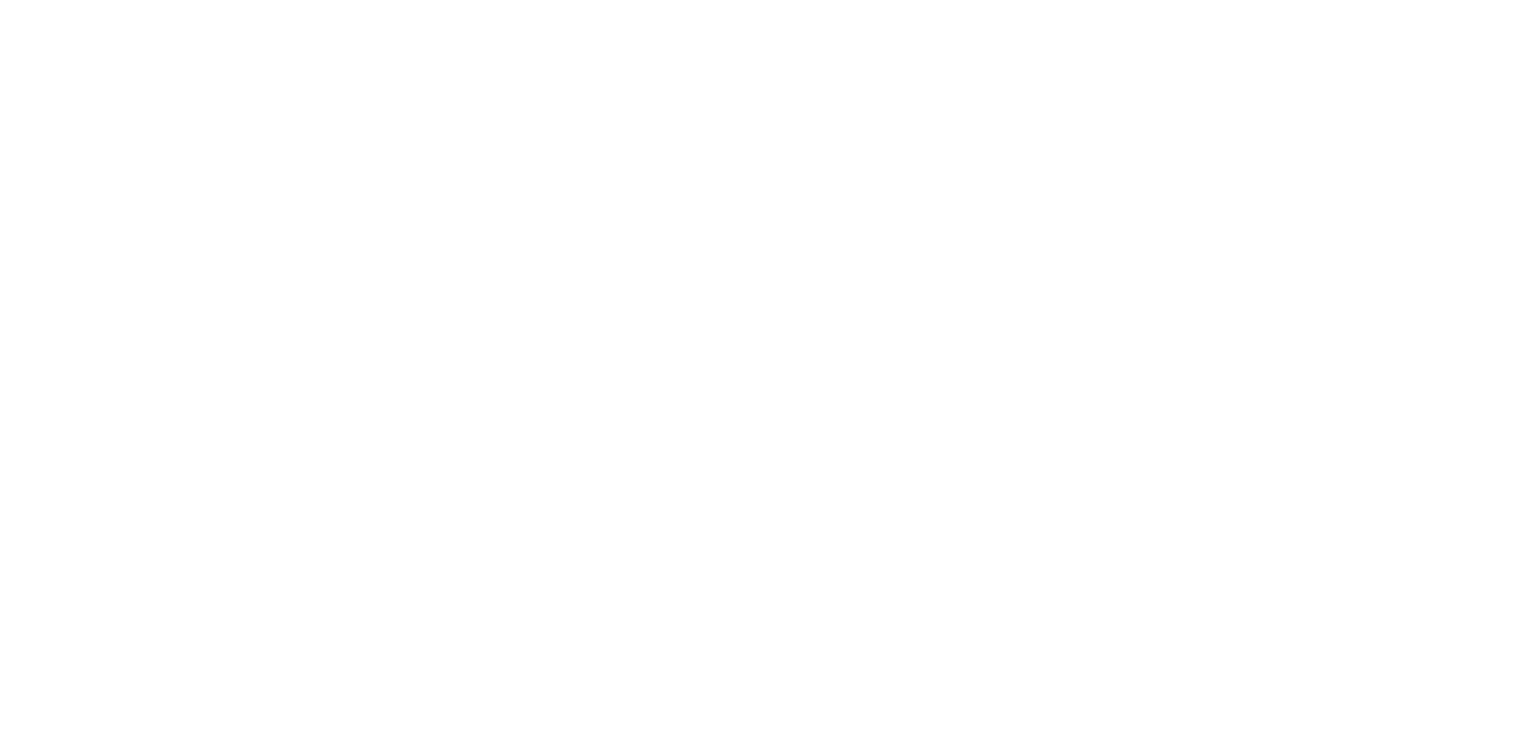 scroll, scrollTop: 0, scrollLeft: 0, axis: both 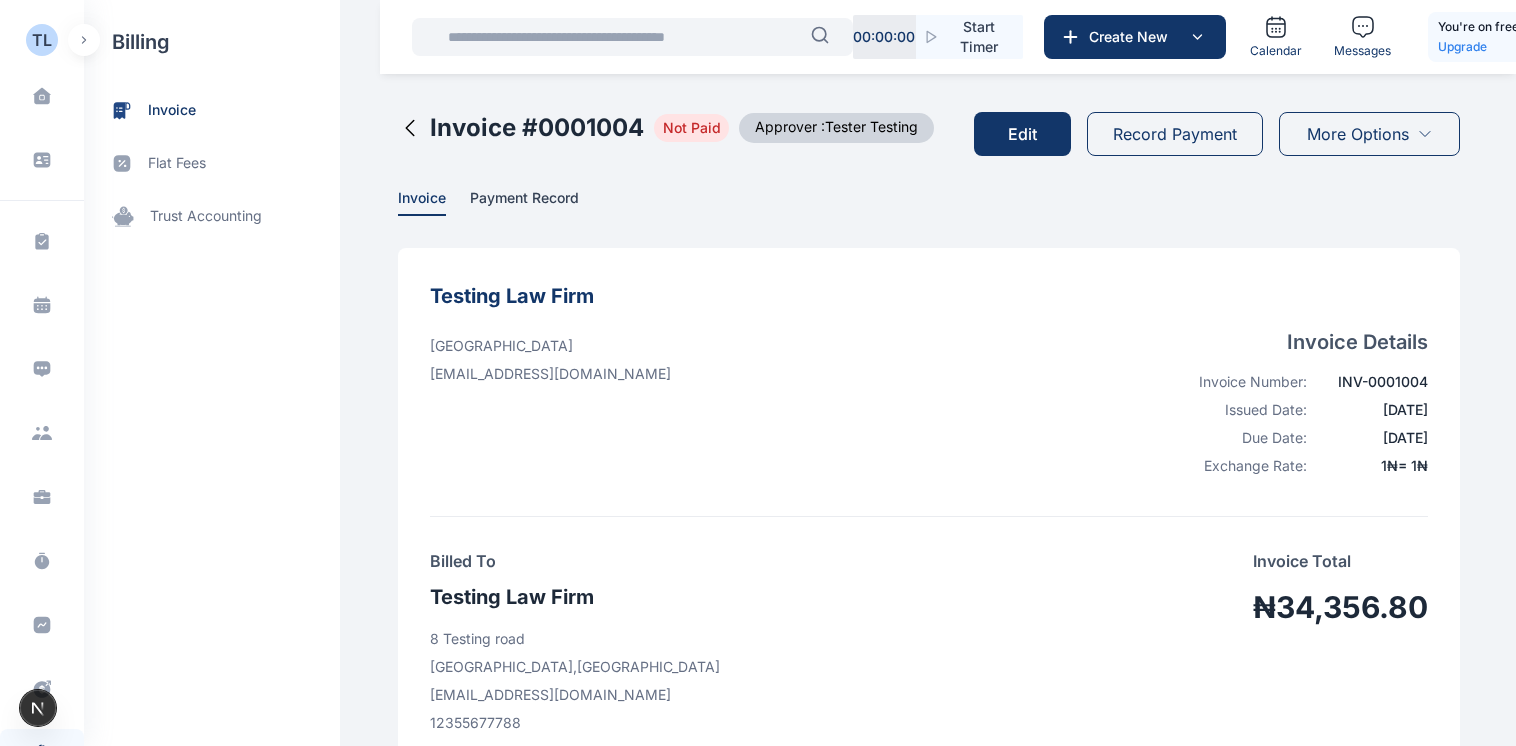 click on "More Options" at bounding box center [1358, 134] 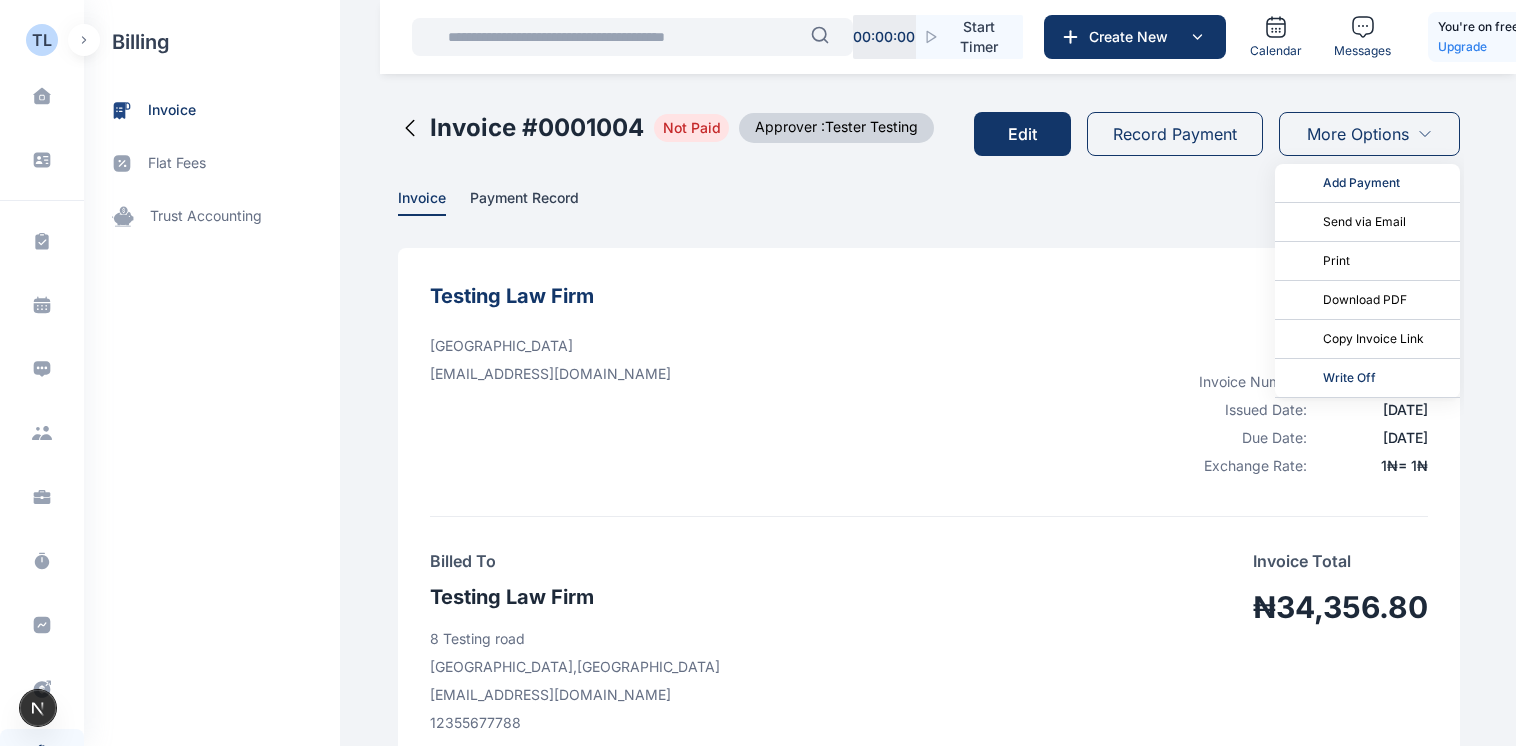 click on "T   T T T Tester Testing Testing Law Firm Dashboard dashboard Conflict-Check conflict check Task Management task management Calendar calendar Calendar Instant Messaging Client clients Matter matter Time Entries time entries Progress Update progress update Expense & Request expense & request Billing billing Documents documents Accounting accounting Electronic Filling And Document management Document Management And Electronic Filling   Analytics Analytics Metrics more Help help Settings settings Invoice # 0001004 Not Paid Approver :  Tester Testing Edit Record Payment More Options Add Payment Send via Email Print Download PDF Copy Invoice Link Write Off Invoice Payment Record Testing Law Firm [GEOGRAPHIC_DATA] [EMAIL_ADDRESS][DOMAIN_NAME] Invoice Details Invoice Number: INV-0001004    Issued Date:    [DATE] Due Date: [DATE] Exchange Rate: 1 ₦  =   1 ₦ Billed To Testing Law Firm 8 Testing road [GEOGRAPHIC_DATA] ,  [GEOGRAPHIC_DATA] [EMAIL_ADDRESS][DOMAIN_NAME] 12355677788 Invoice Total ₦34,356.80 Civil Dispute between Sterling bank and [PERSON_NAME] -   ₦" at bounding box center [931, 1059] 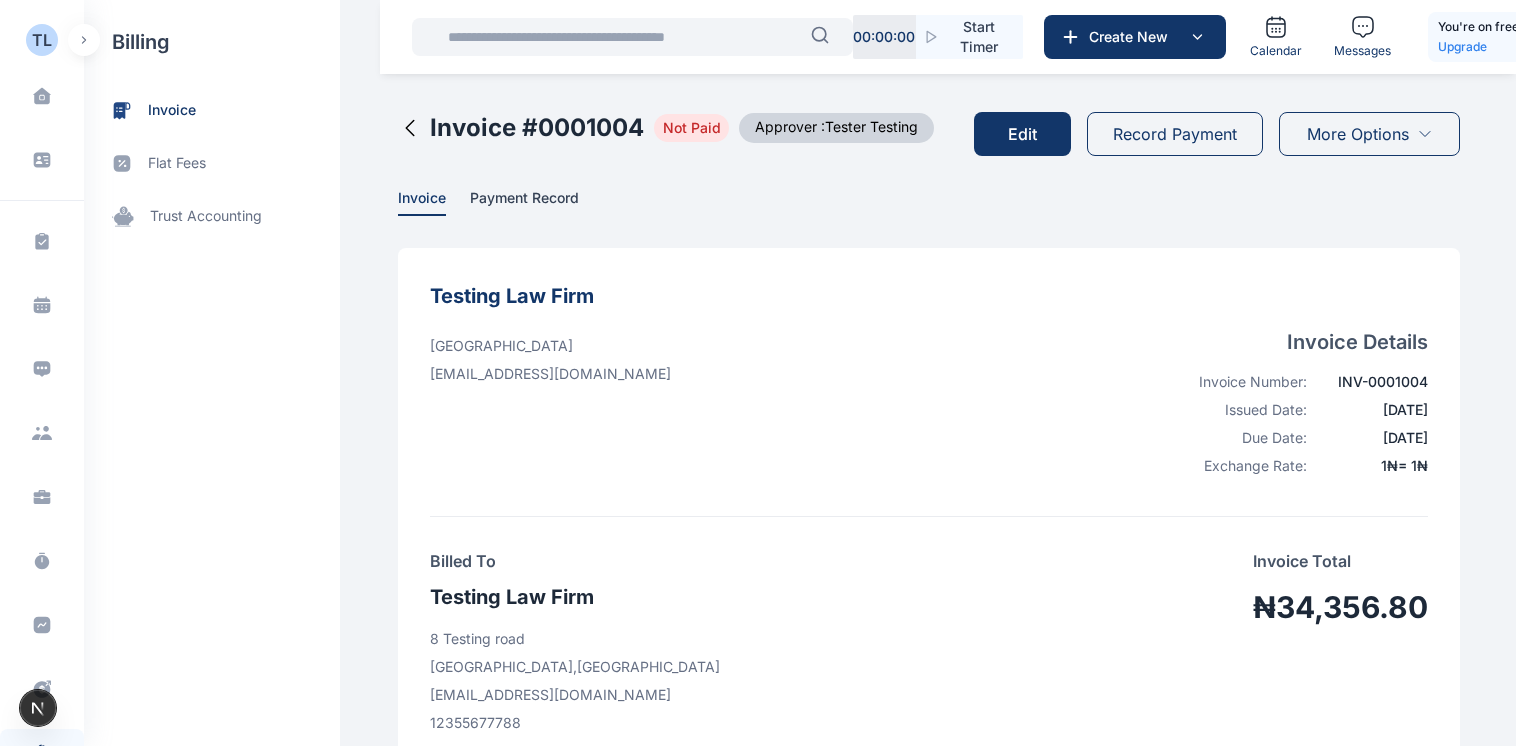 click on "Payment Record" at bounding box center [524, 199] 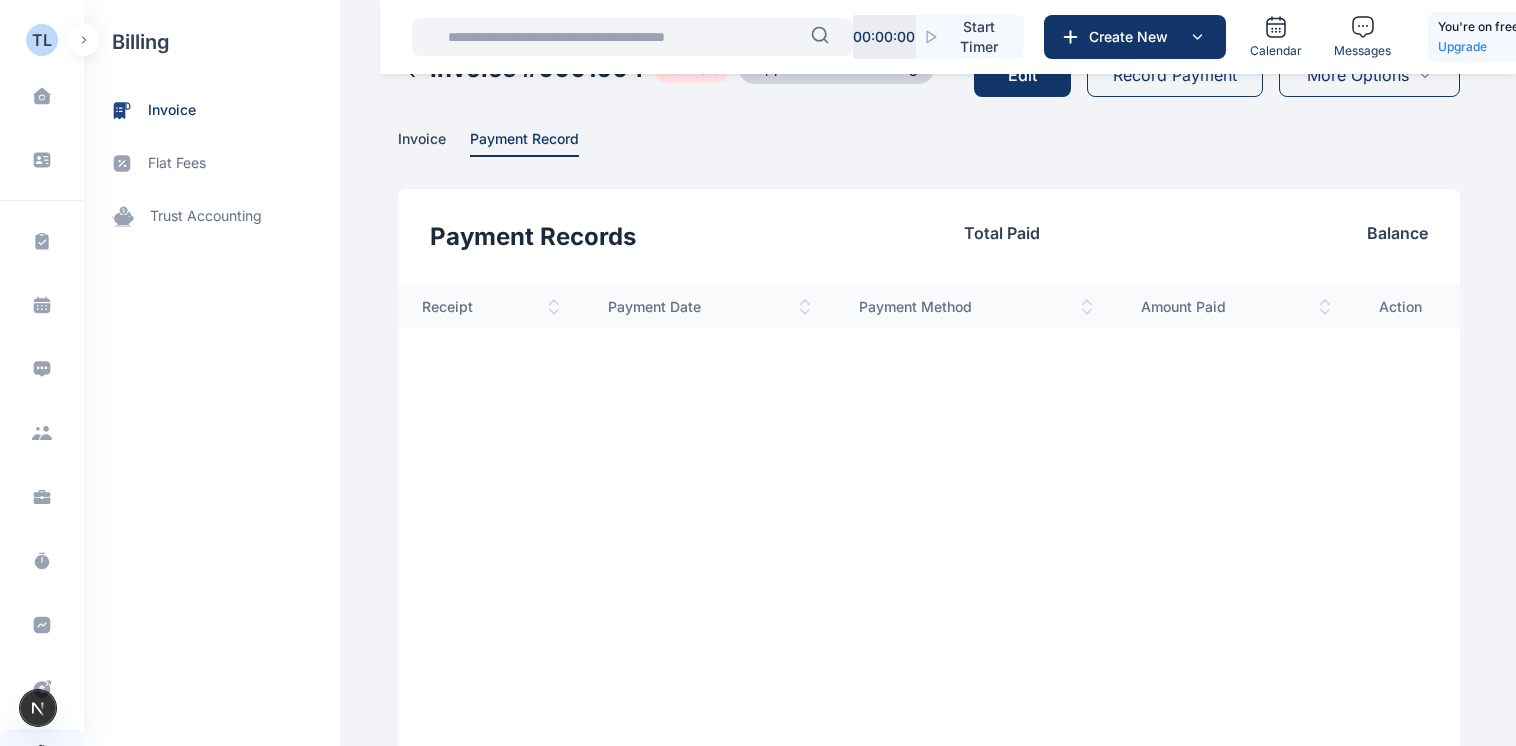 scroll, scrollTop: 0, scrollLeft: 0, axis: both 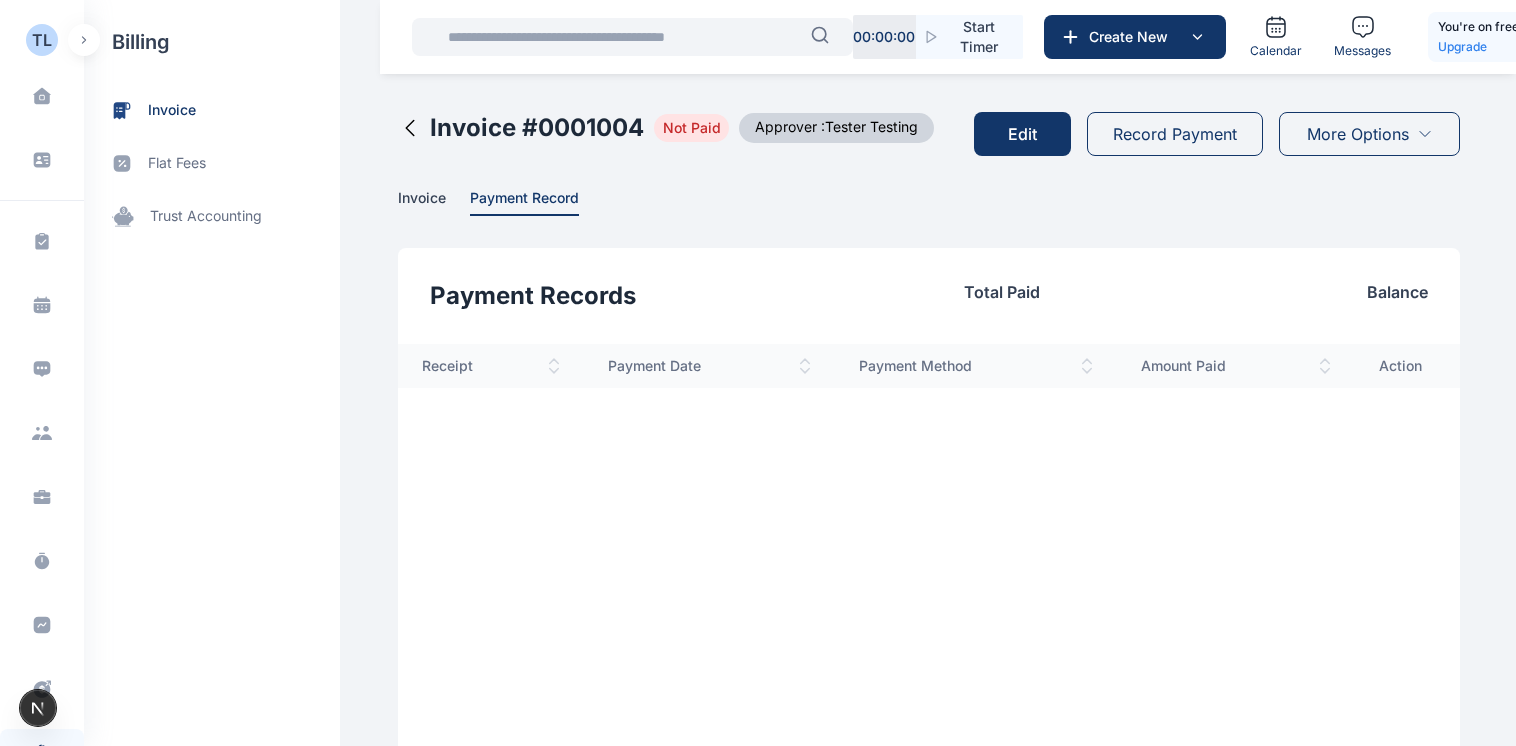 click on "Invoice" at bounding box center (422, 199) 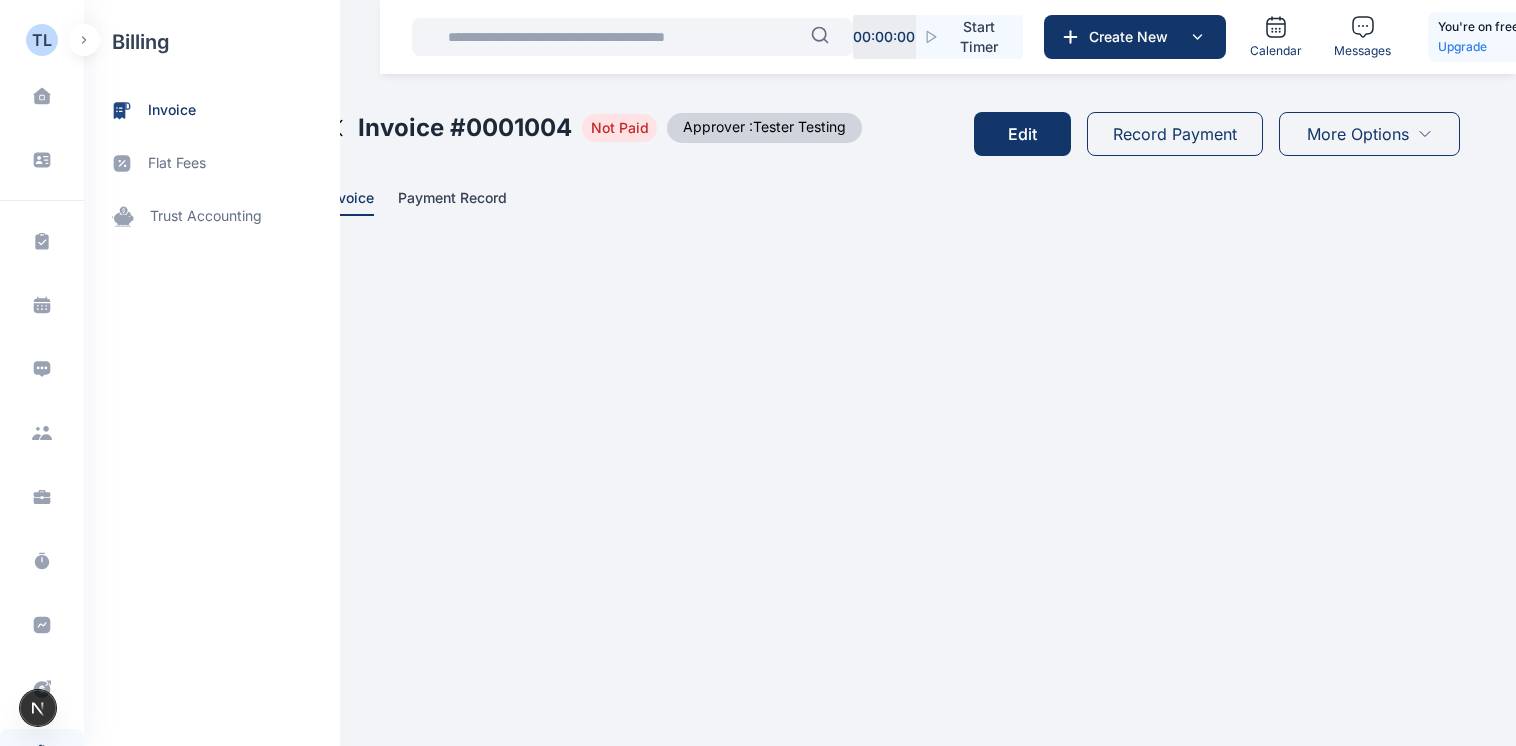 scroll, scrollTop: 0, scrollLeft: 0, axis: both 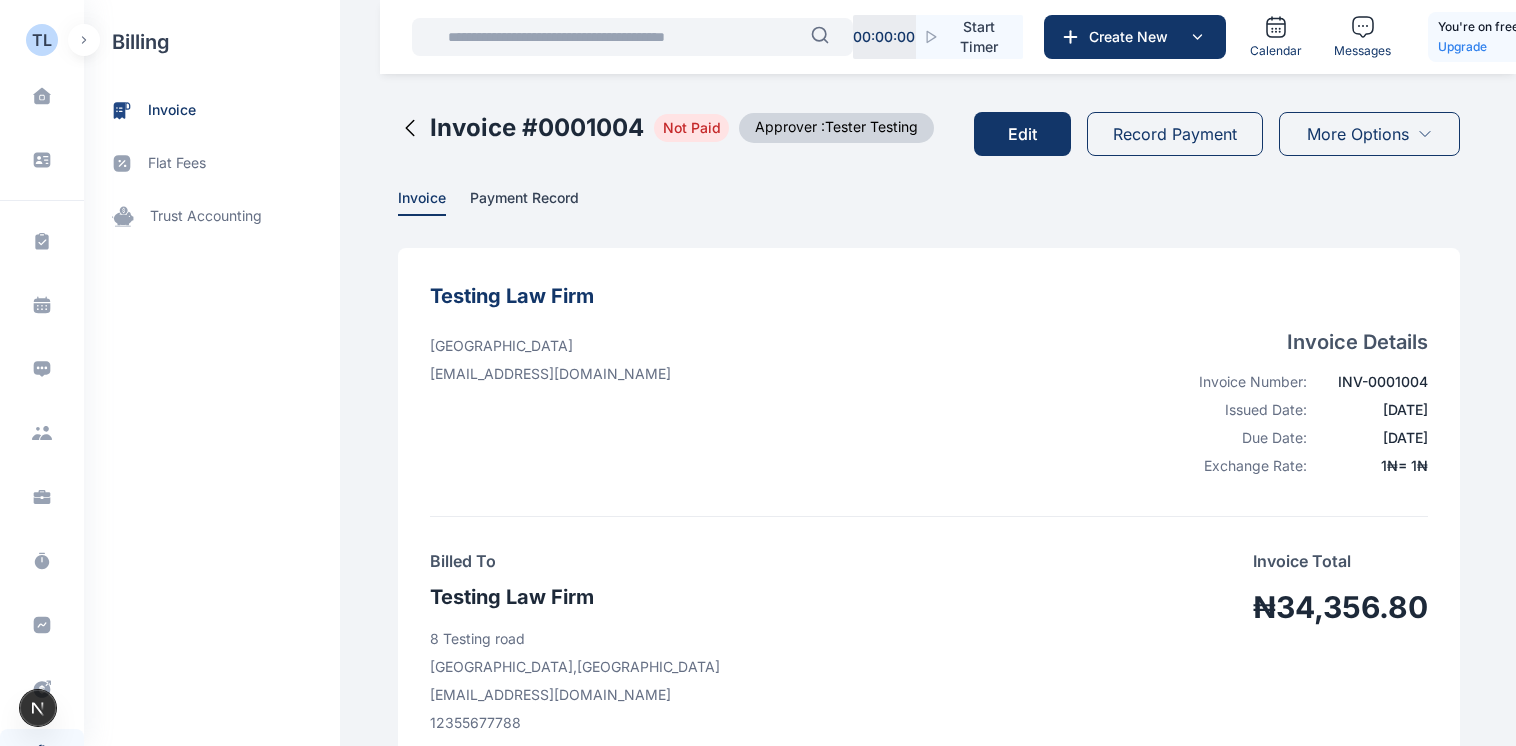 drag, startPoint x: 1523, startPoint y: 199, endPoint x: 1518, endPoint y: 493, distance: 294.0425 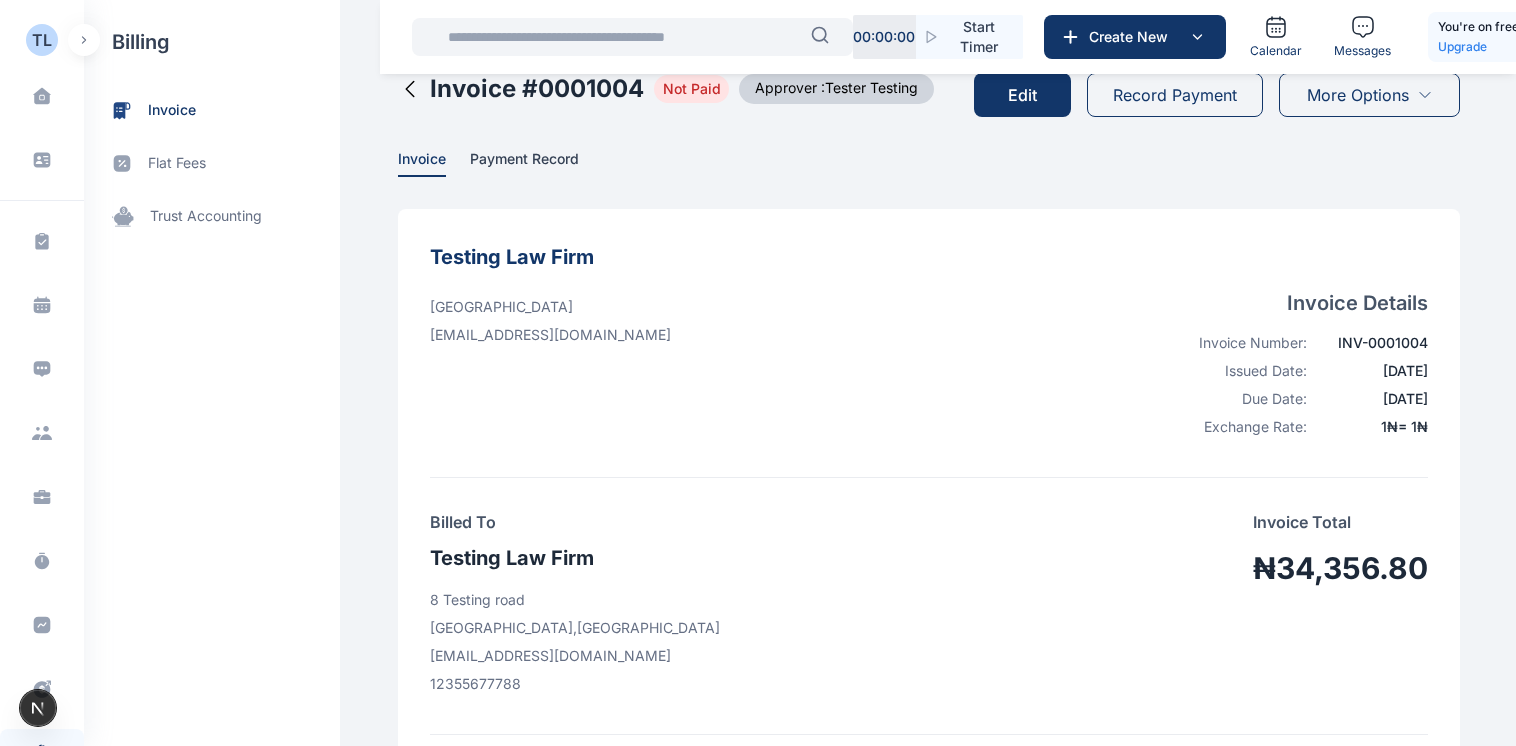 scroll, scrollTop: 0, scrollLeft: 0, axis: both 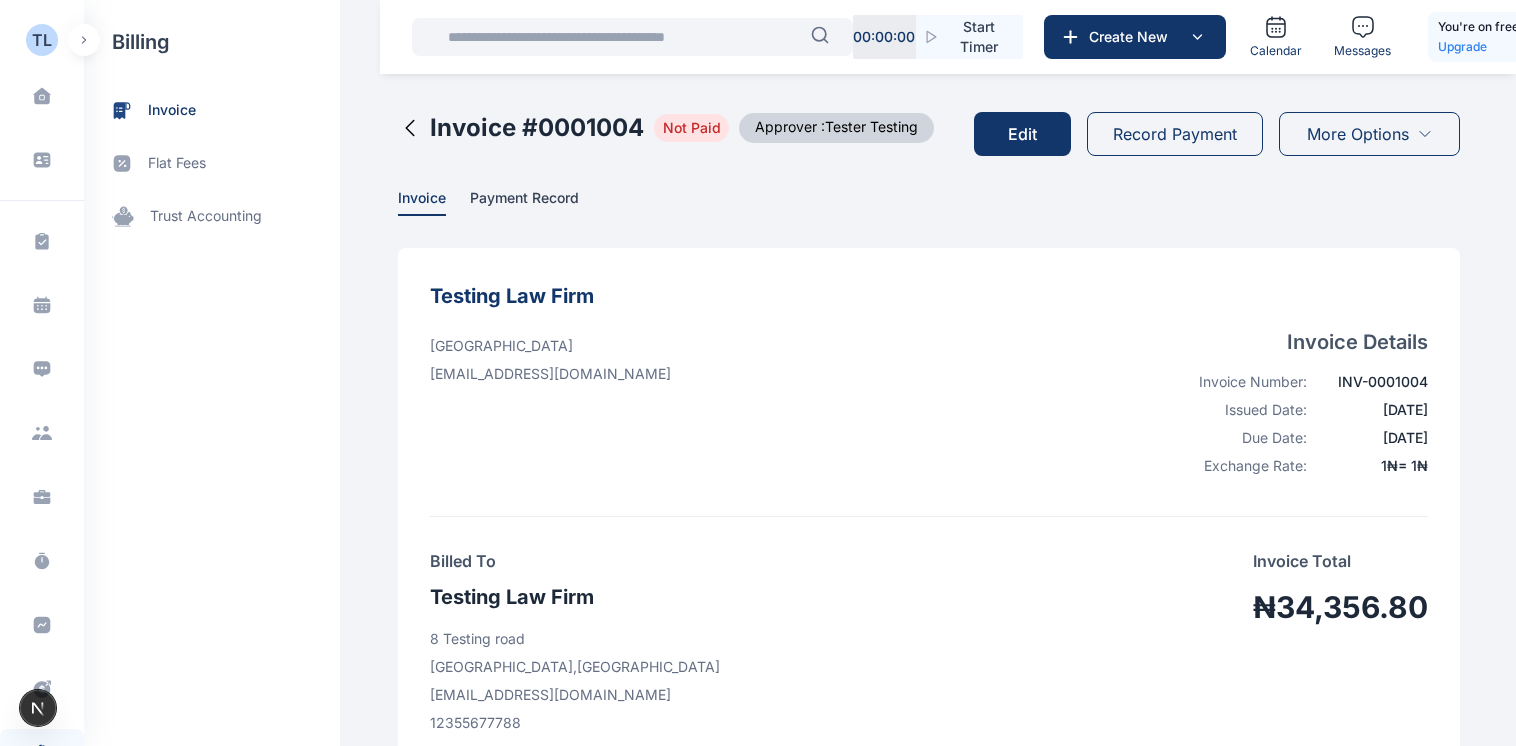 click on "Record Payment" at bounding box center [1175, 134] 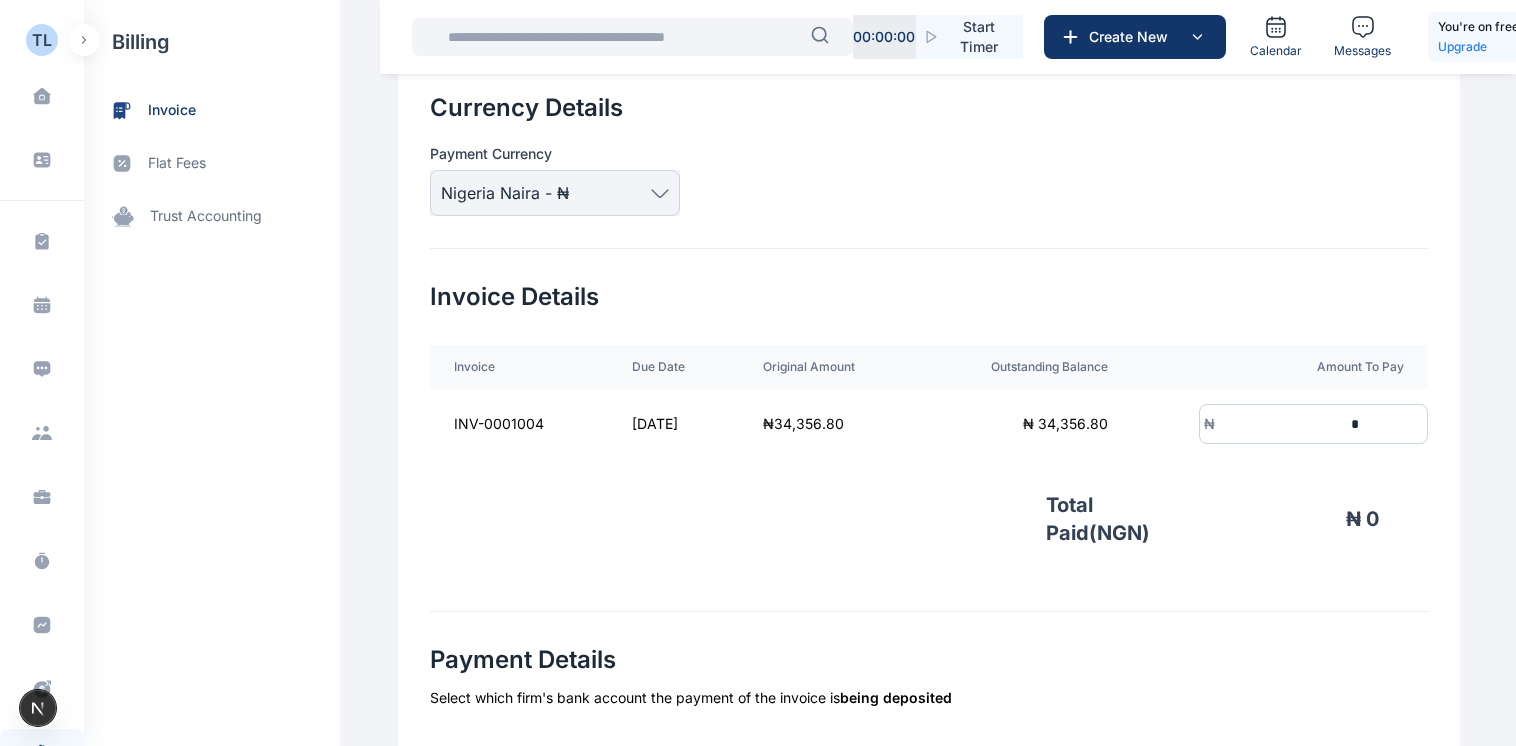 scroll, scrollTop: 296, scrollLeft: 0, axis: vertical 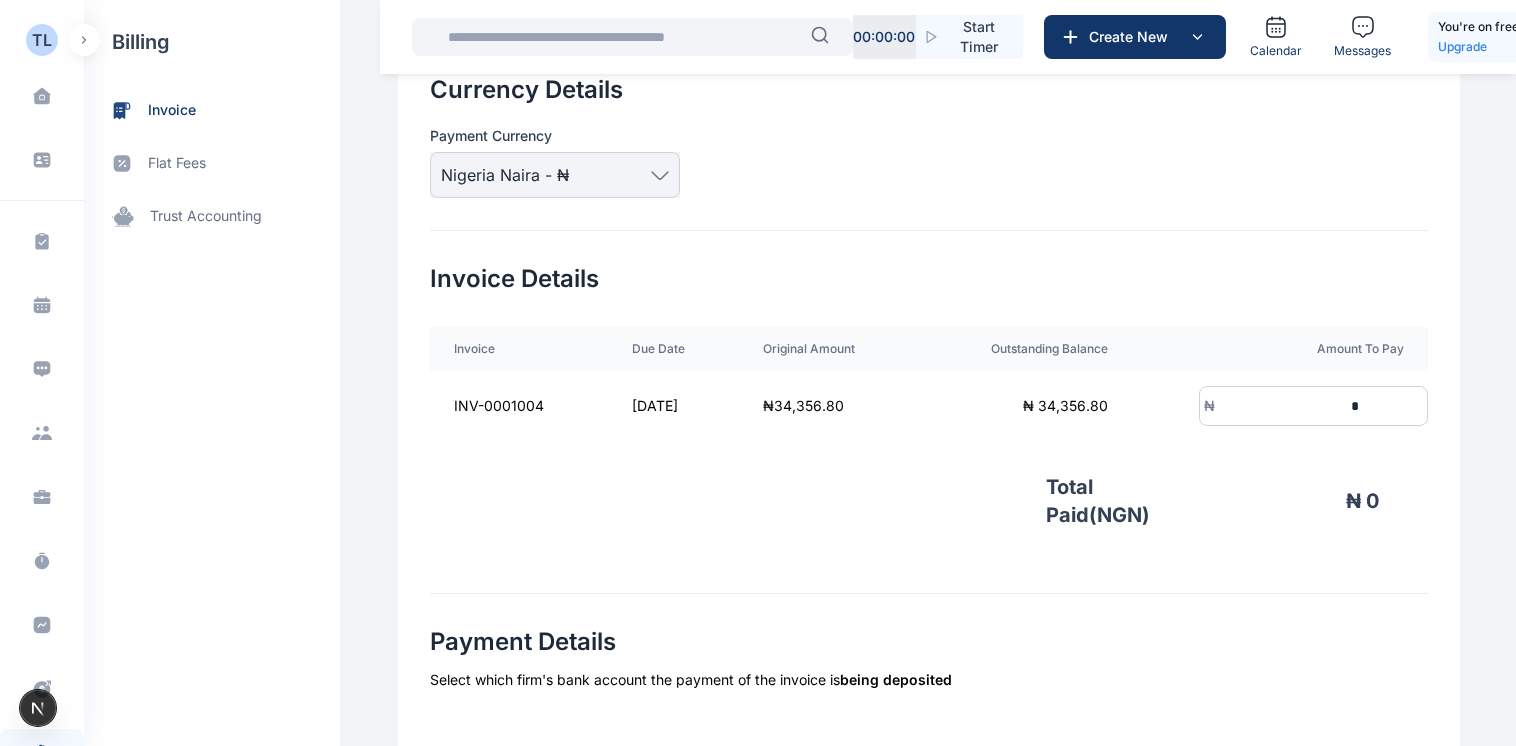 click on "*" at bounding box center [1289, 406] 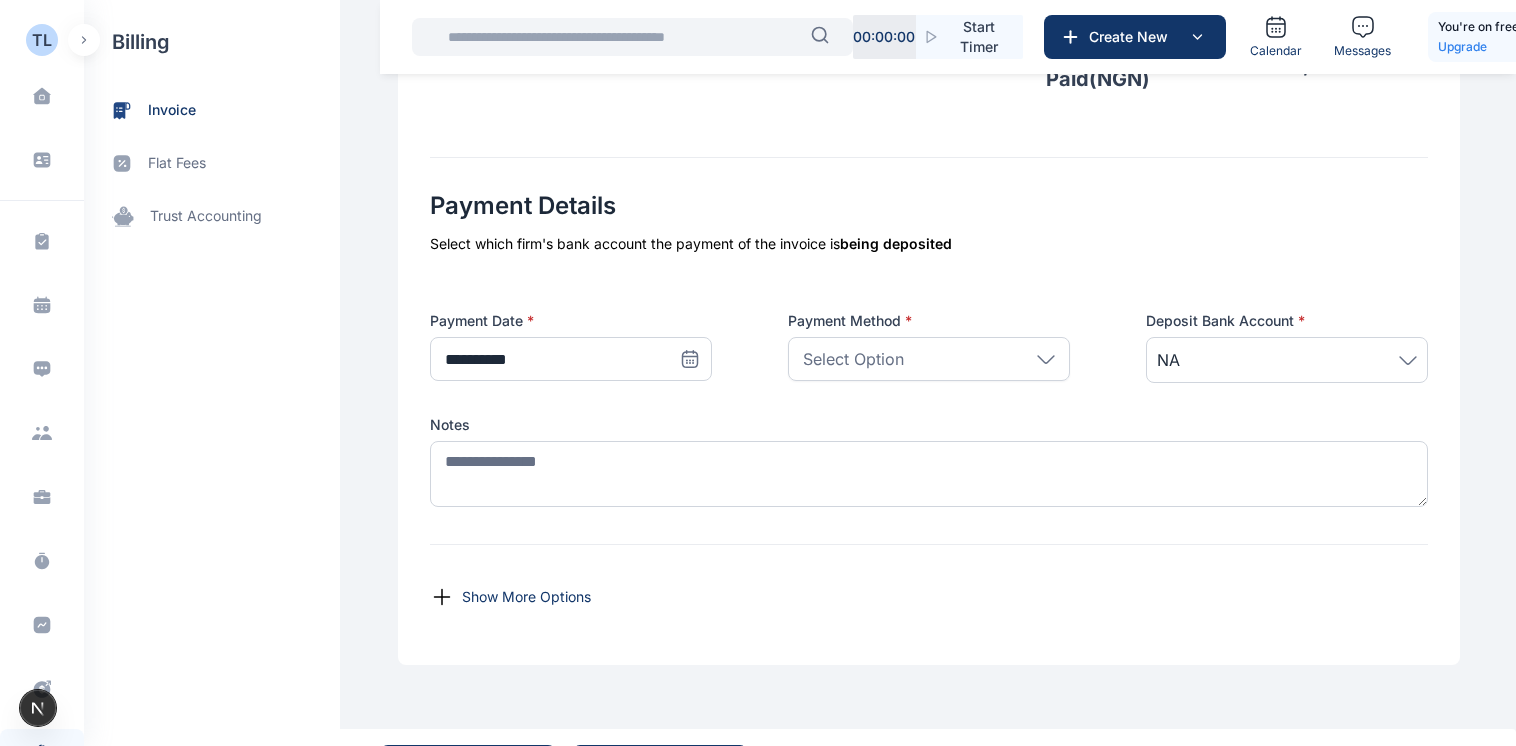 scroll, scrollTop: 747, scrollLeft: 0, axis: vertical 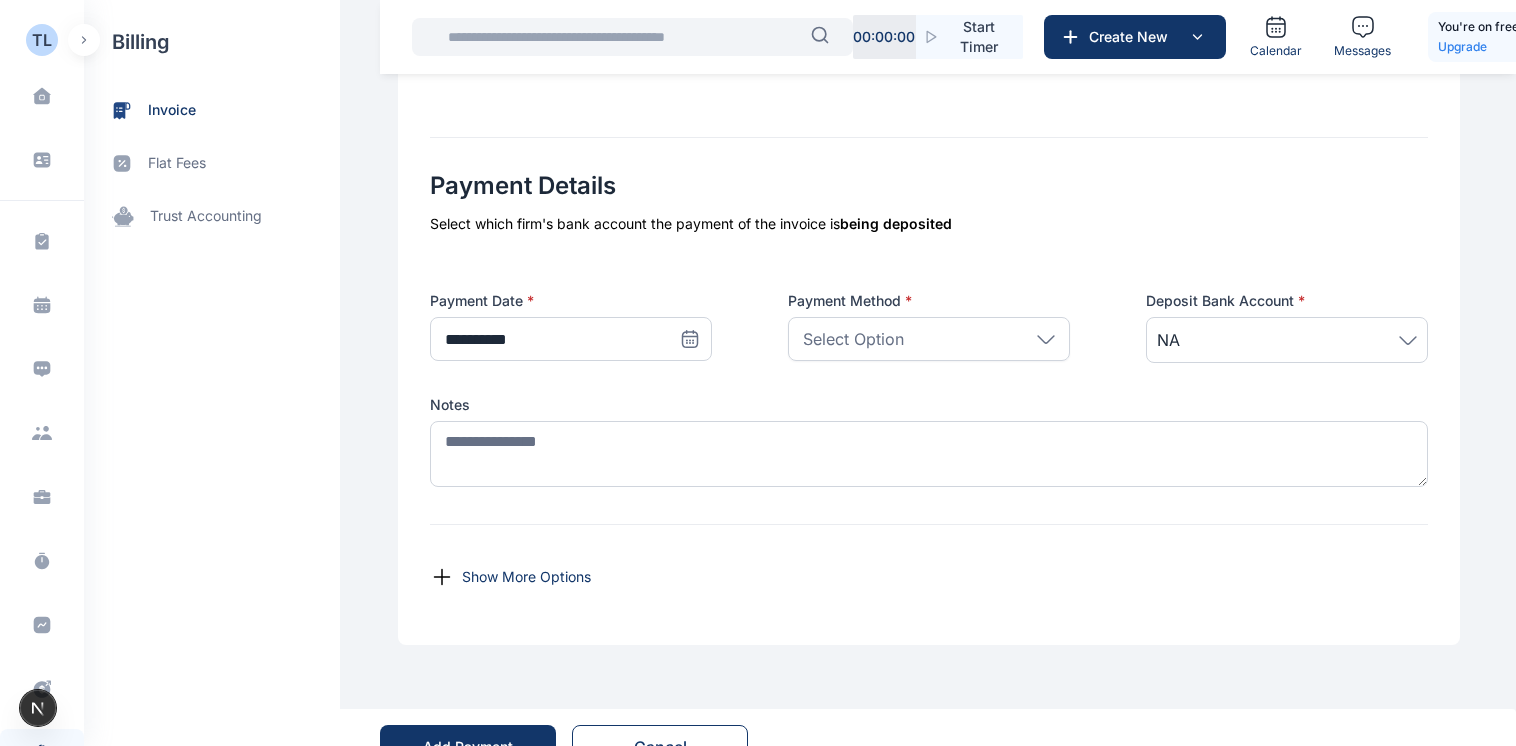 type on "******" 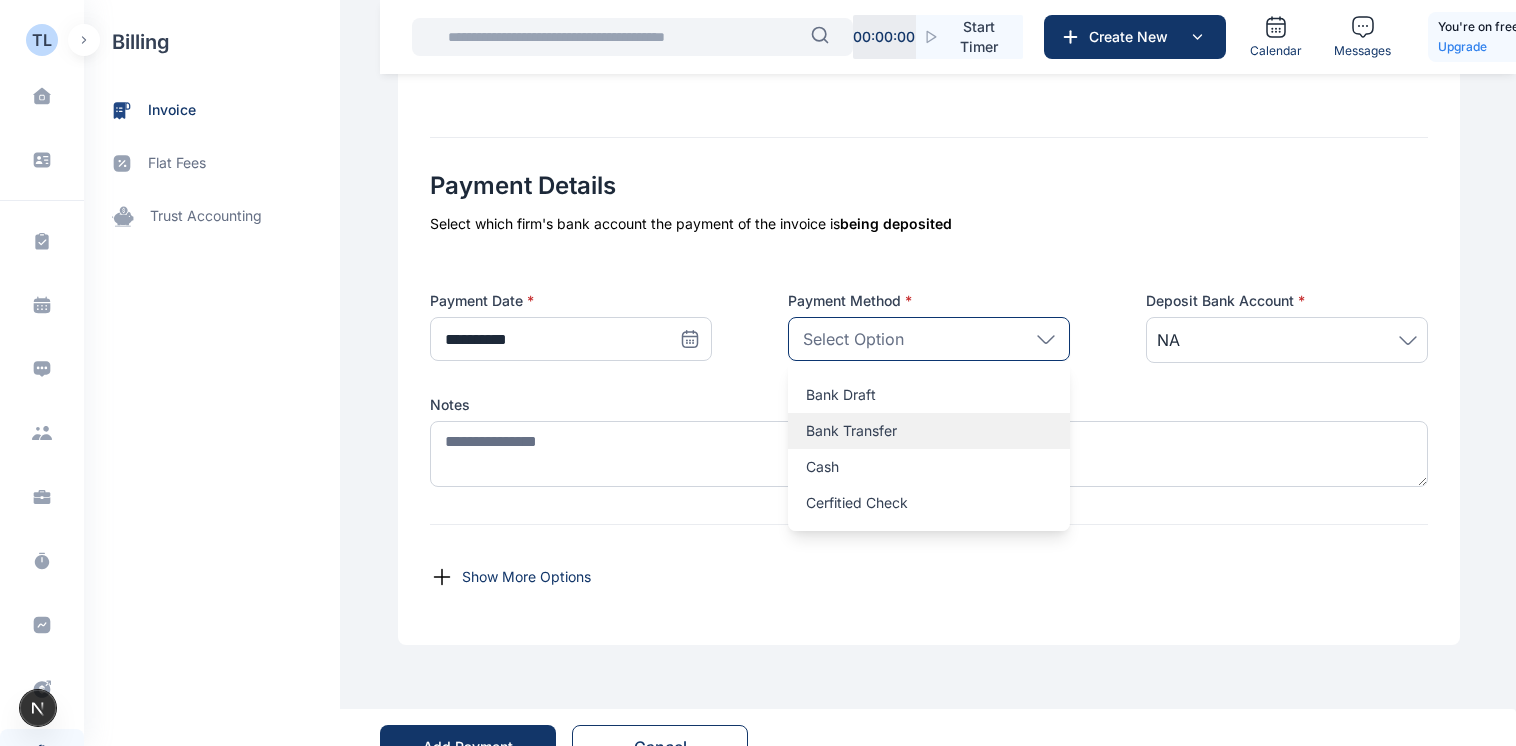 click on "Bank Transfer" at bounding box center [929, 431] 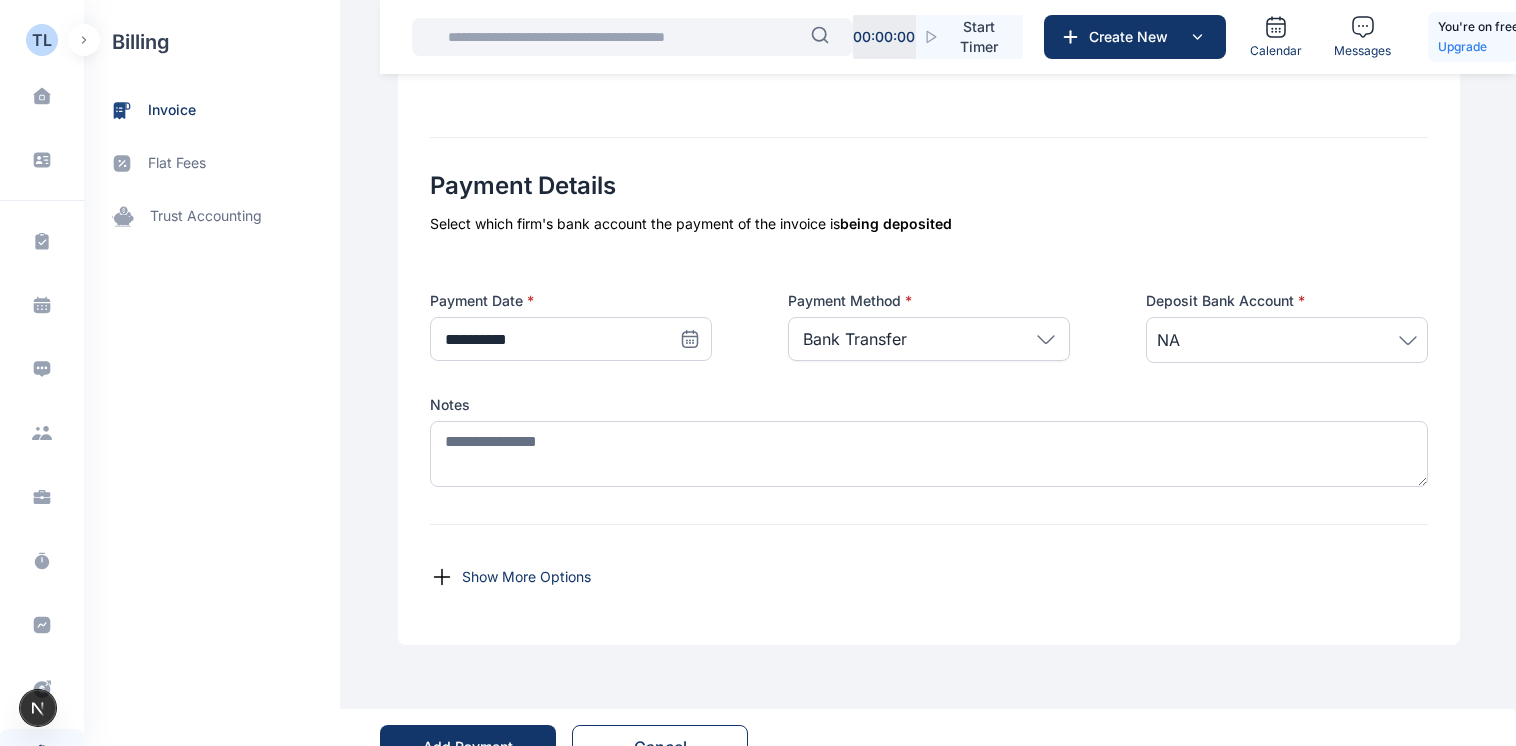 click on "NA" at bounding box center (1287, 340) 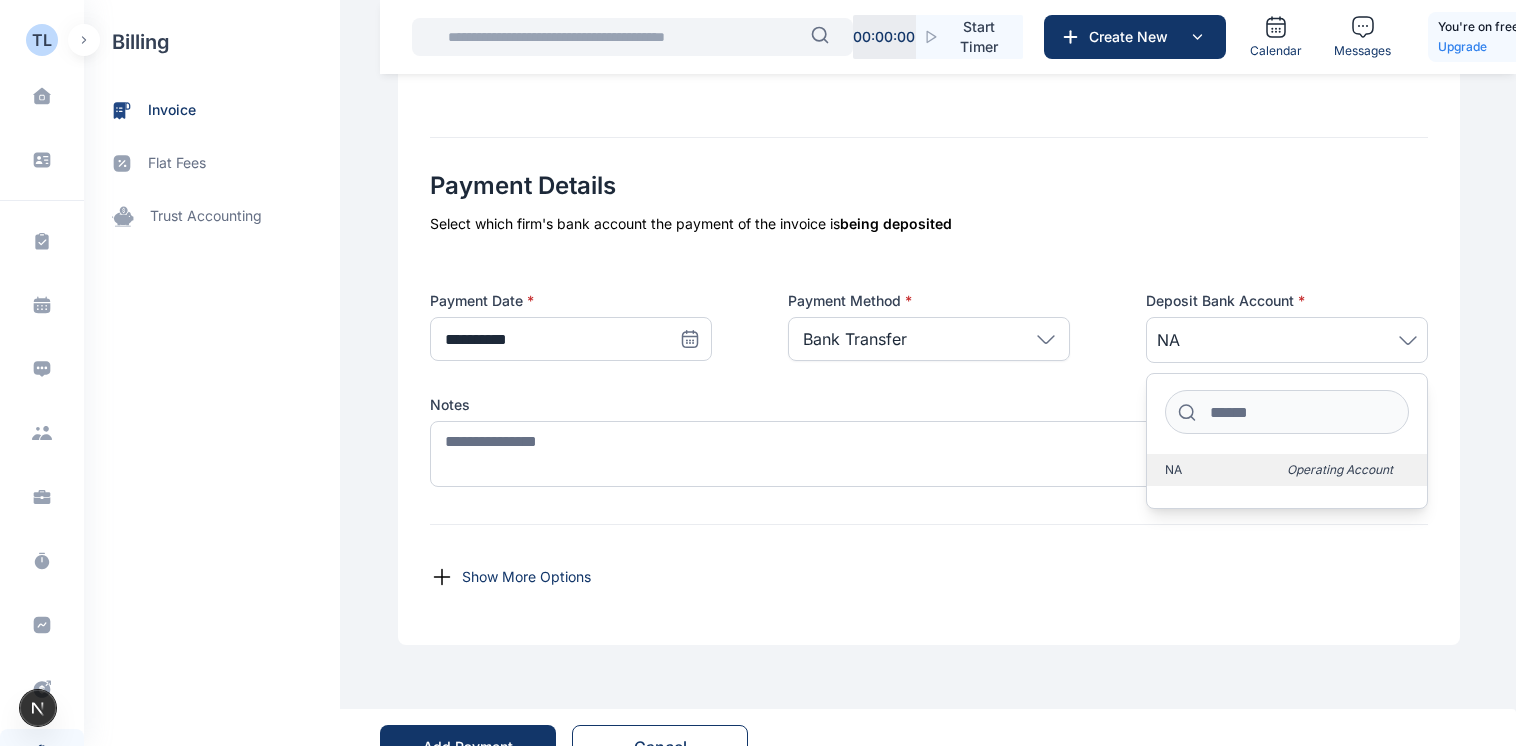click on "NA Operating Account" at bounding box center (1287, 470) 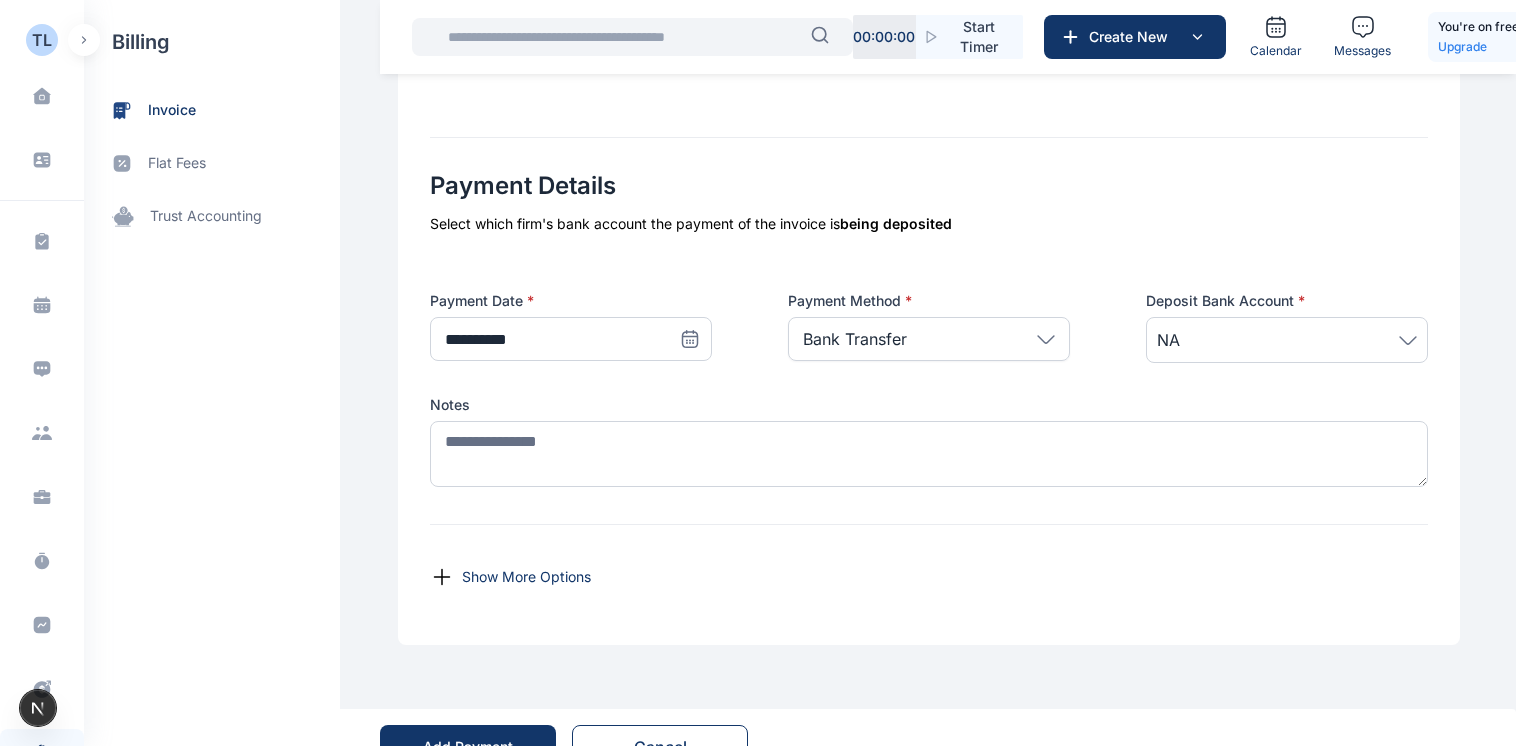 click on "Add Payment" at bounding box center (468, 747) 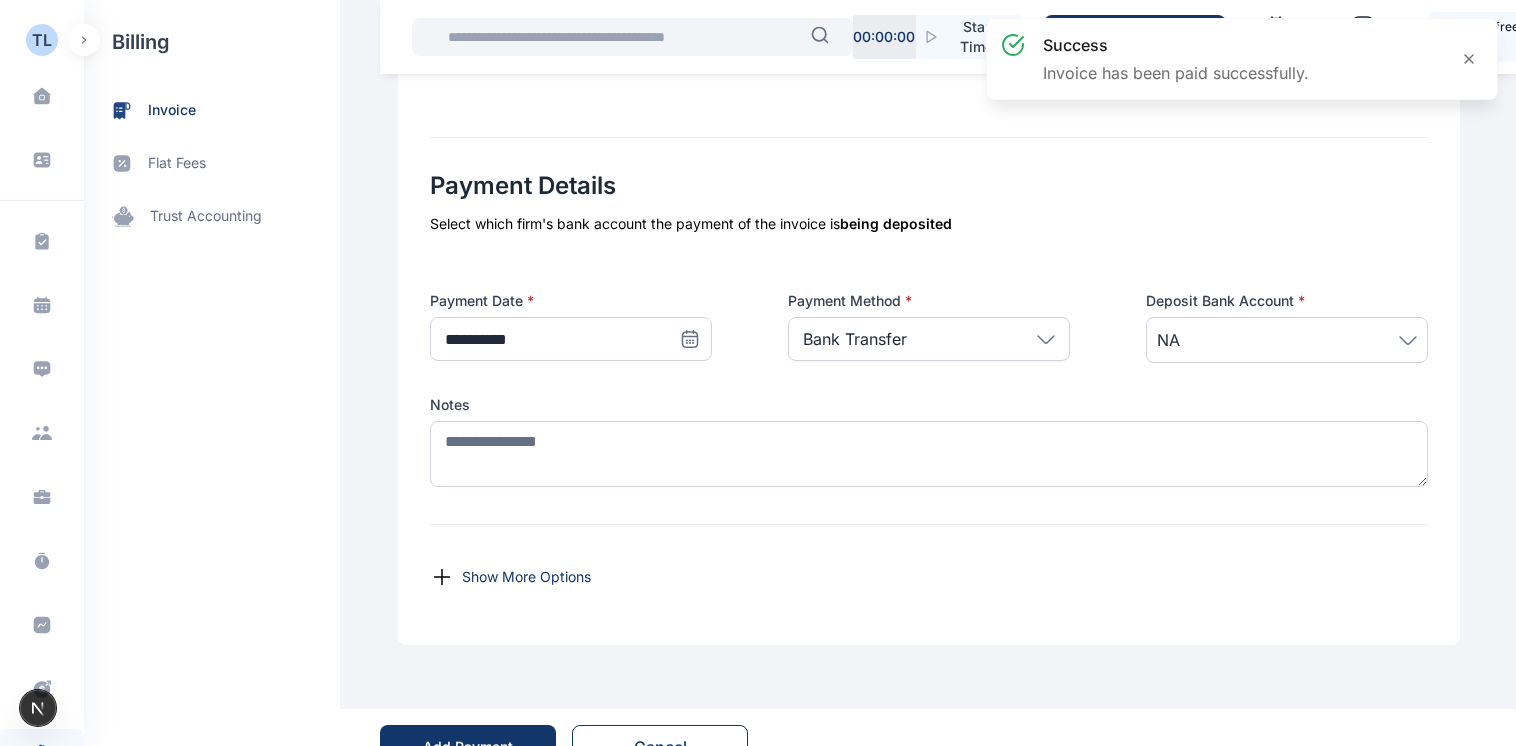 scroll, scrollTop: 0, scrollLeft: 0, axis: both 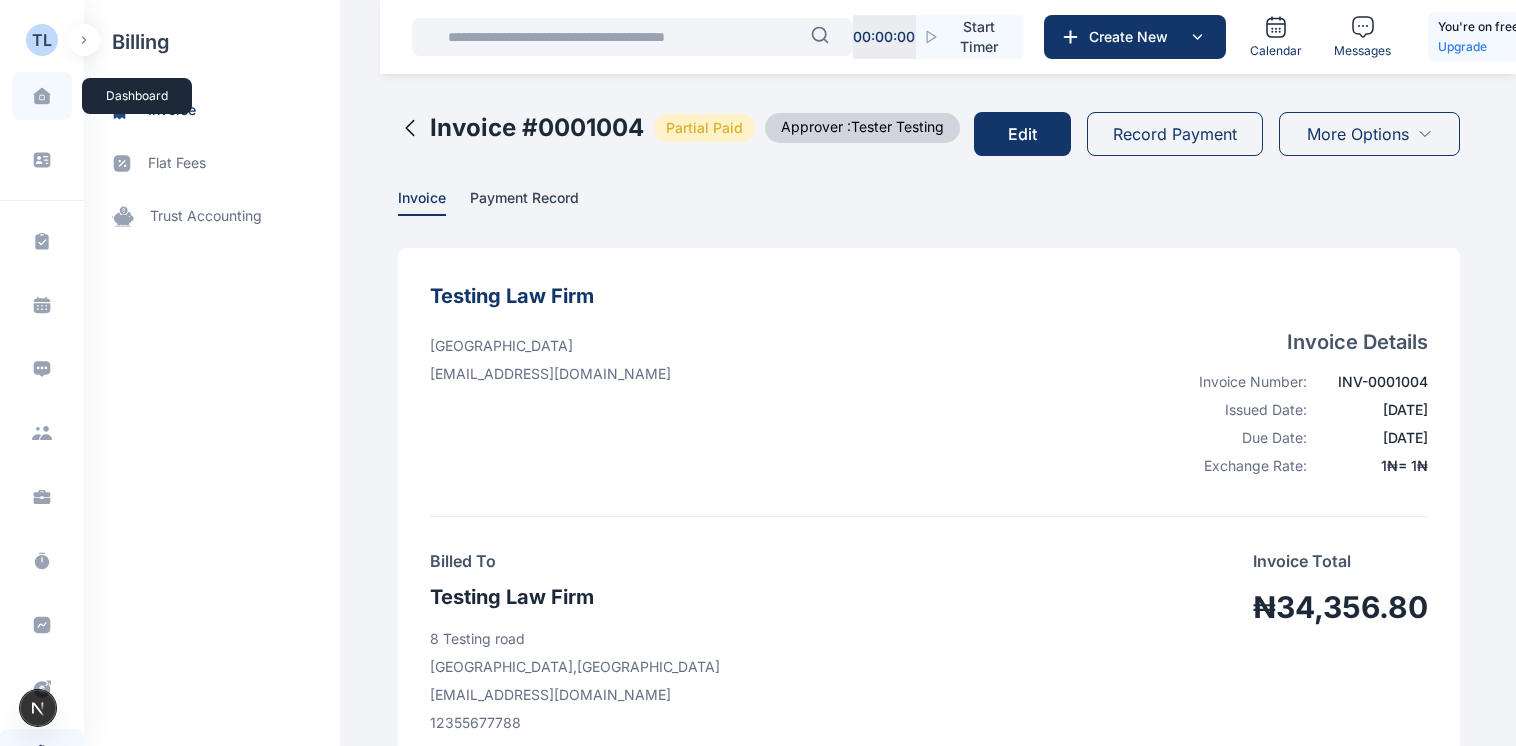 click 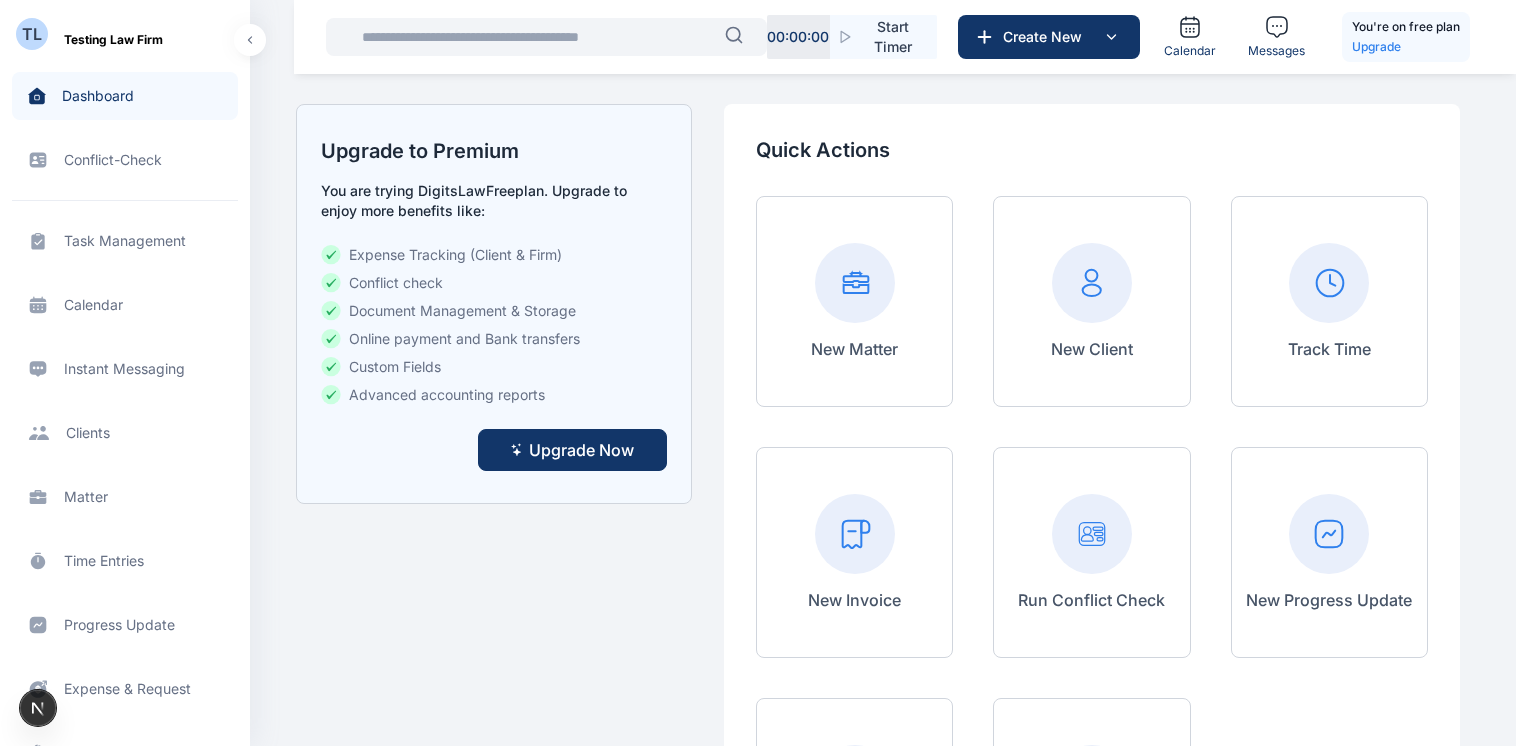 scroll, scrollTop: 215, scrollLeft: 0, axis: vertical 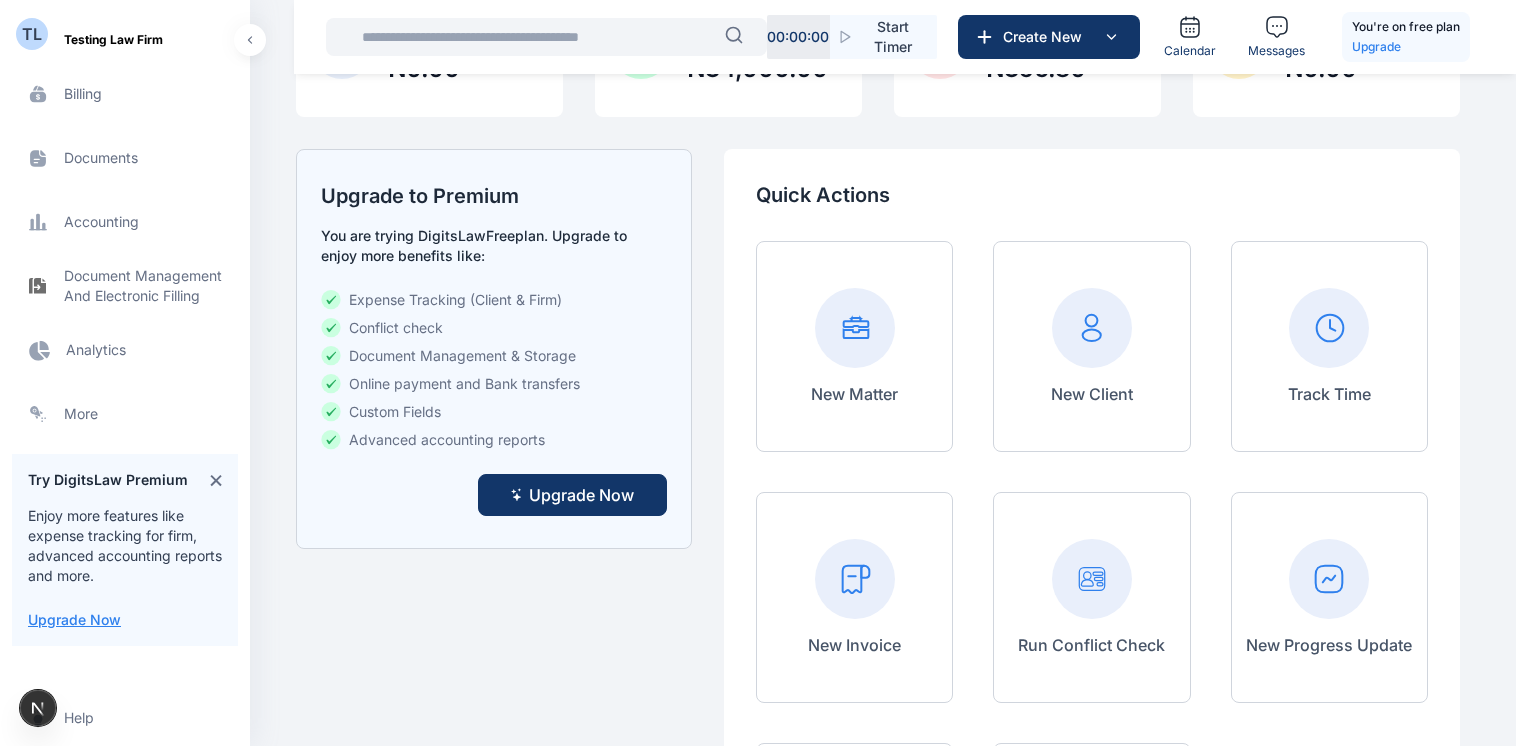 click on "Analytics Analytics Analytics" at bounding box center (125, 350) 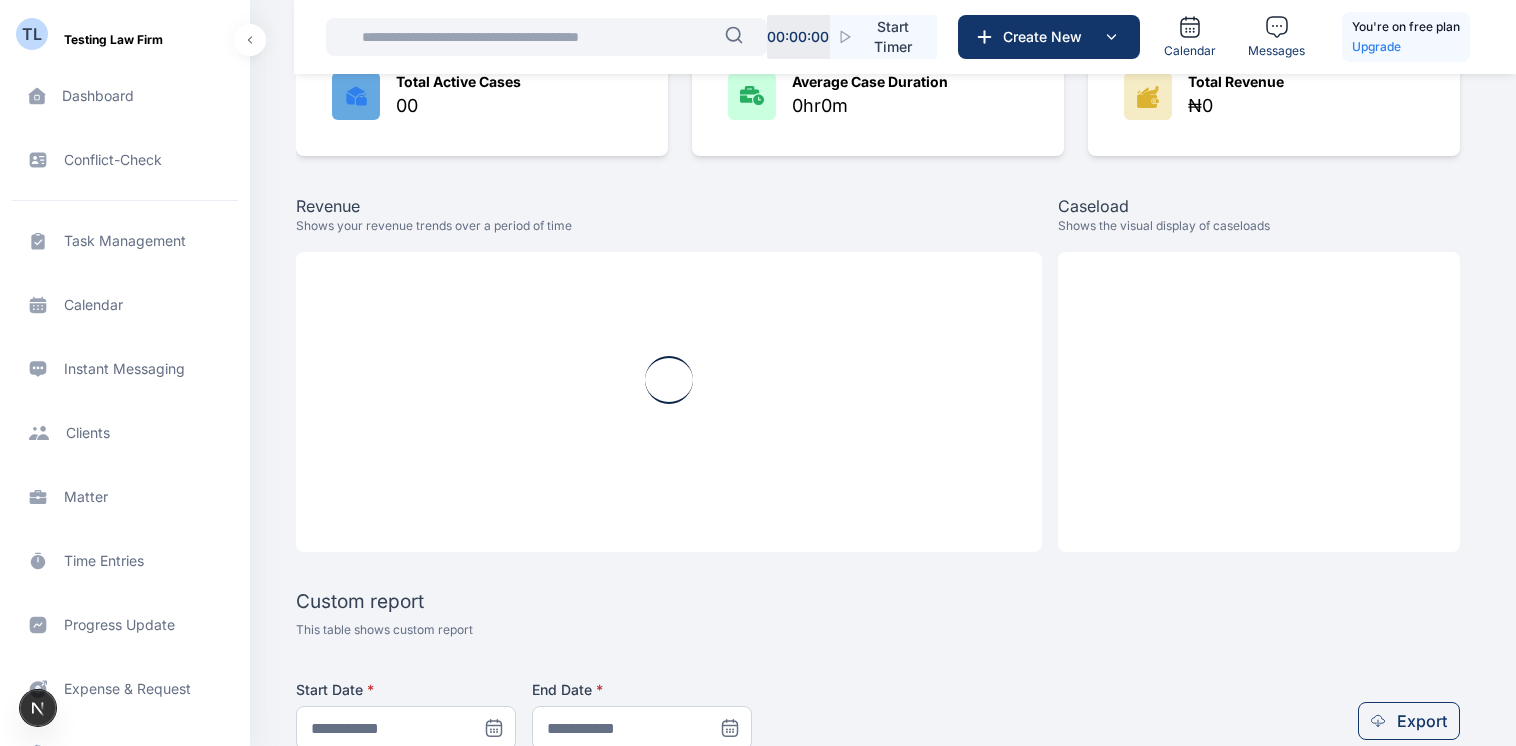 scroll, scrollTop: 0, scrollLeft: 0, axis: both 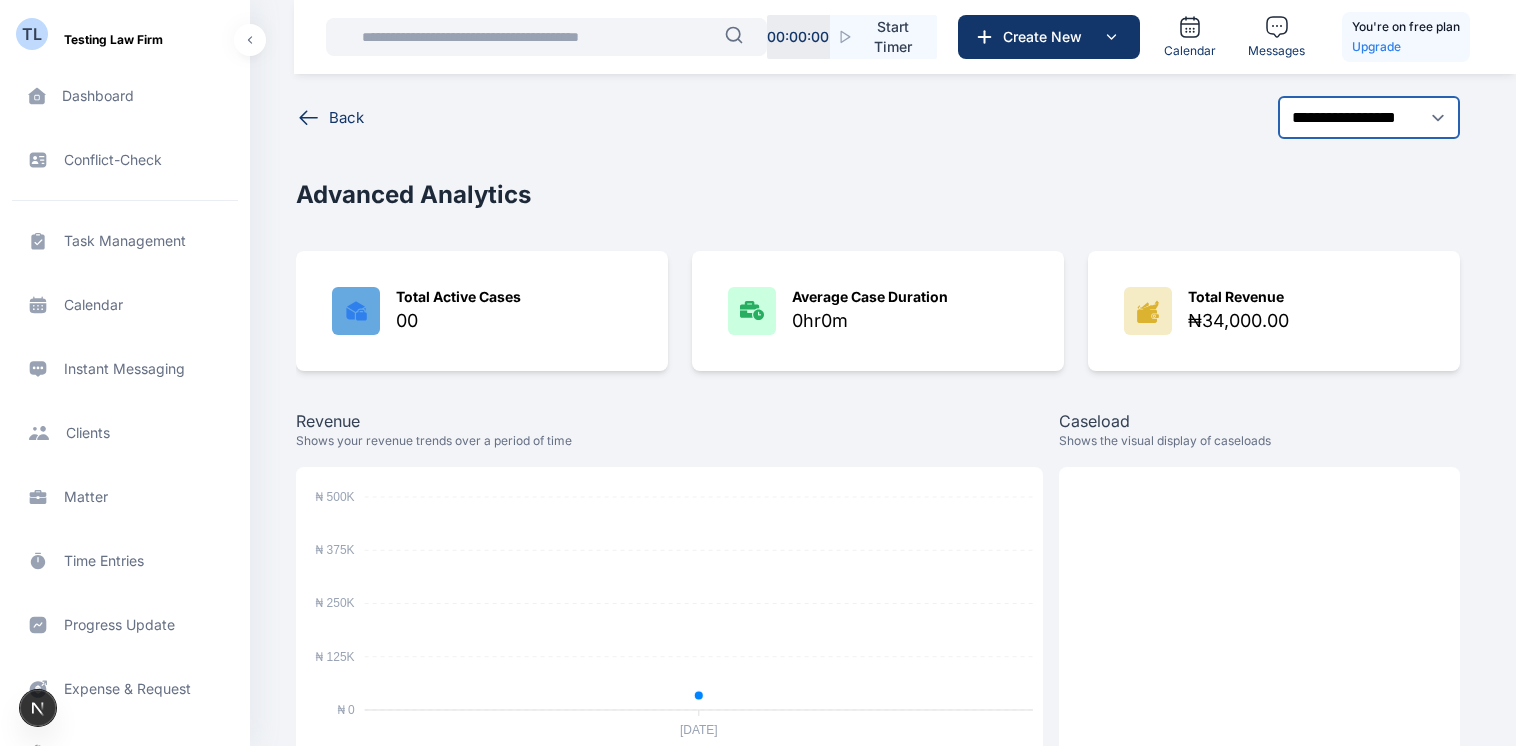 click on "**********" at bounding box center (1369, 117) 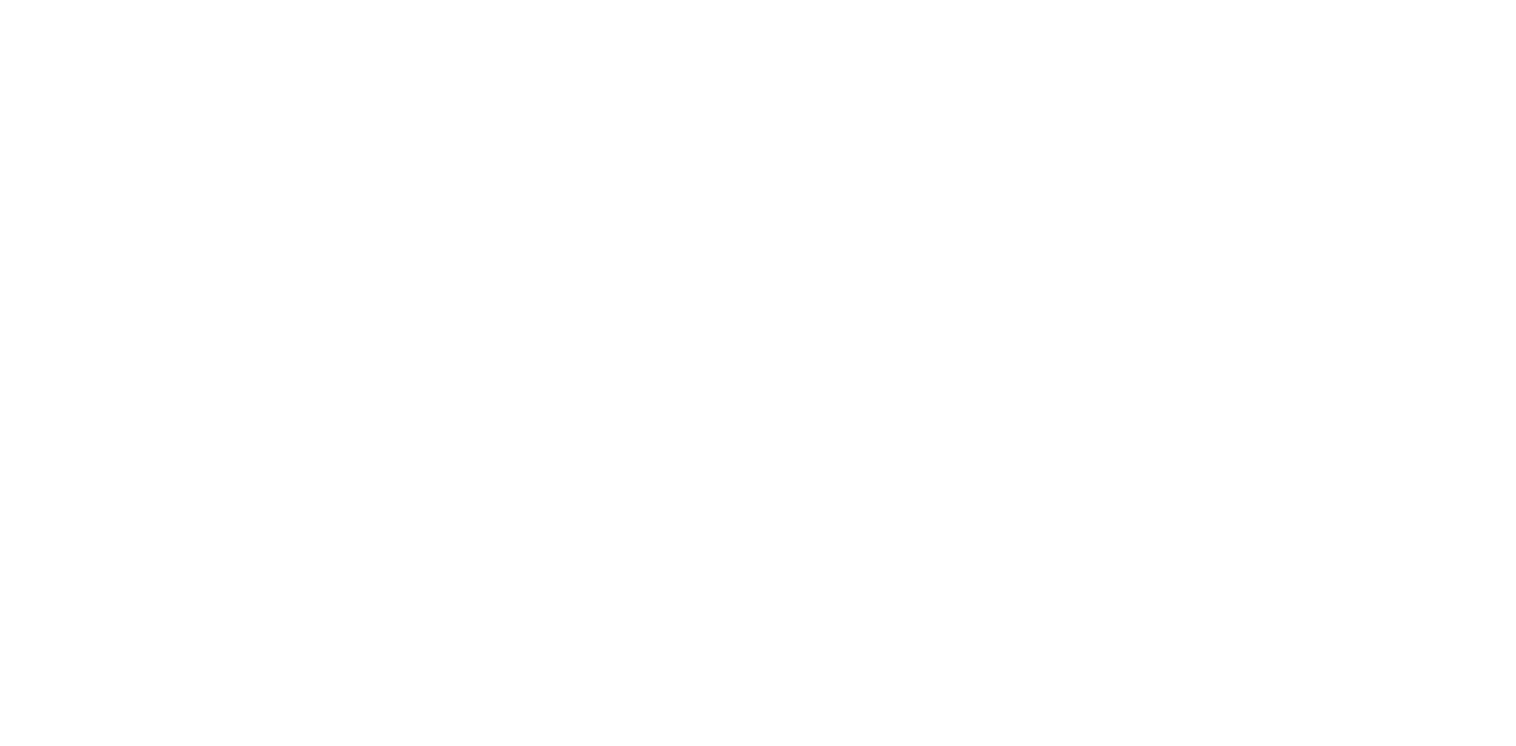 scroll, scrollTop: 0, scrollLeft: 0, axis: both 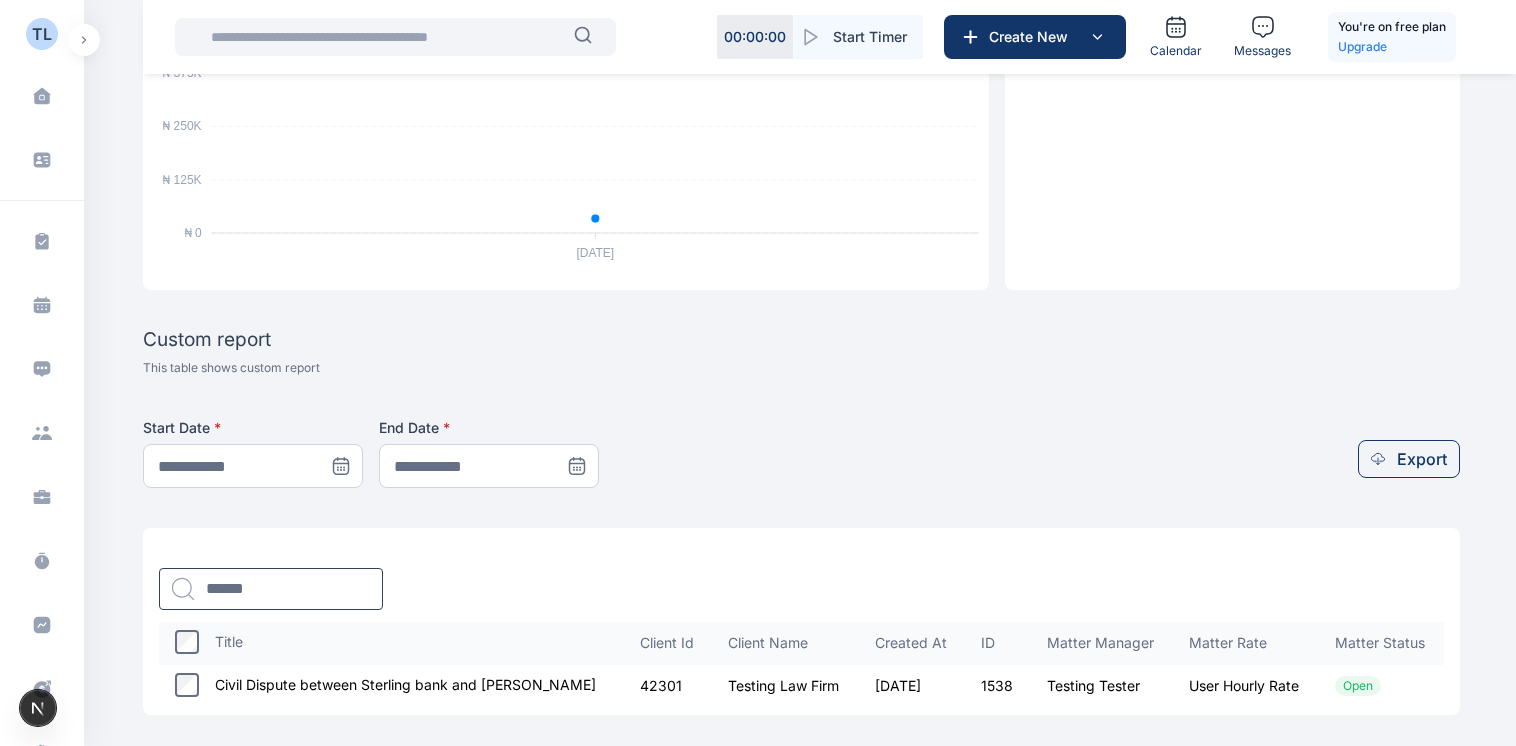 click 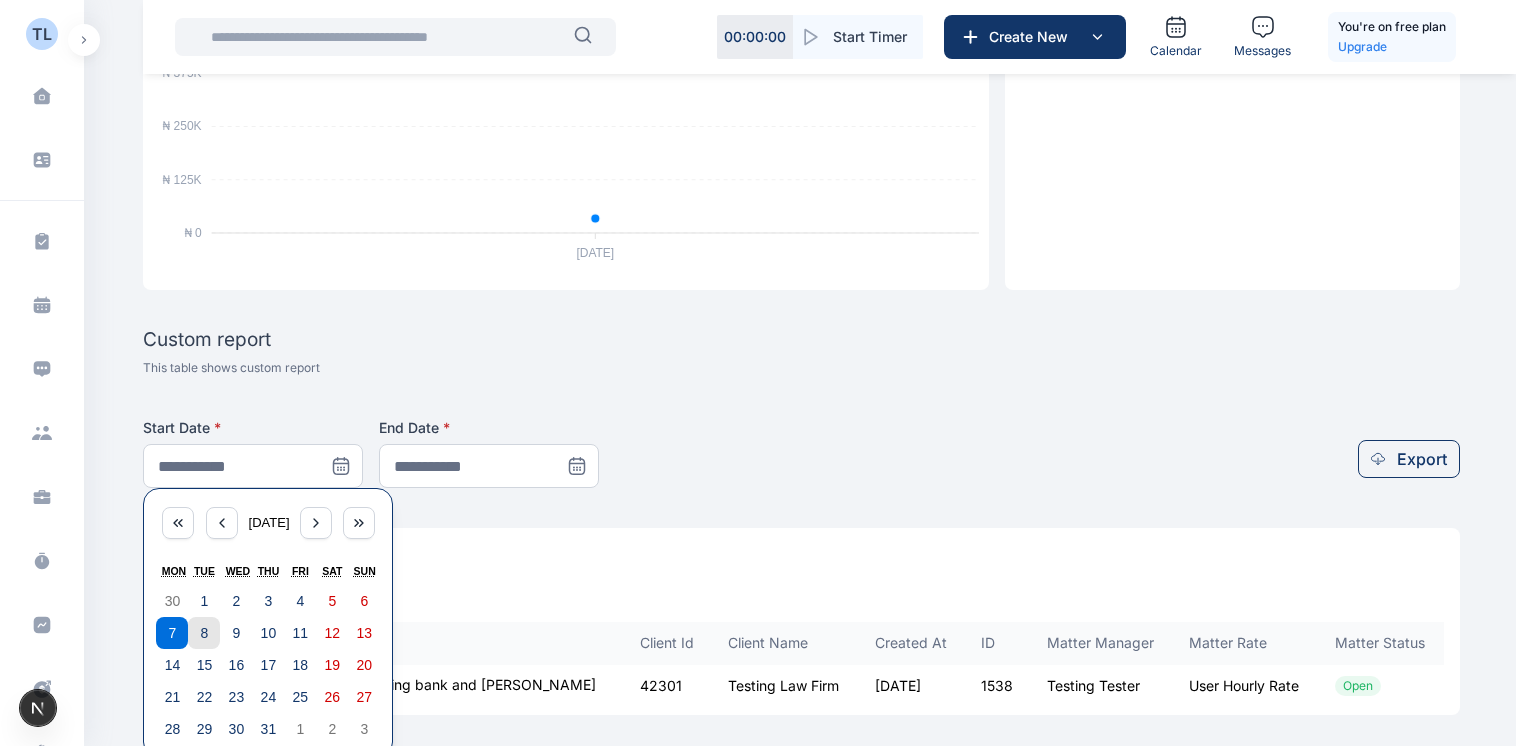 click on "8" at bounding box center (205, 633) 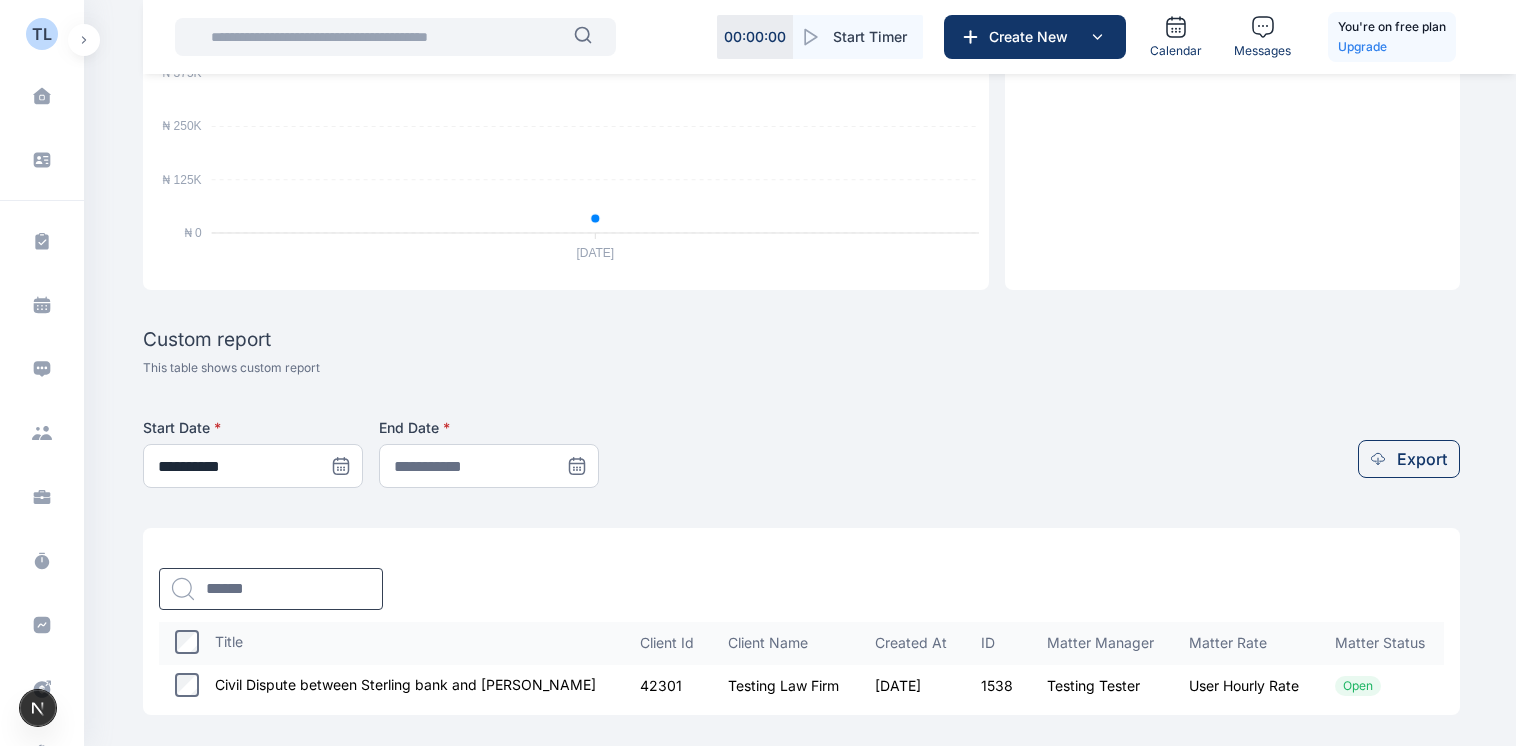 click 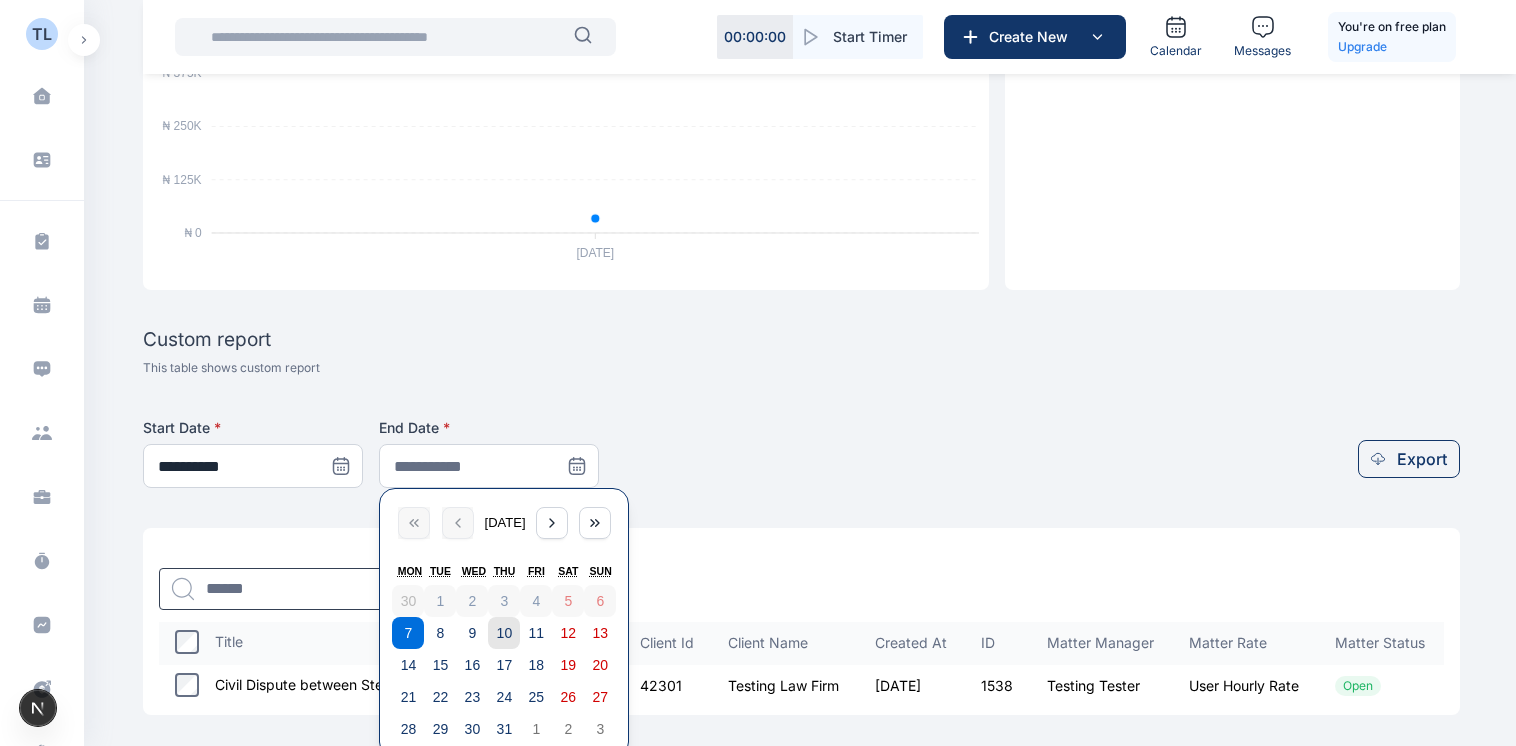 click on "10" at bounding box center (505, 633) 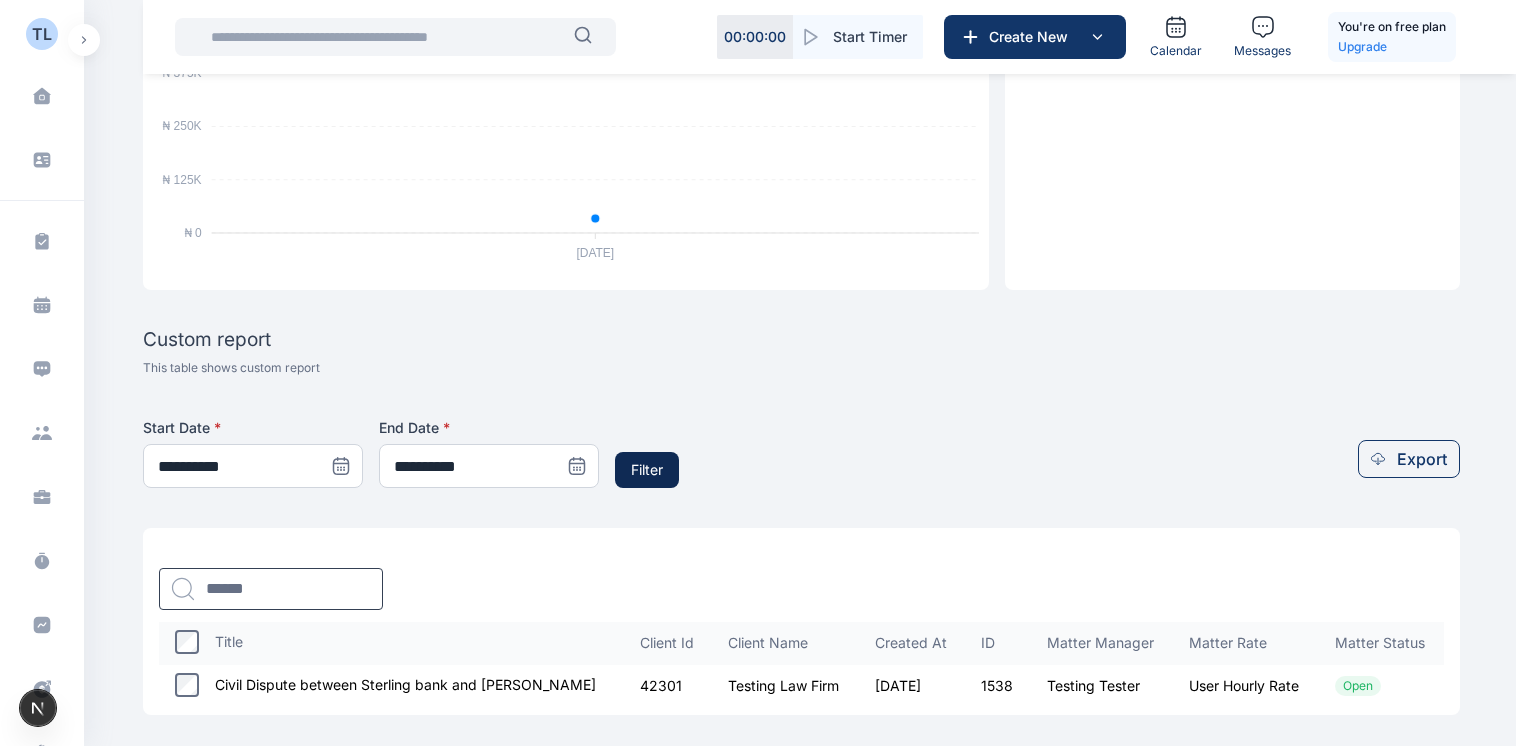 click on "Filter" at bounding box center [647, 470] 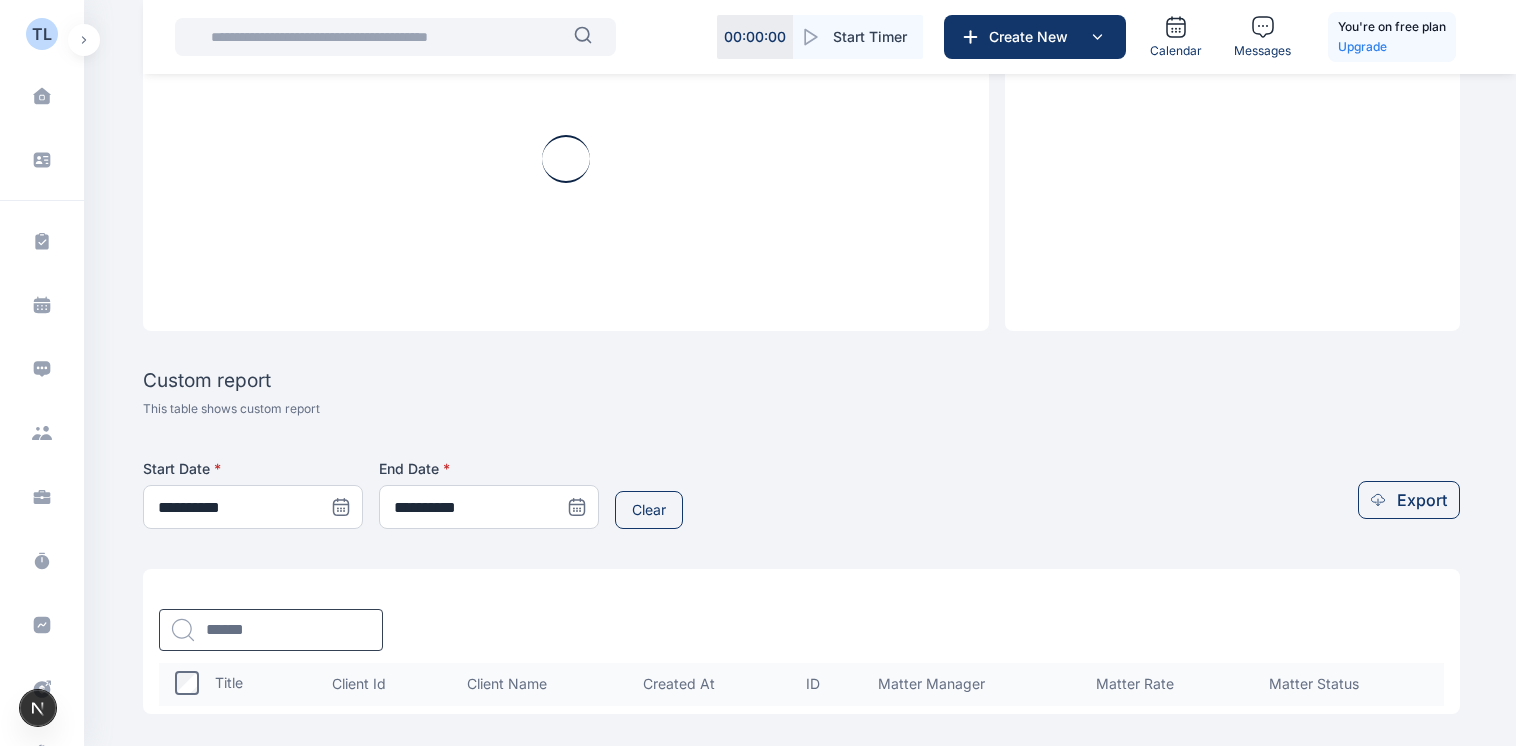 scroll, scrollTop: 435, scrollLeft: 0, axis: vertical 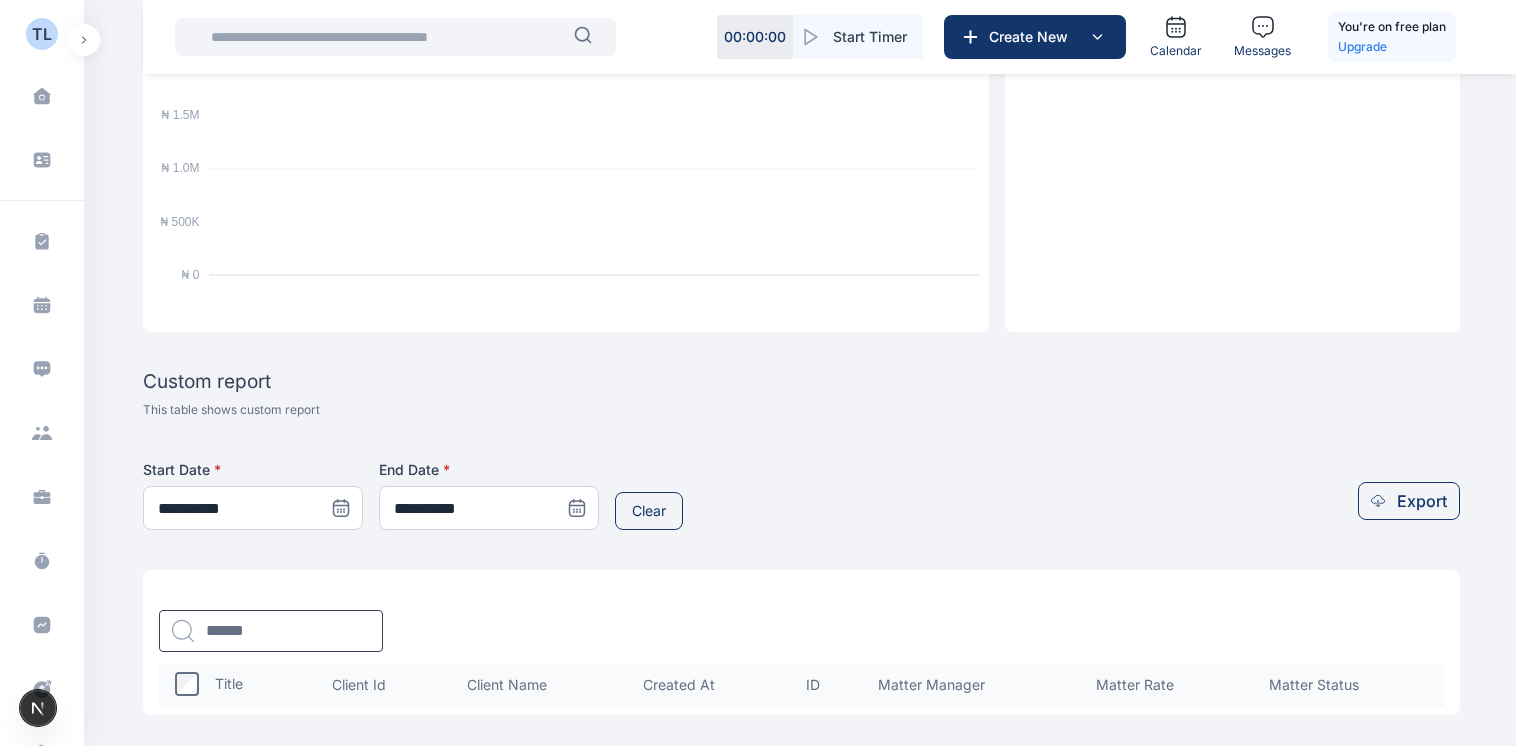 click 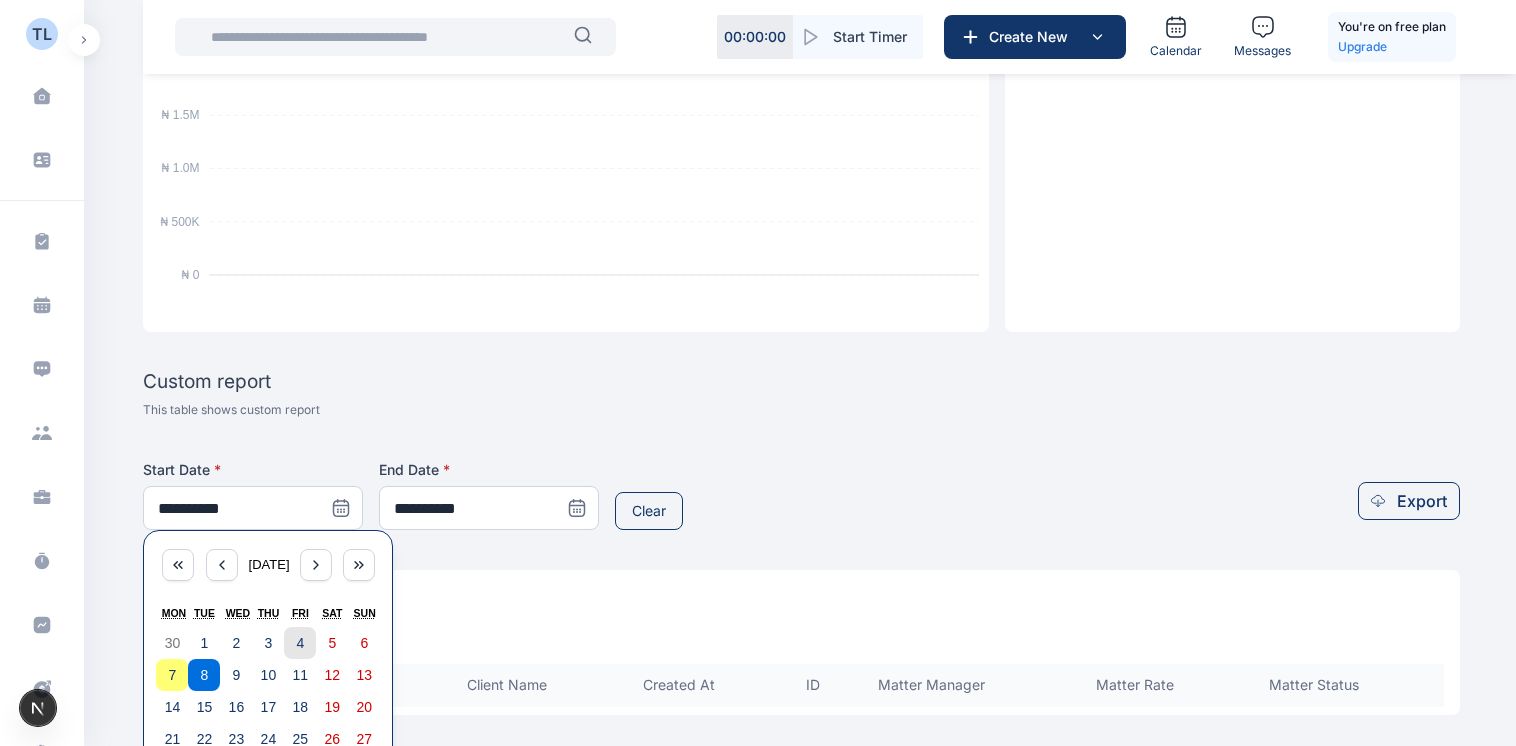 click on "4" at bounding box center (300, 643) 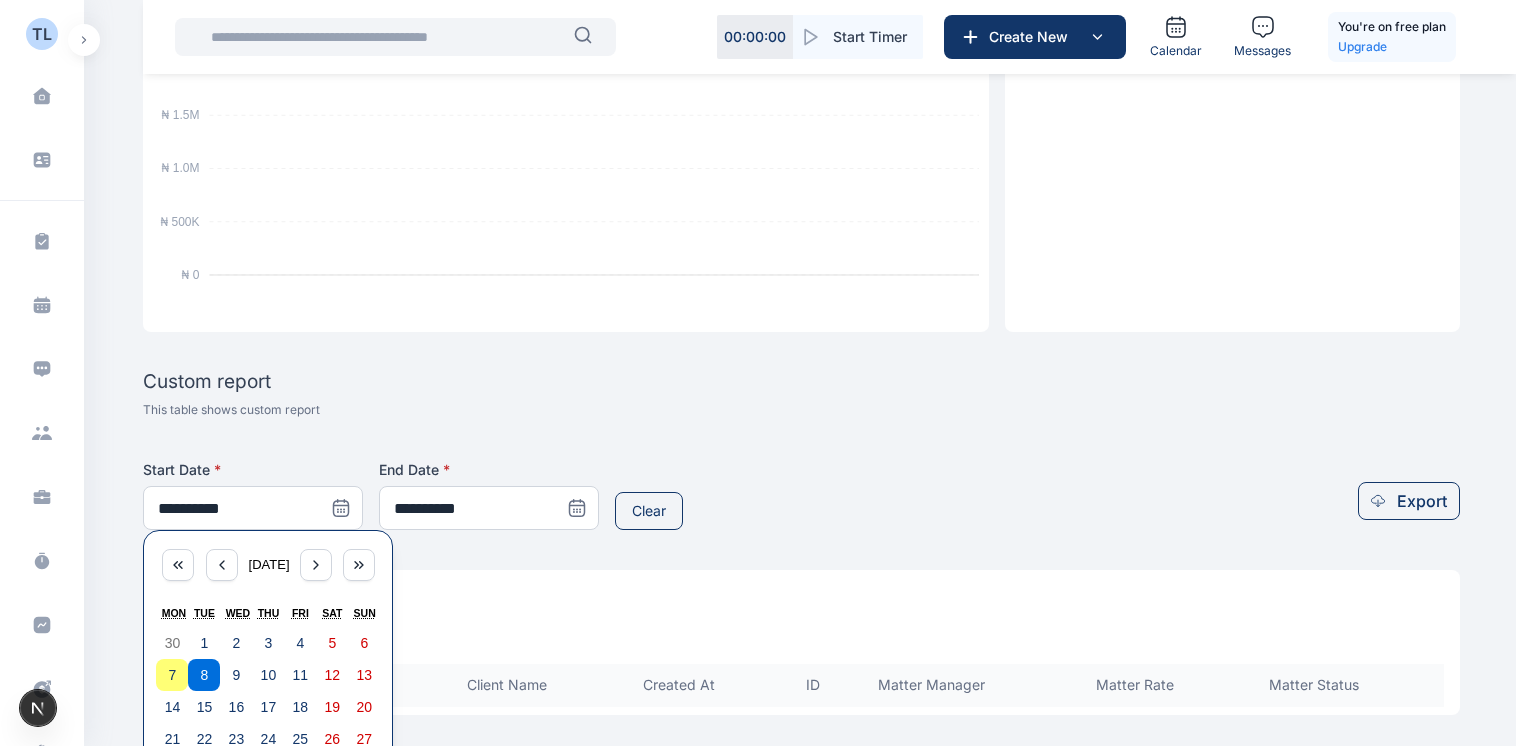 type on "**********" 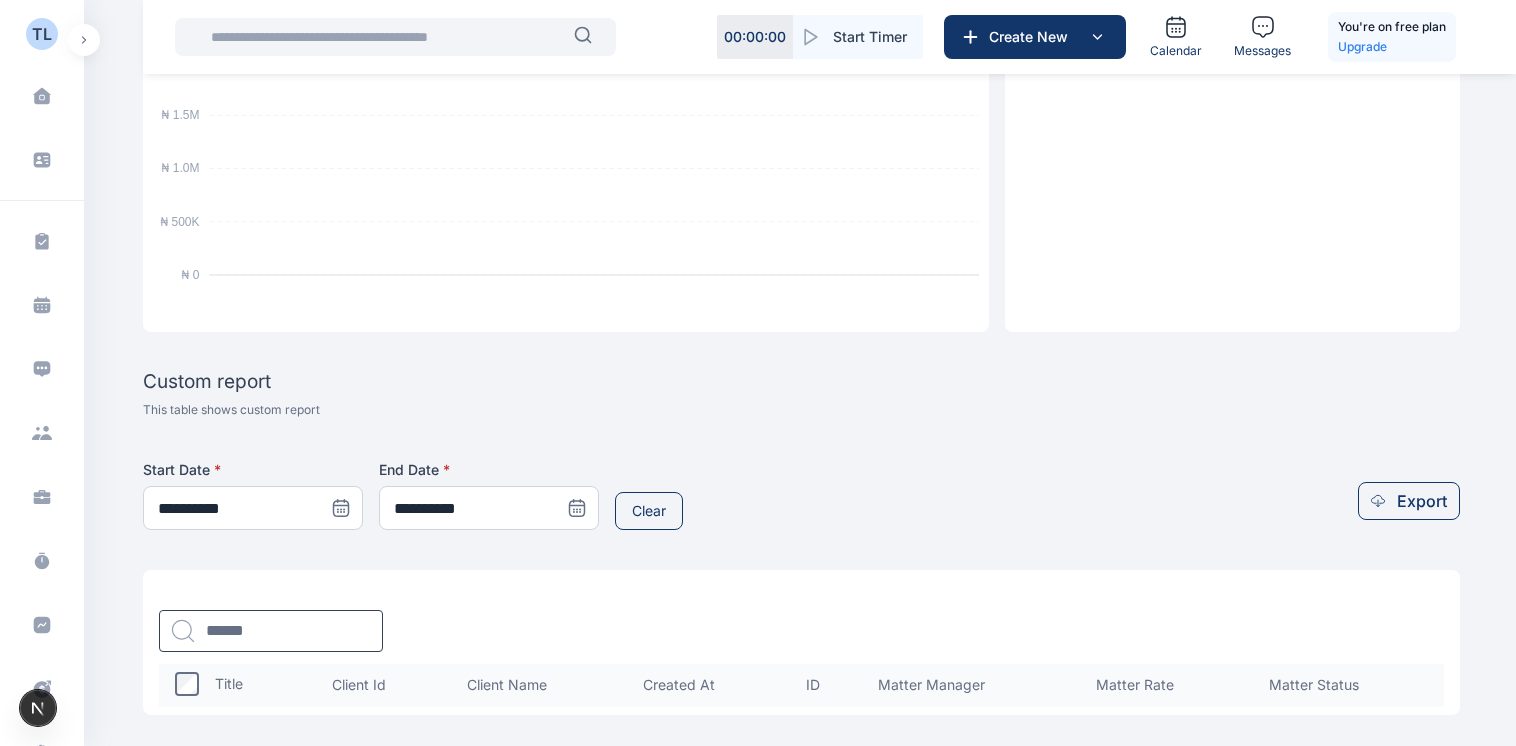 click 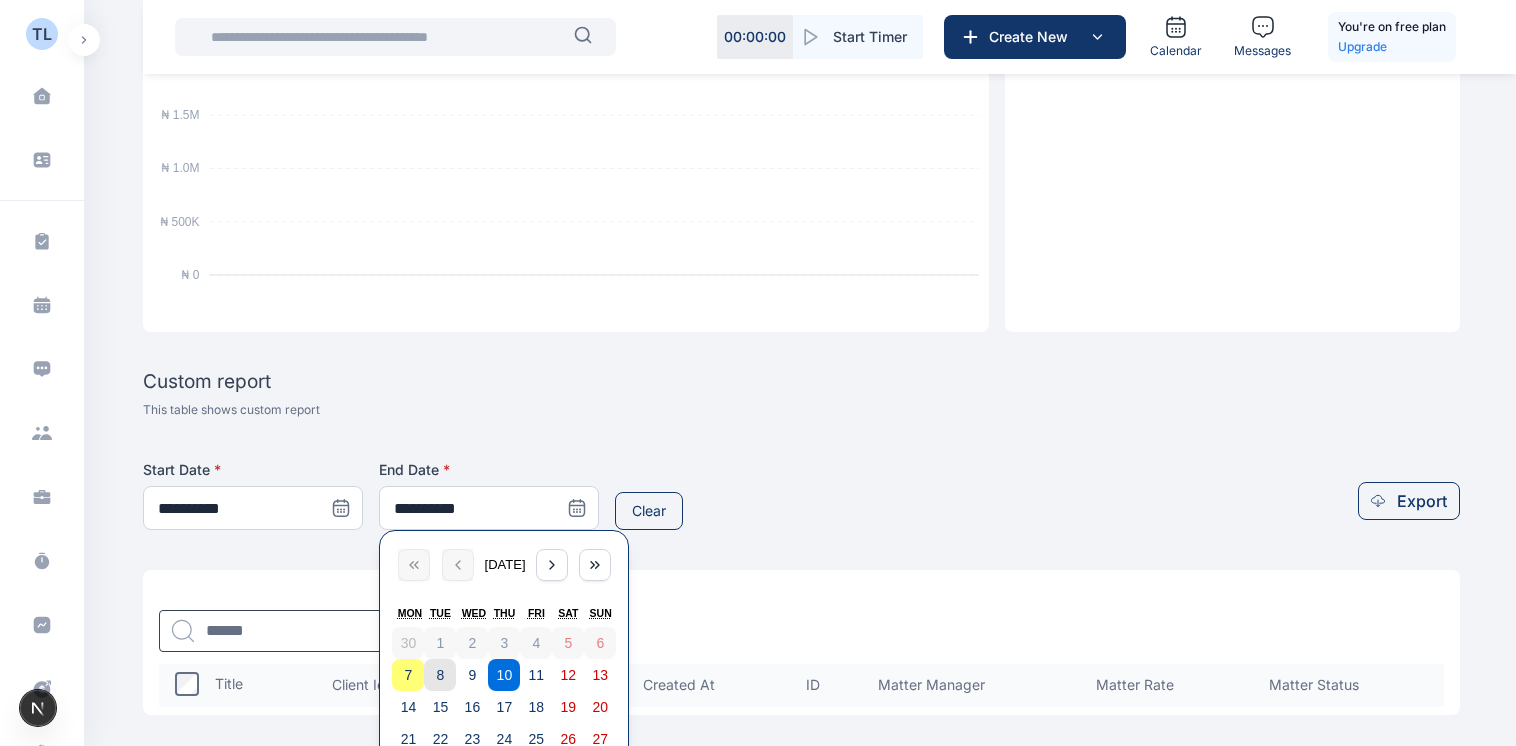click on "8" at bounding box center (440, 675) 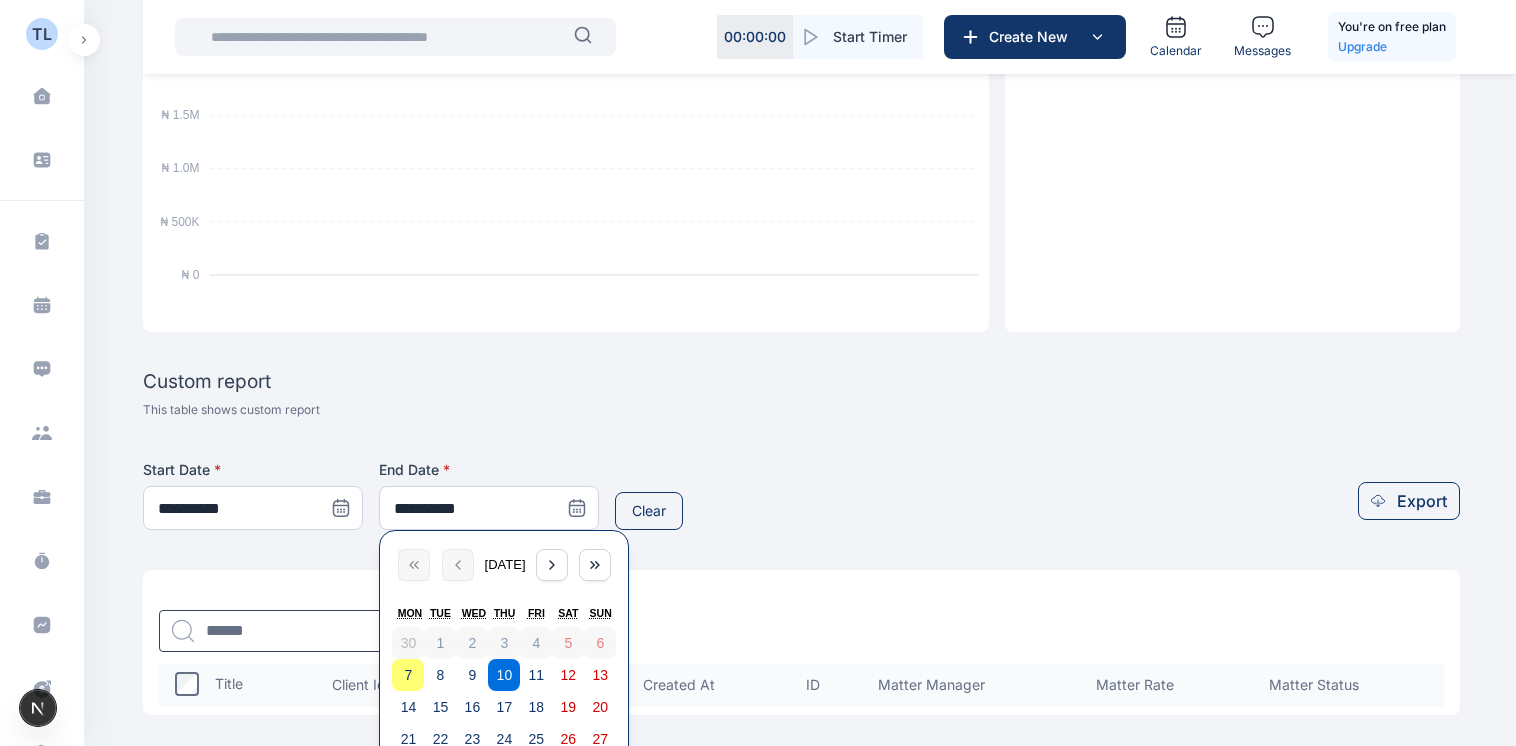 type on "**********" 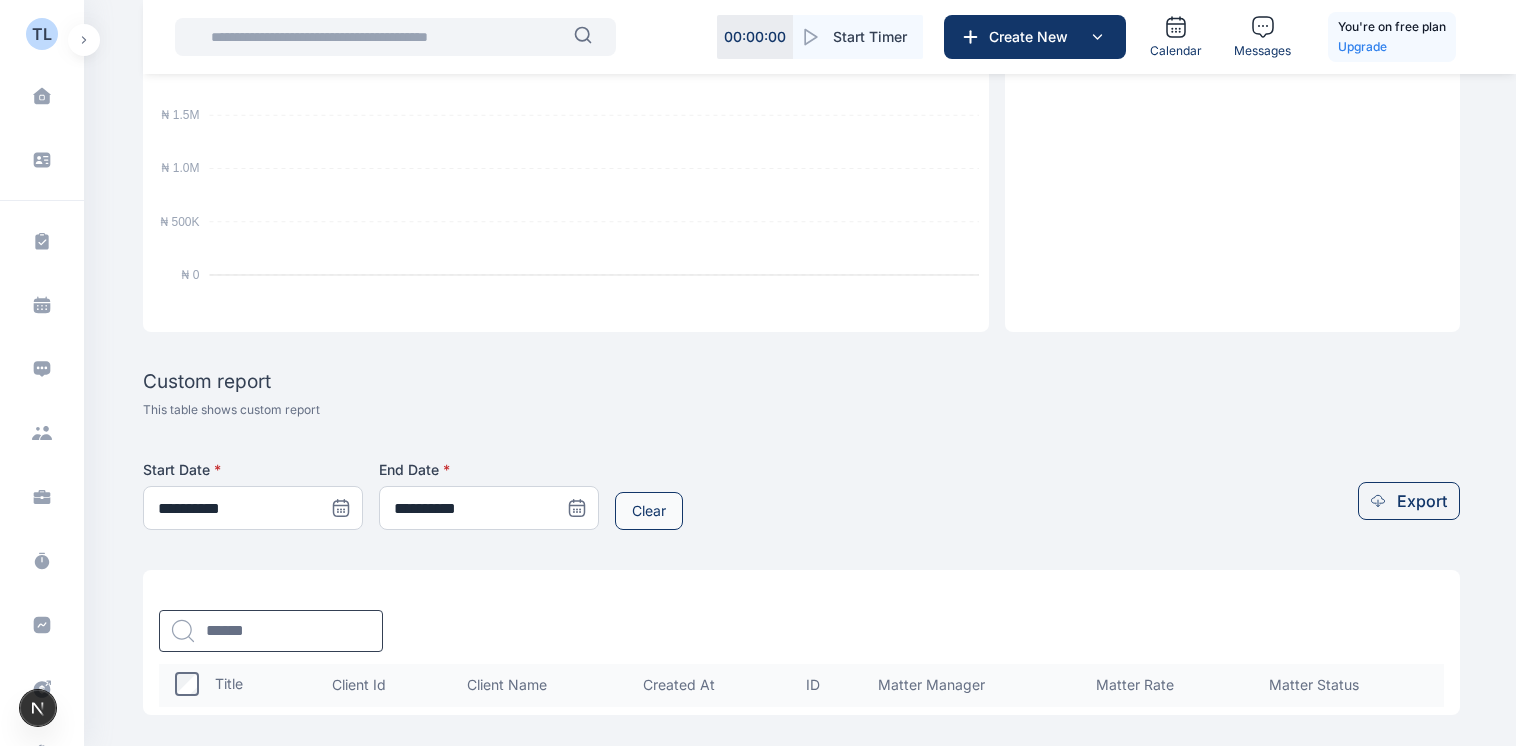click on "Clear" at bounding box center [649, 511] 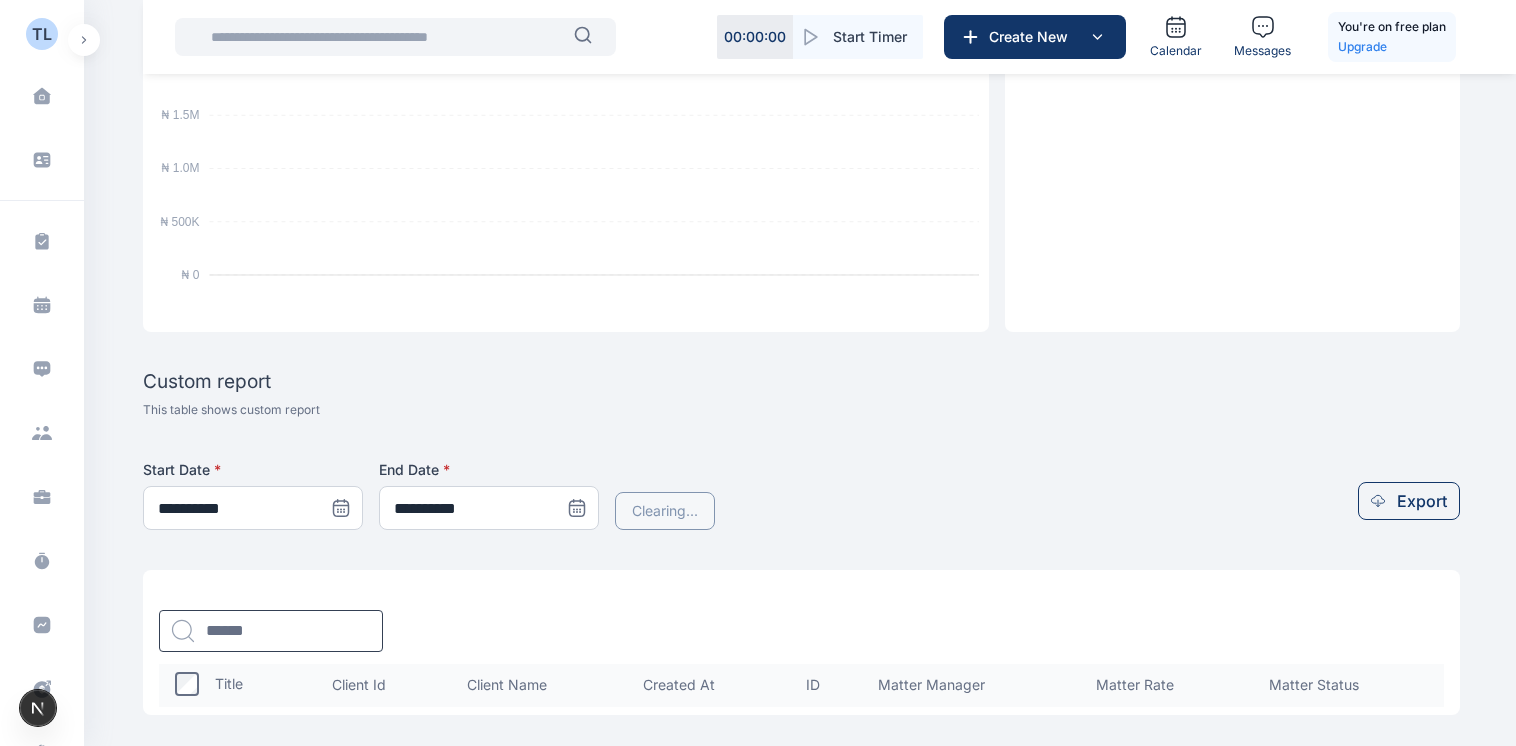 type on "**********" 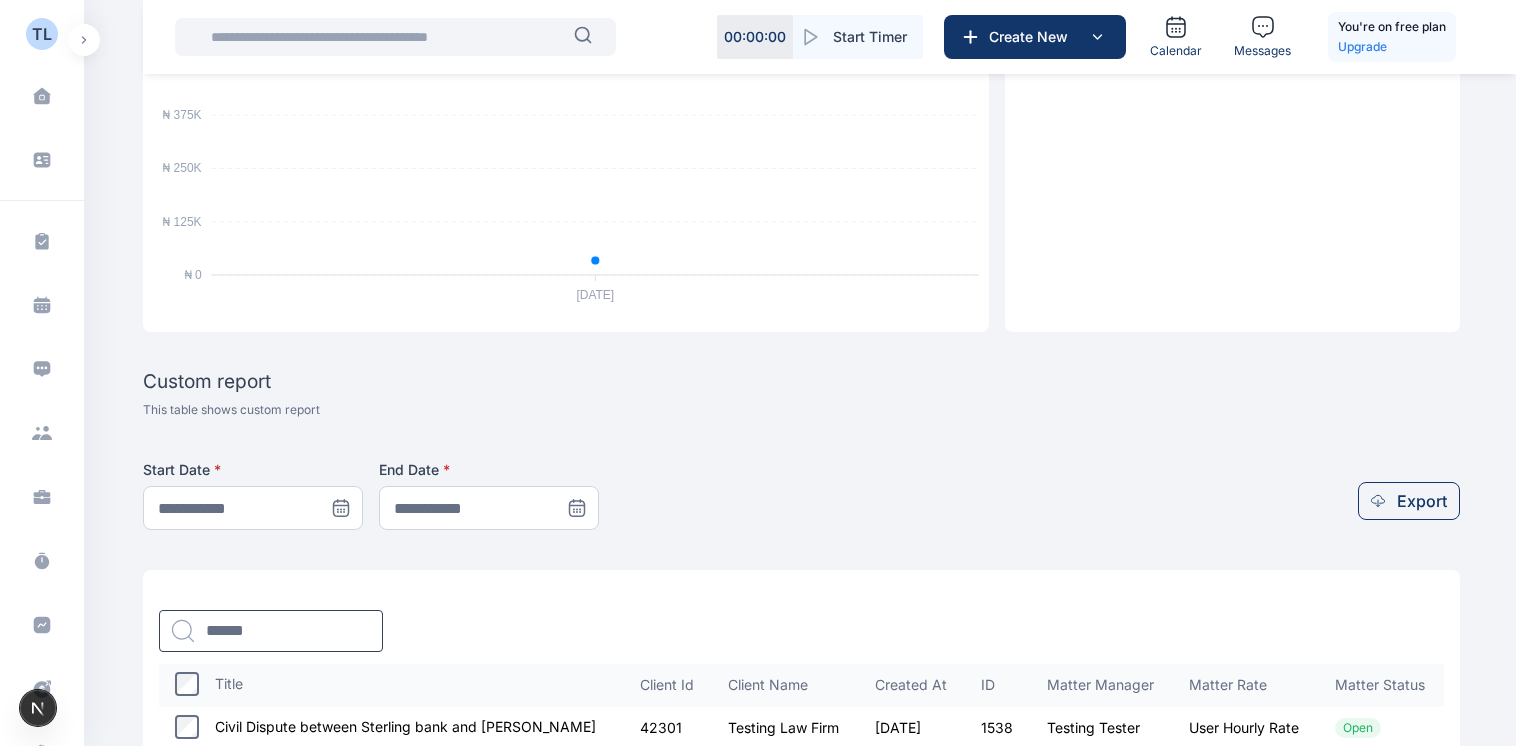 click 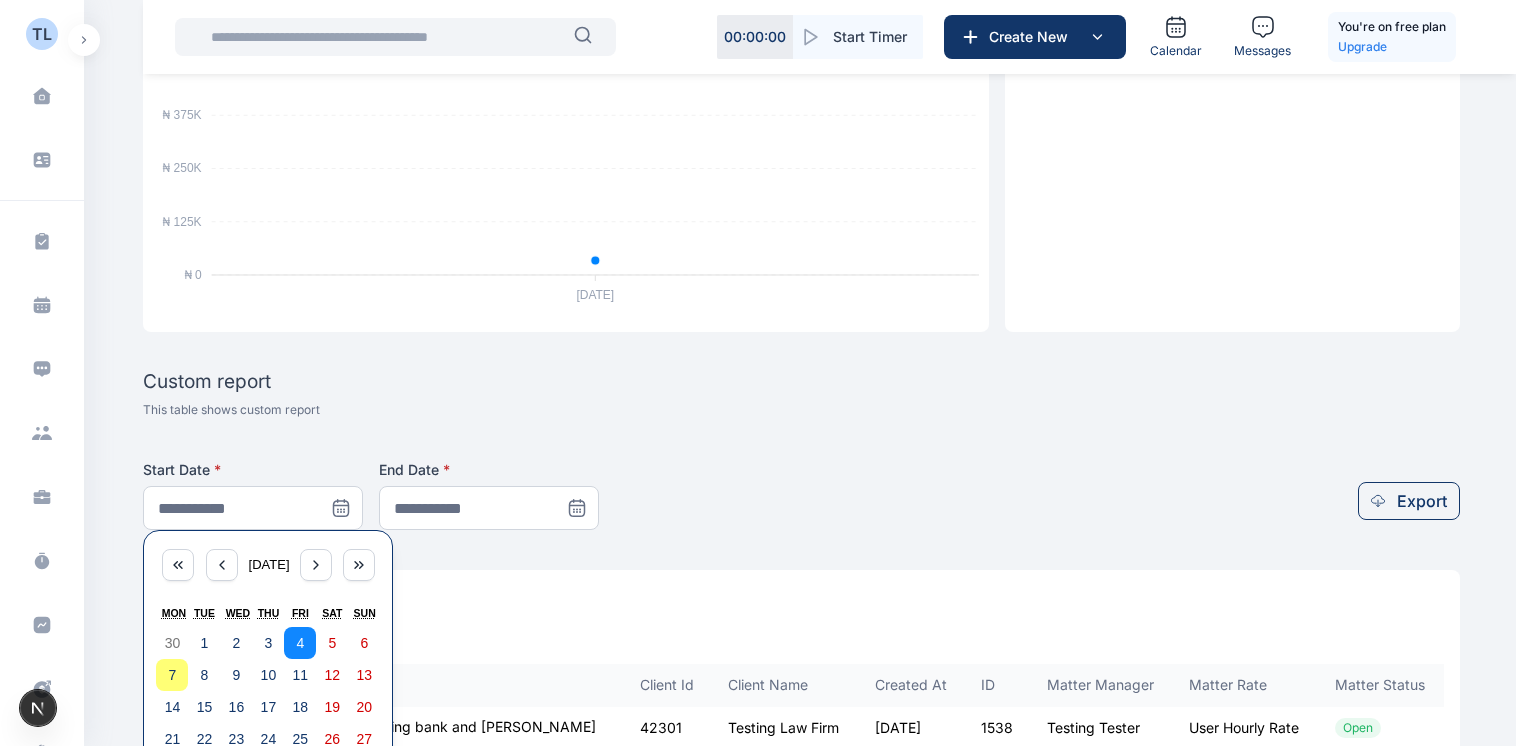 click on "4" at bounding box center [300, 643] 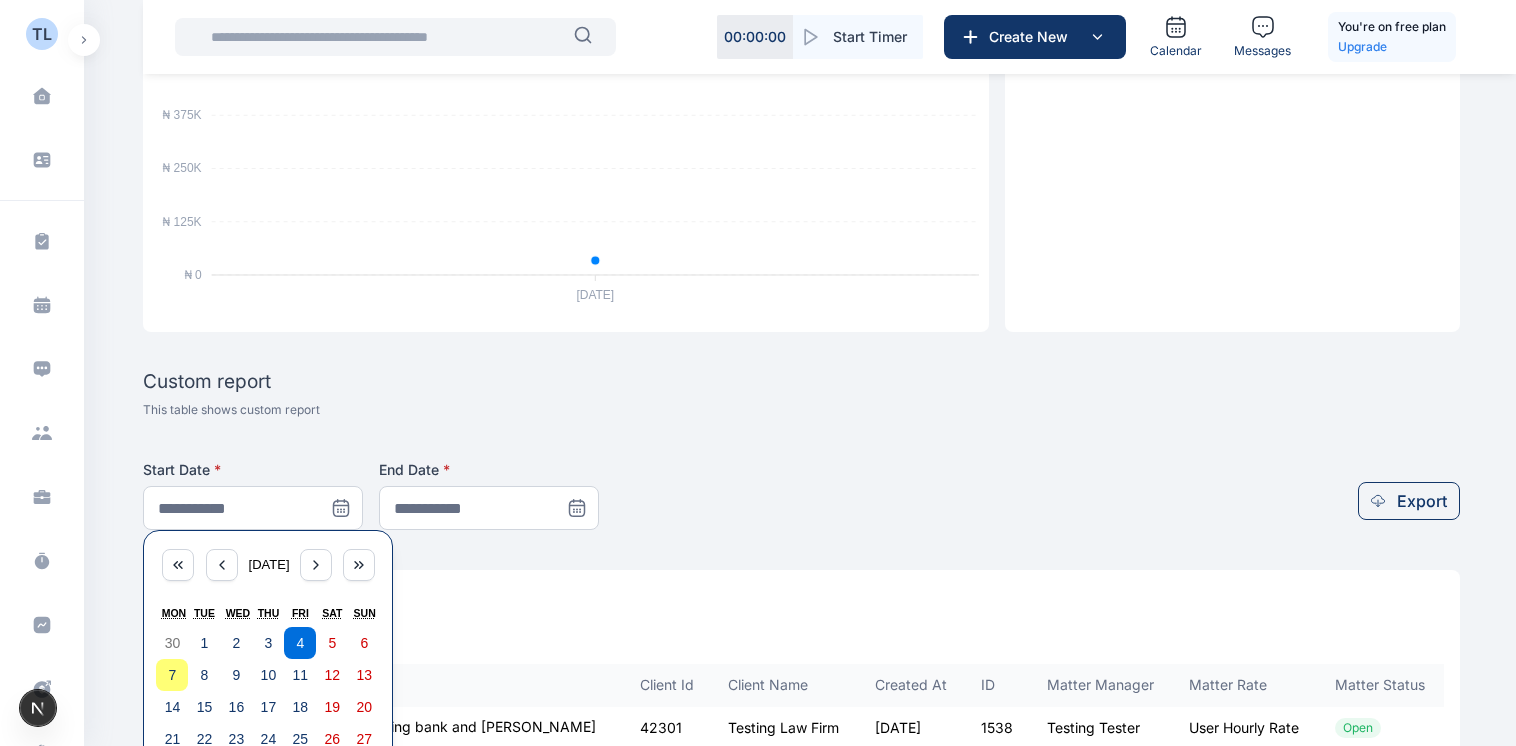 type on "**********" 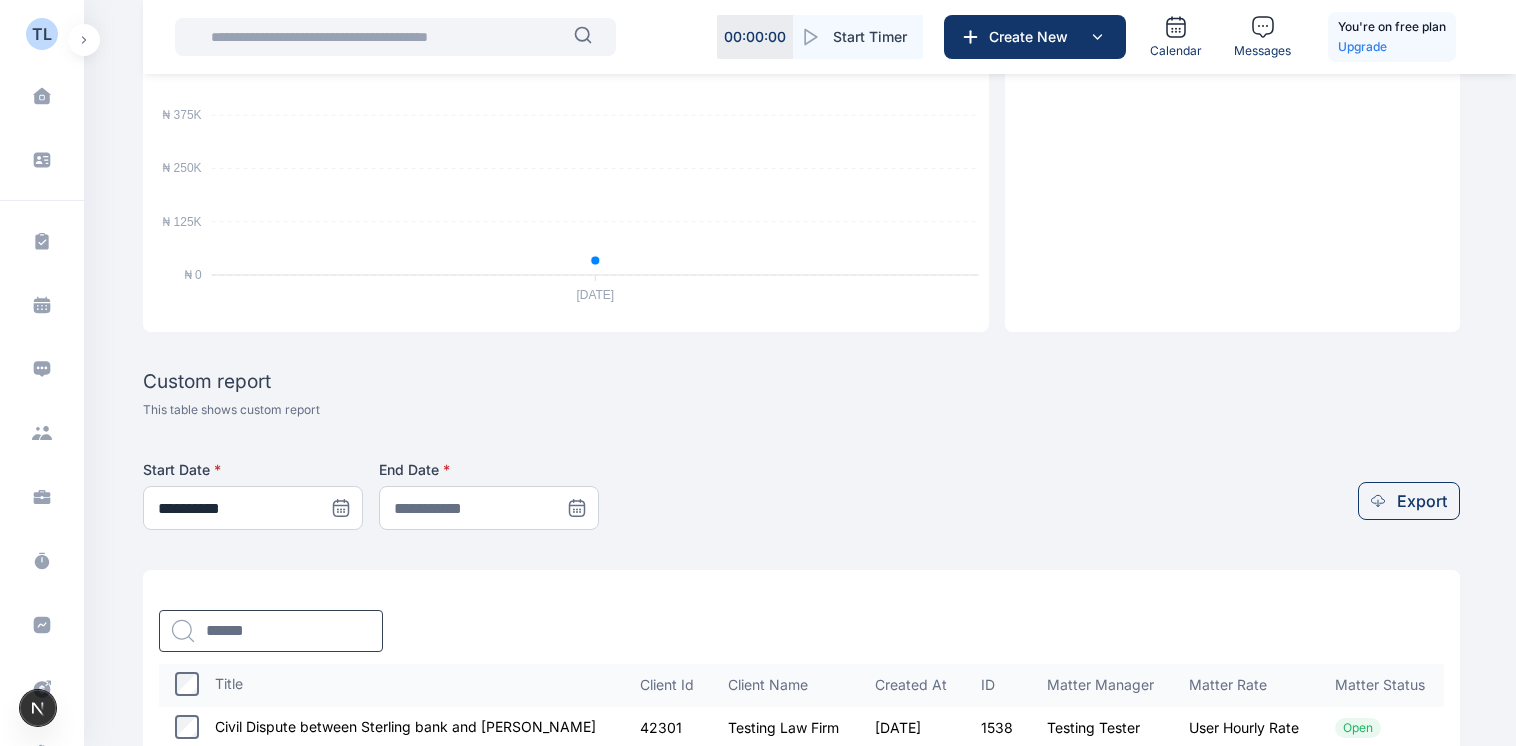 click 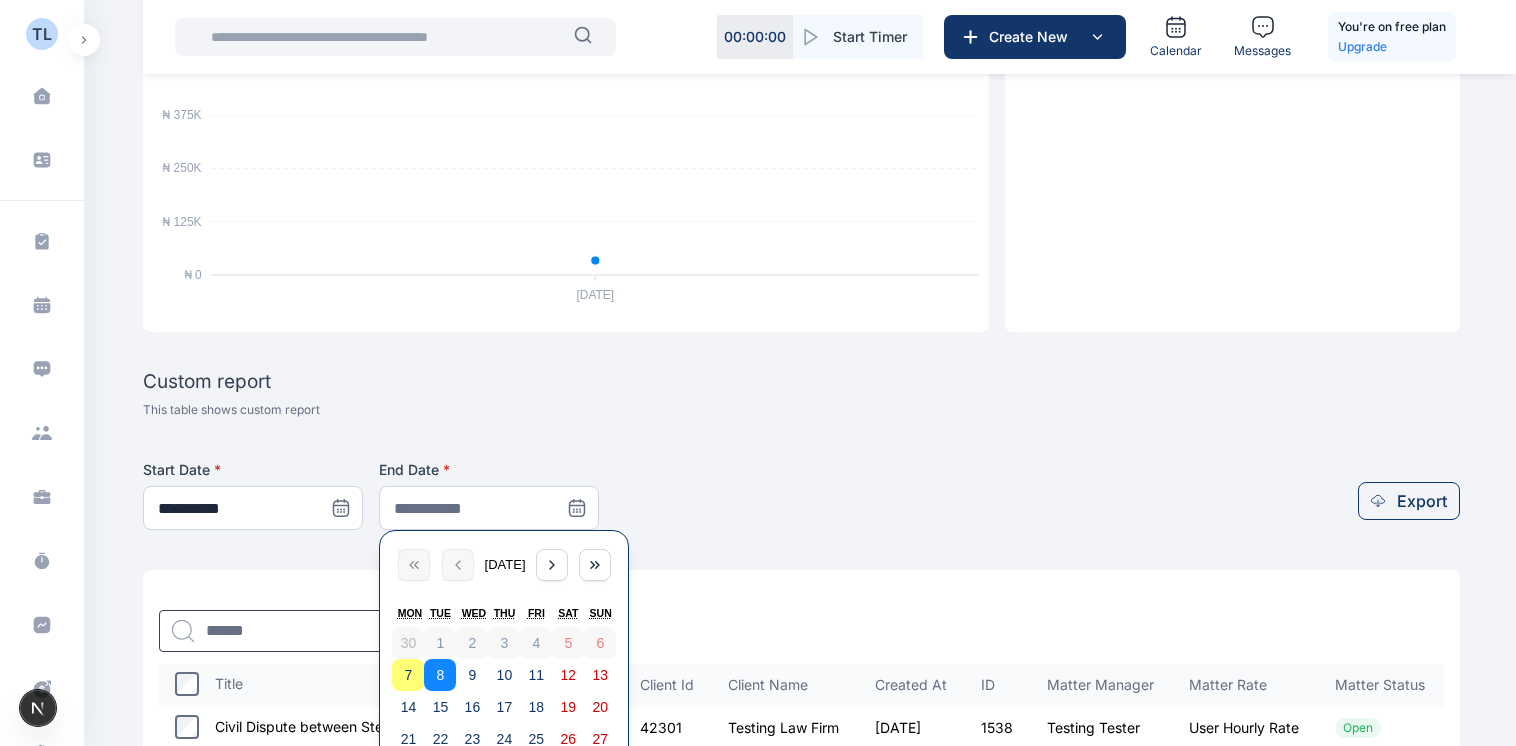 click on "8" at bounding box center (440, 675) 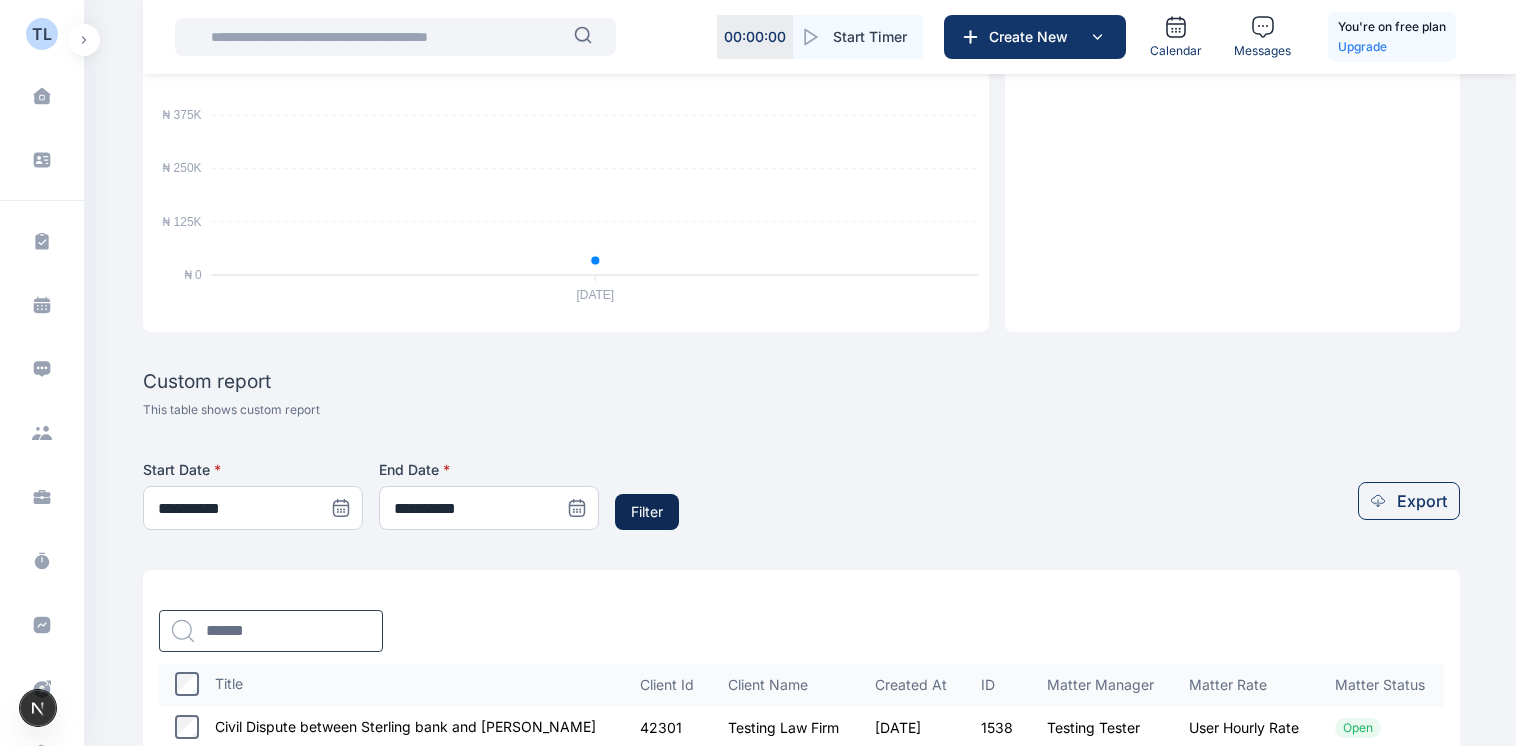 click on "Filter" at bounding box center (647, 512) 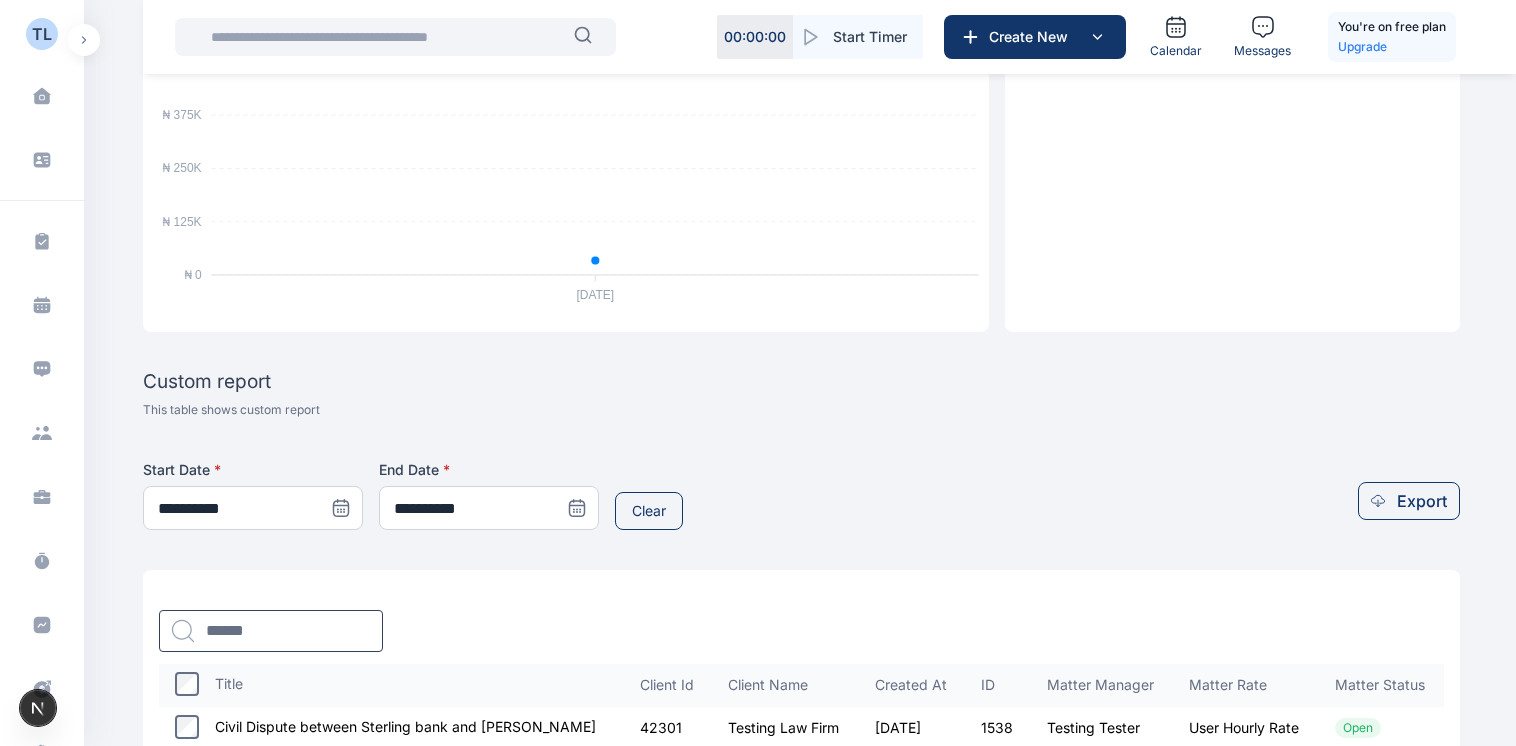 scroll, scrollTop: 477, scrollLeft: 0, axis: vertical 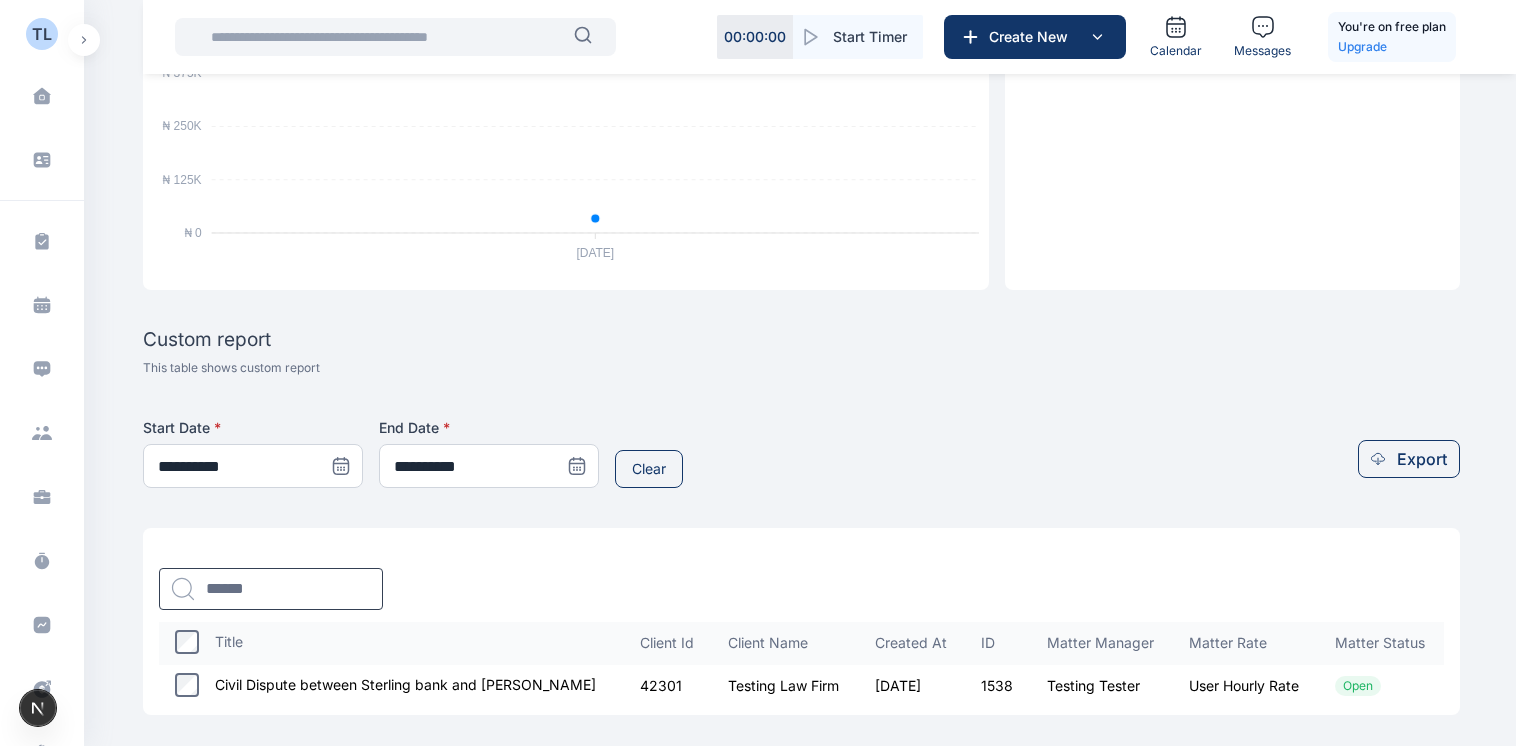 click on "Custom report This table shows custom report" at bounding box center [801, 354] 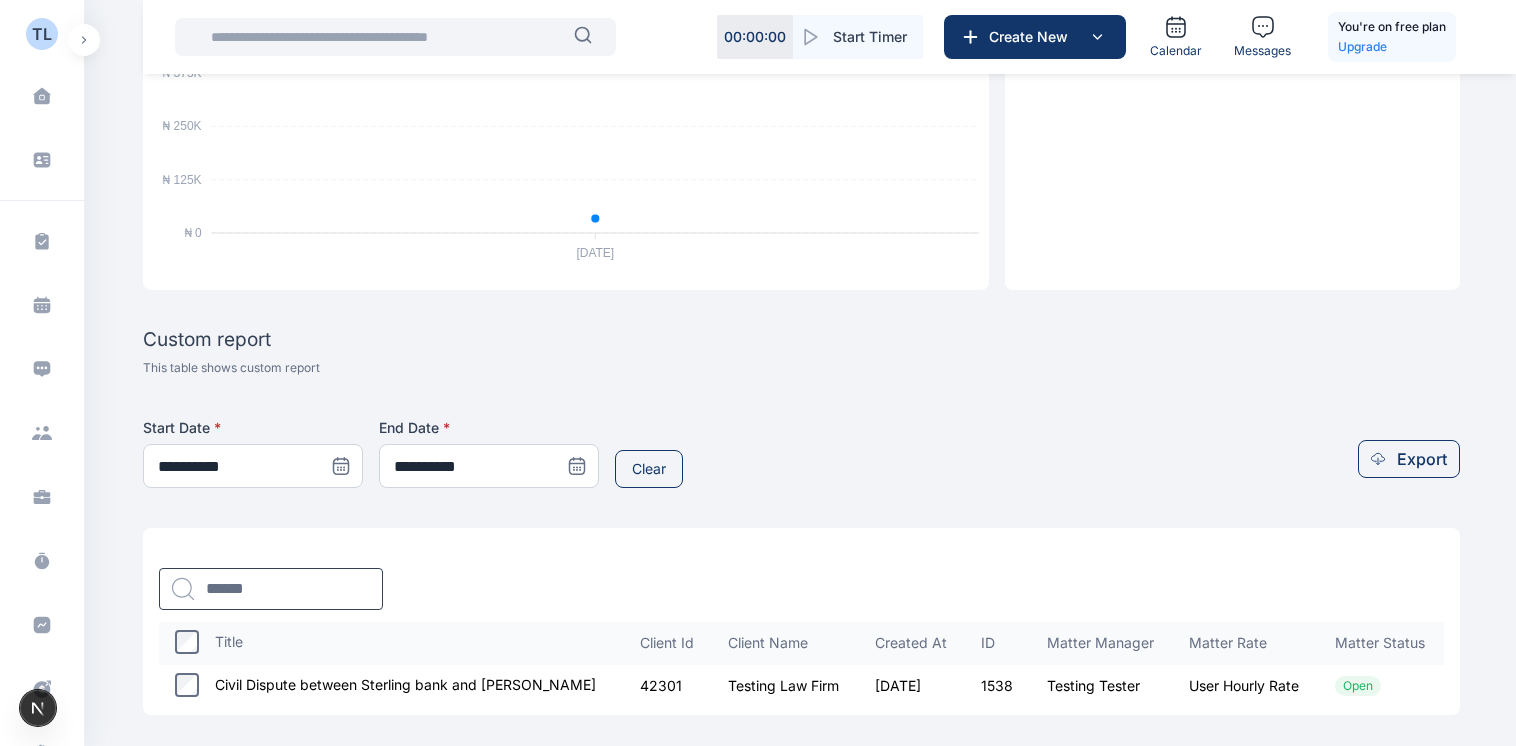 click on "Civil Dispute between Sterling bank and [PERSON_NAME]" at bounding box center (391, 686) 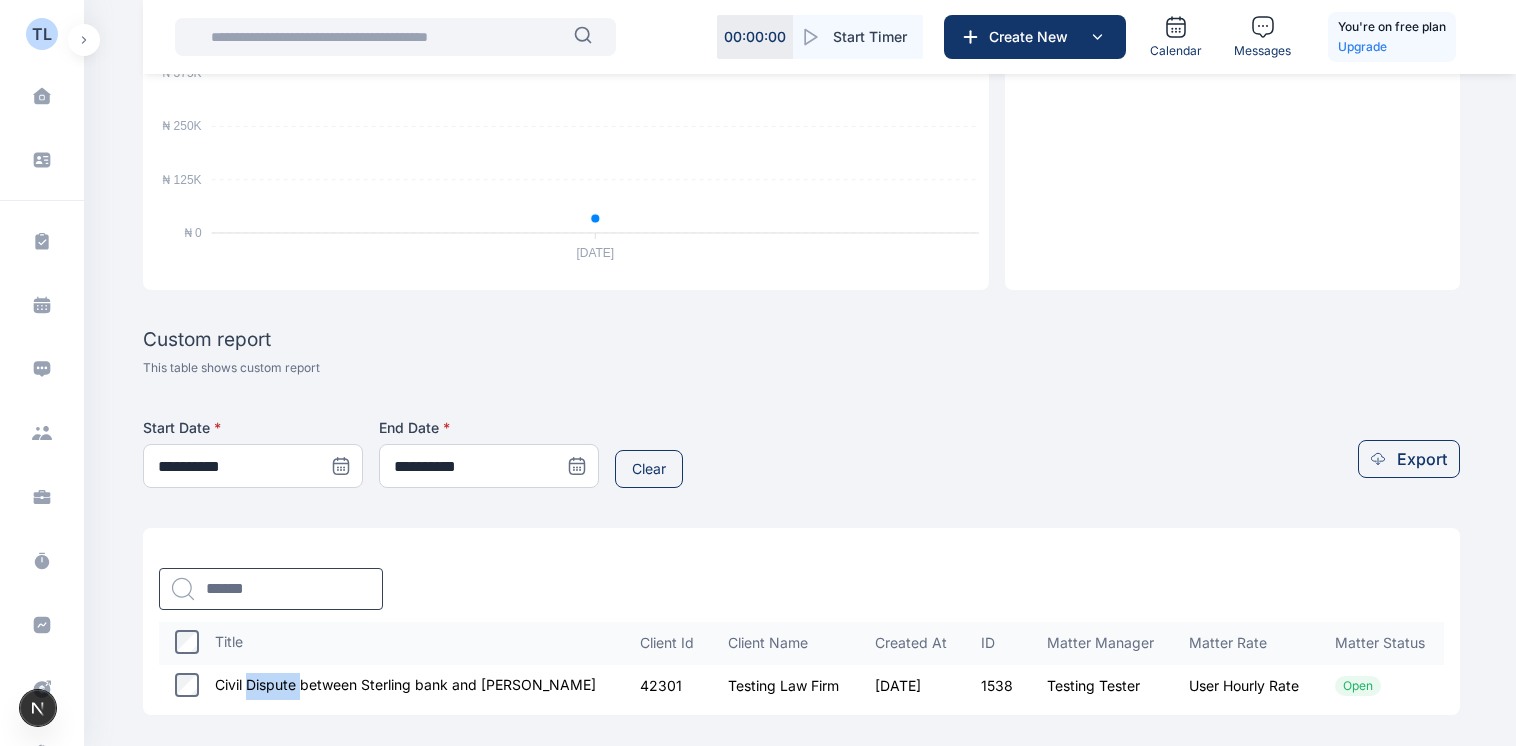 click on "Civil Dispute between Sterling bank and [PERSON_NAME]" at bounding box center [391, 686] 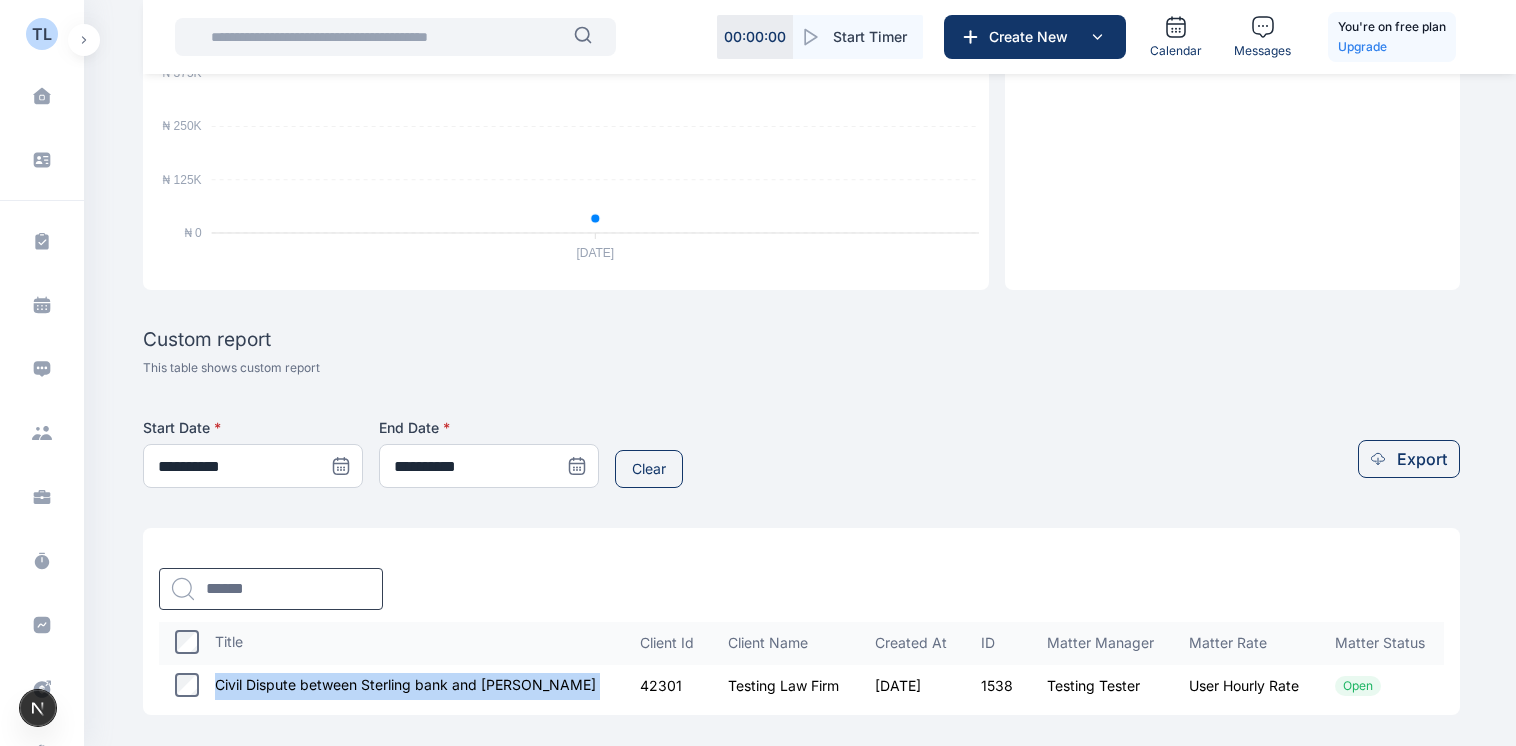 click on "Civil Dispute between Sterling bank and [PERSON_NAME]" at bounding box center [391, 686] 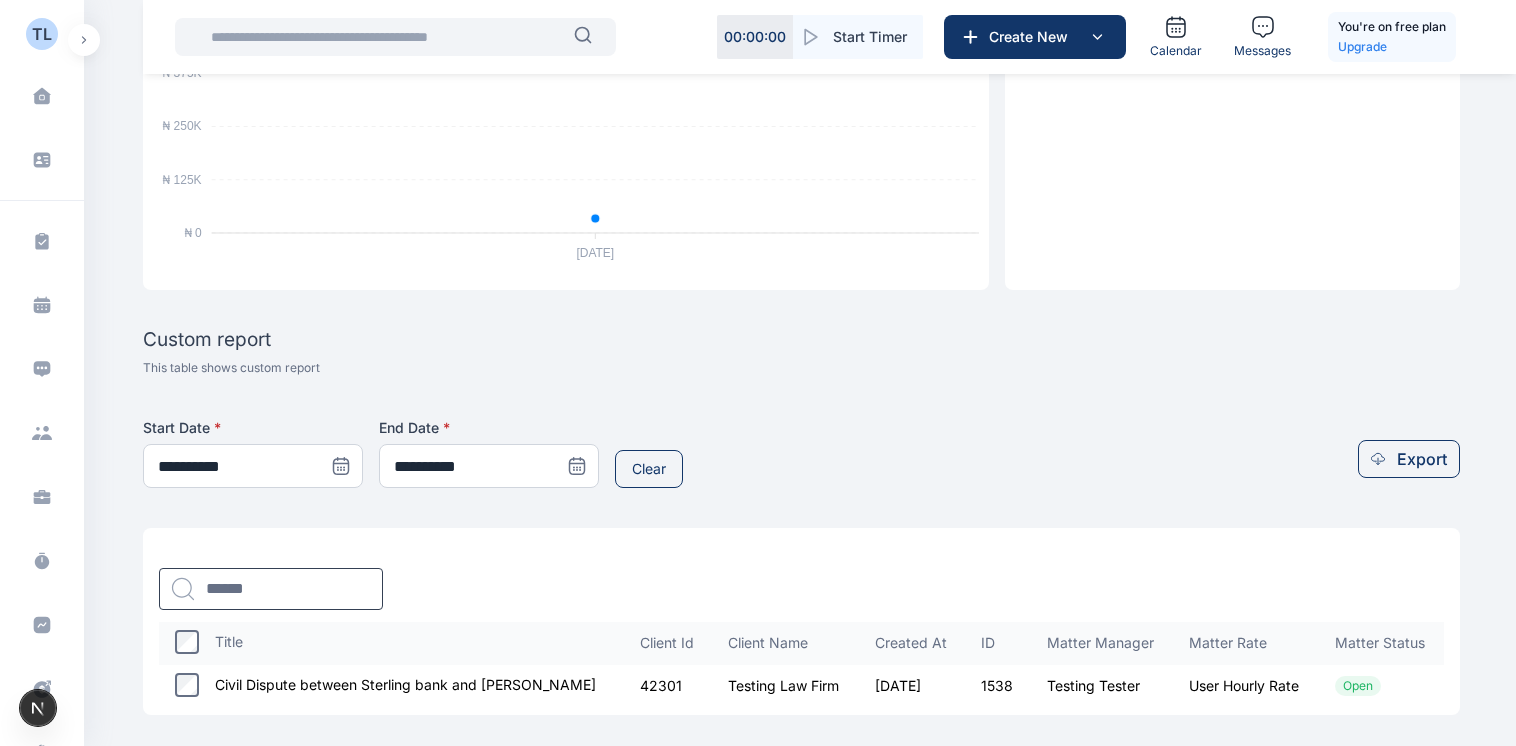 click on "**********" at bounding box center [801, 167] 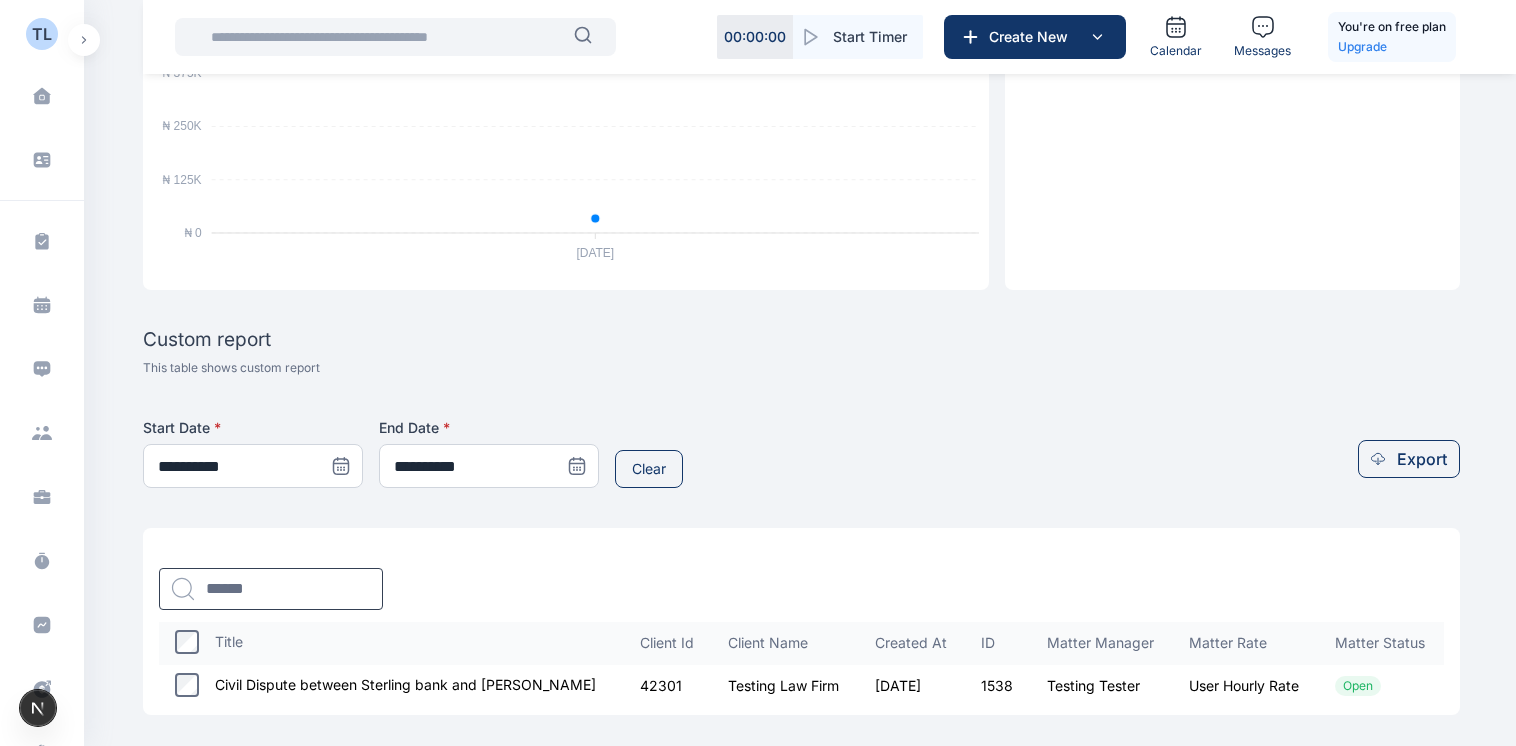click on "Export" at bounding box center [1409, 459] 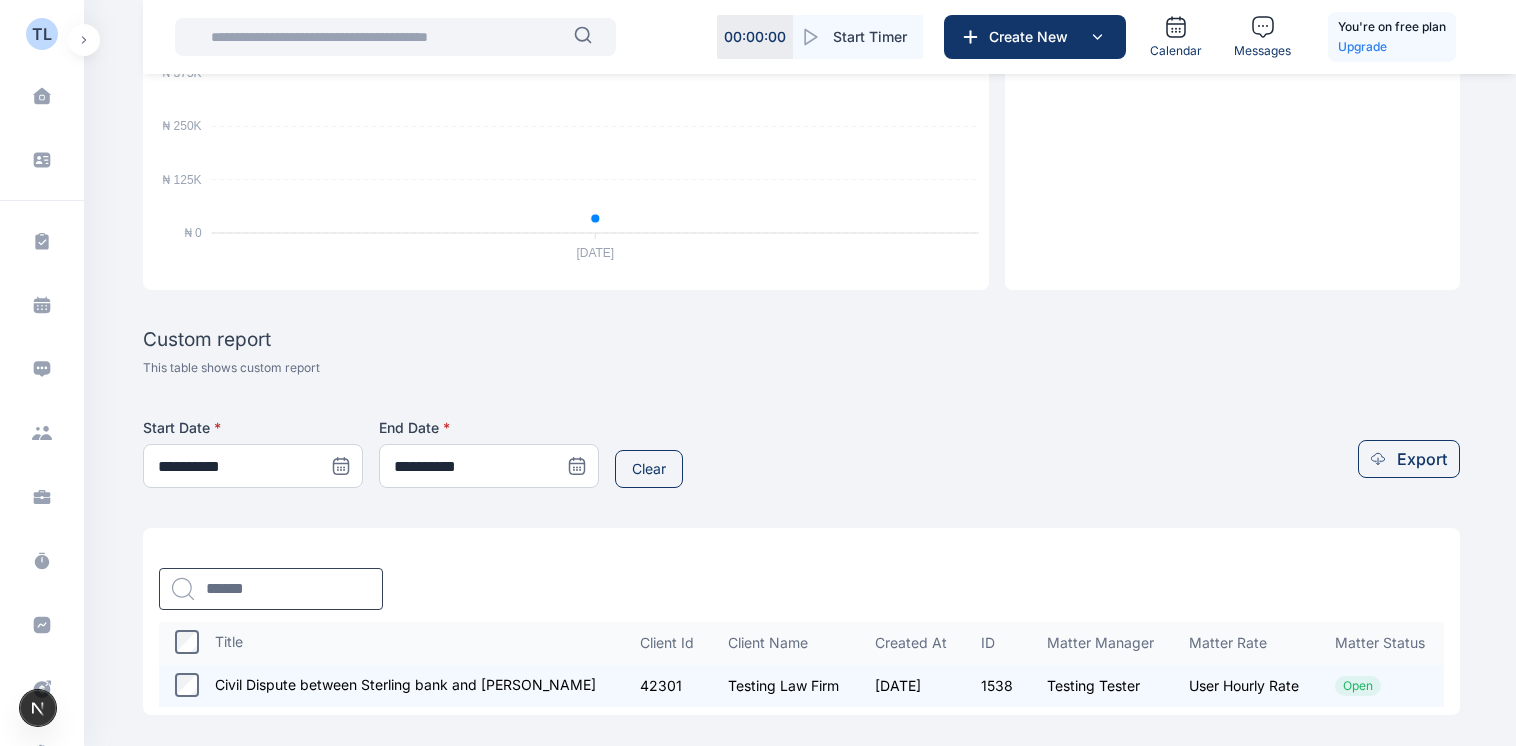 click on "Export" at bounding box center (1422, 459) 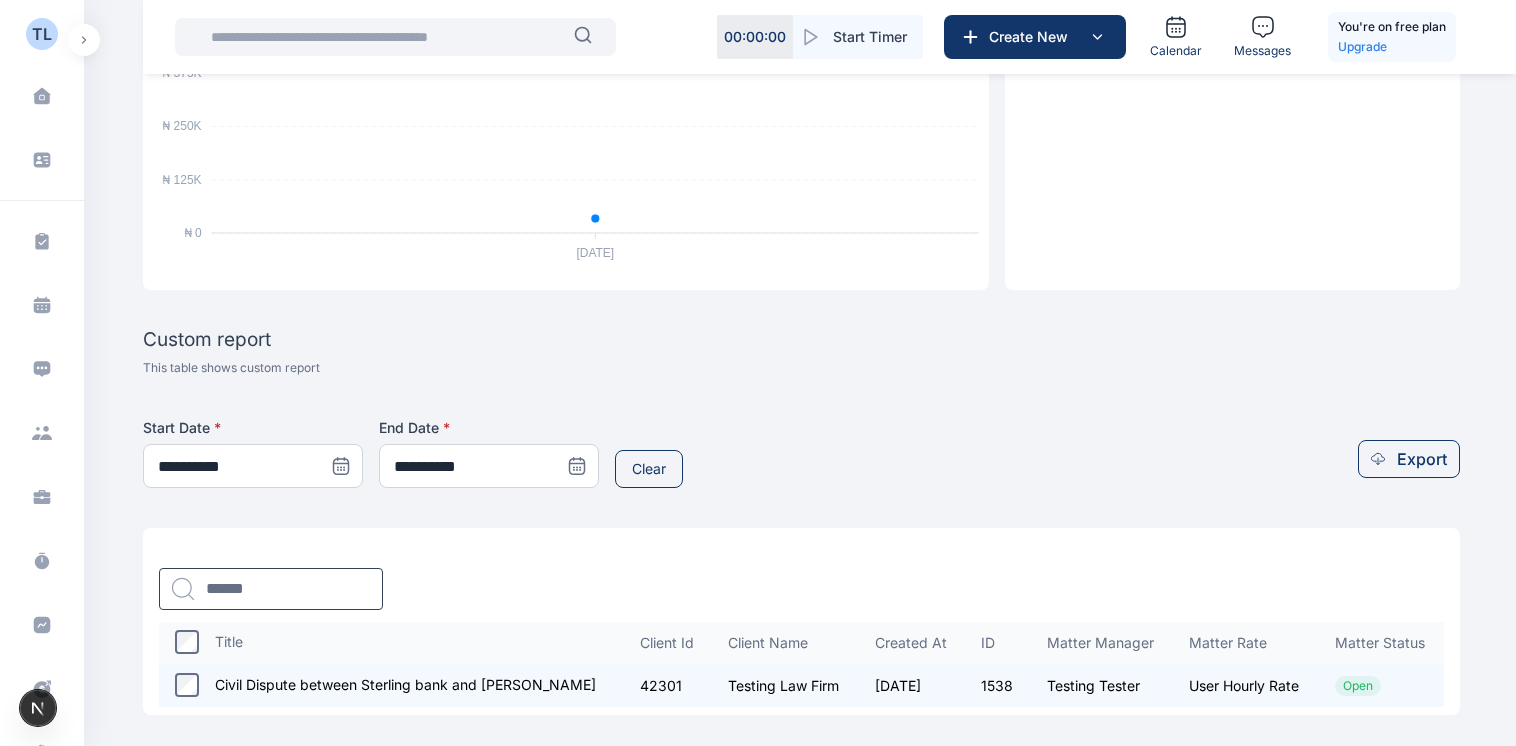 click on "**********" at bounding box center (801, 453) 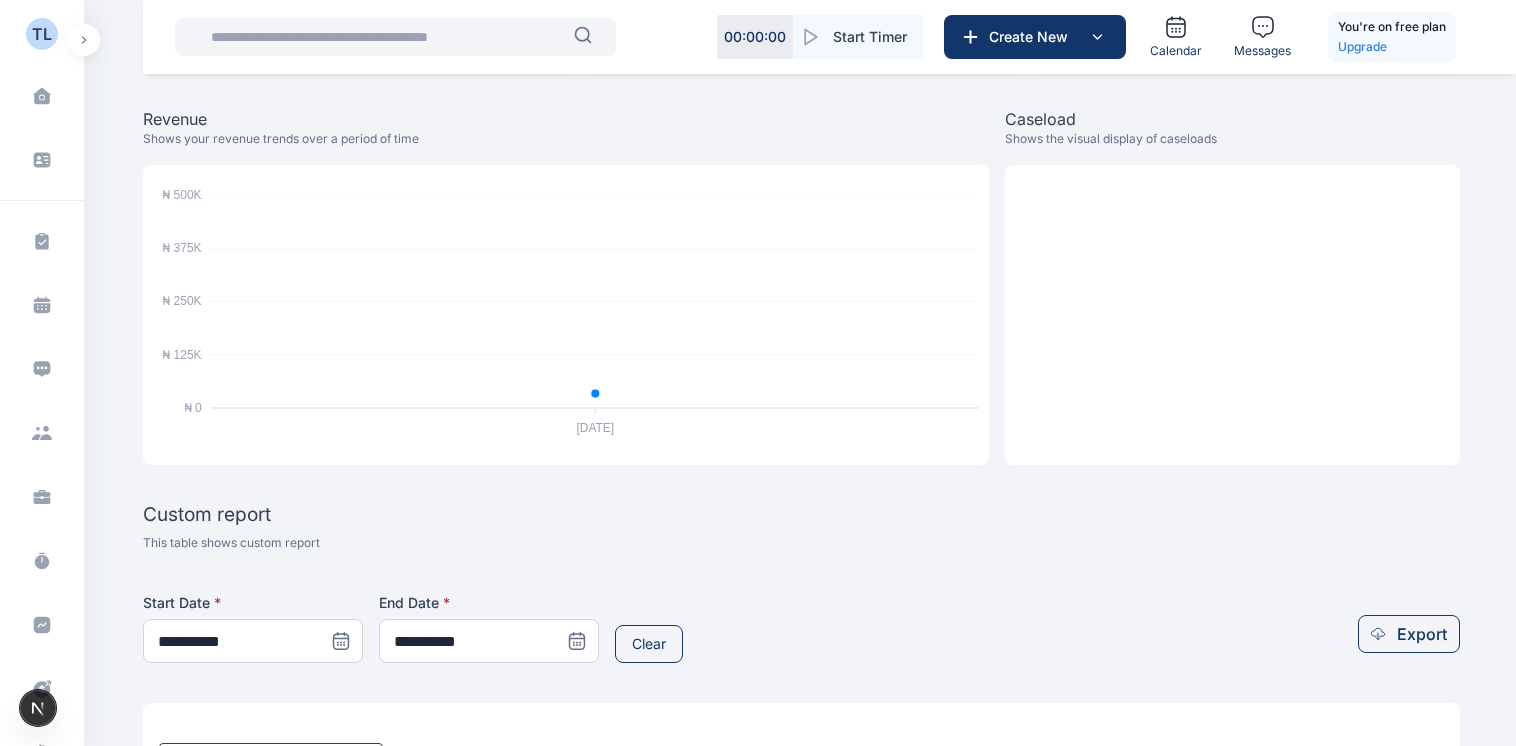 scroll, scrollTop: 299, scrollLeft: 0, axis: vertical 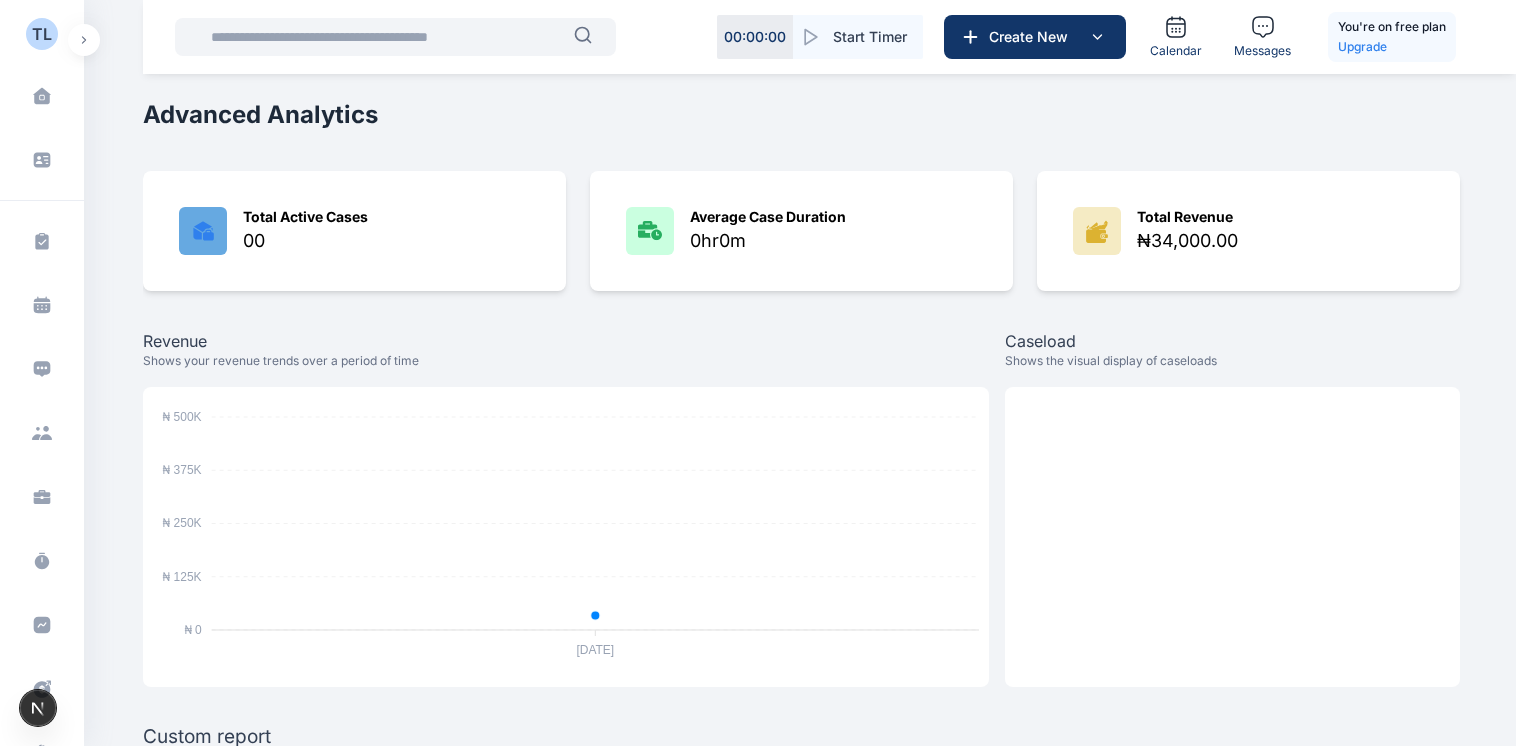 click at bounding box center (84, 40) 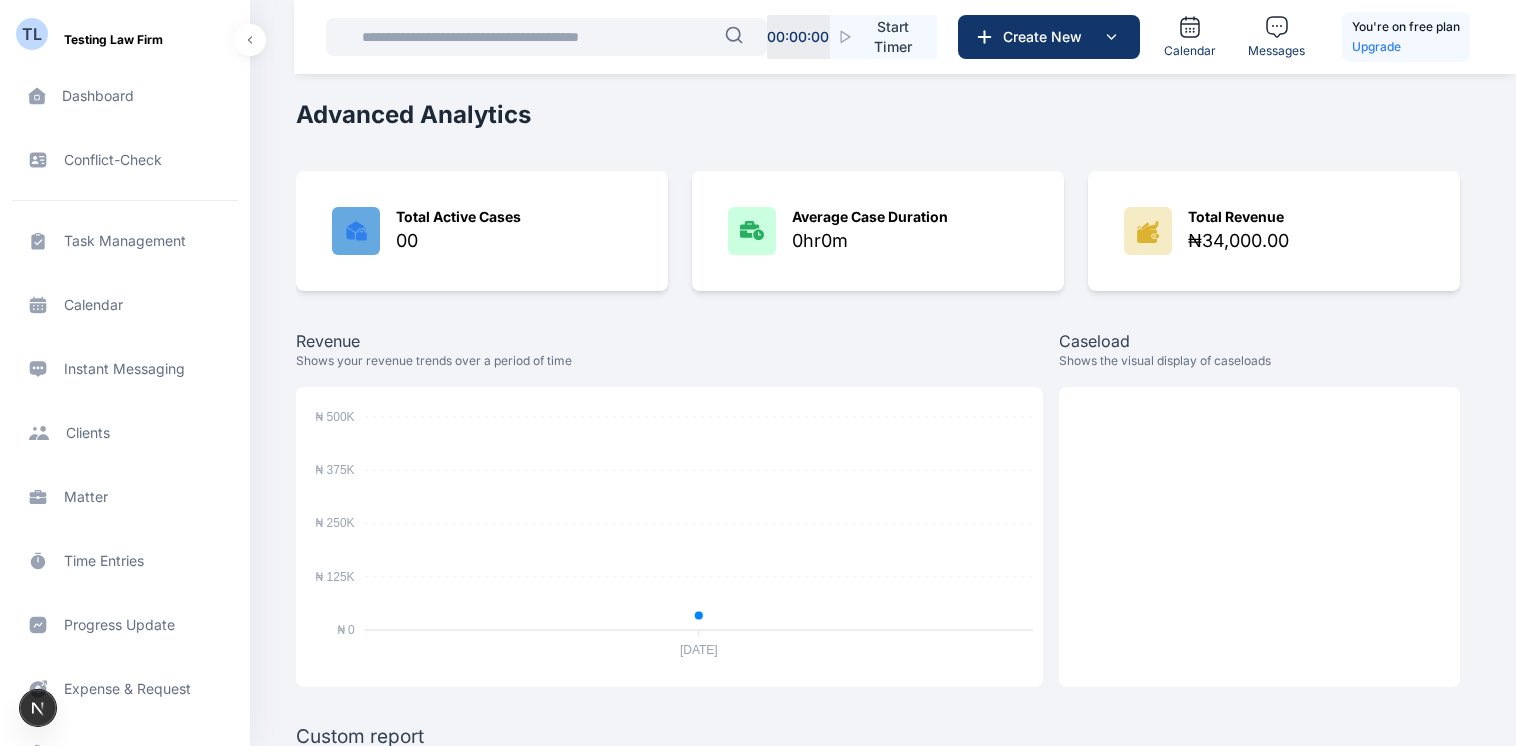 click on "Client clients clients" at bounding box center [125, 433] 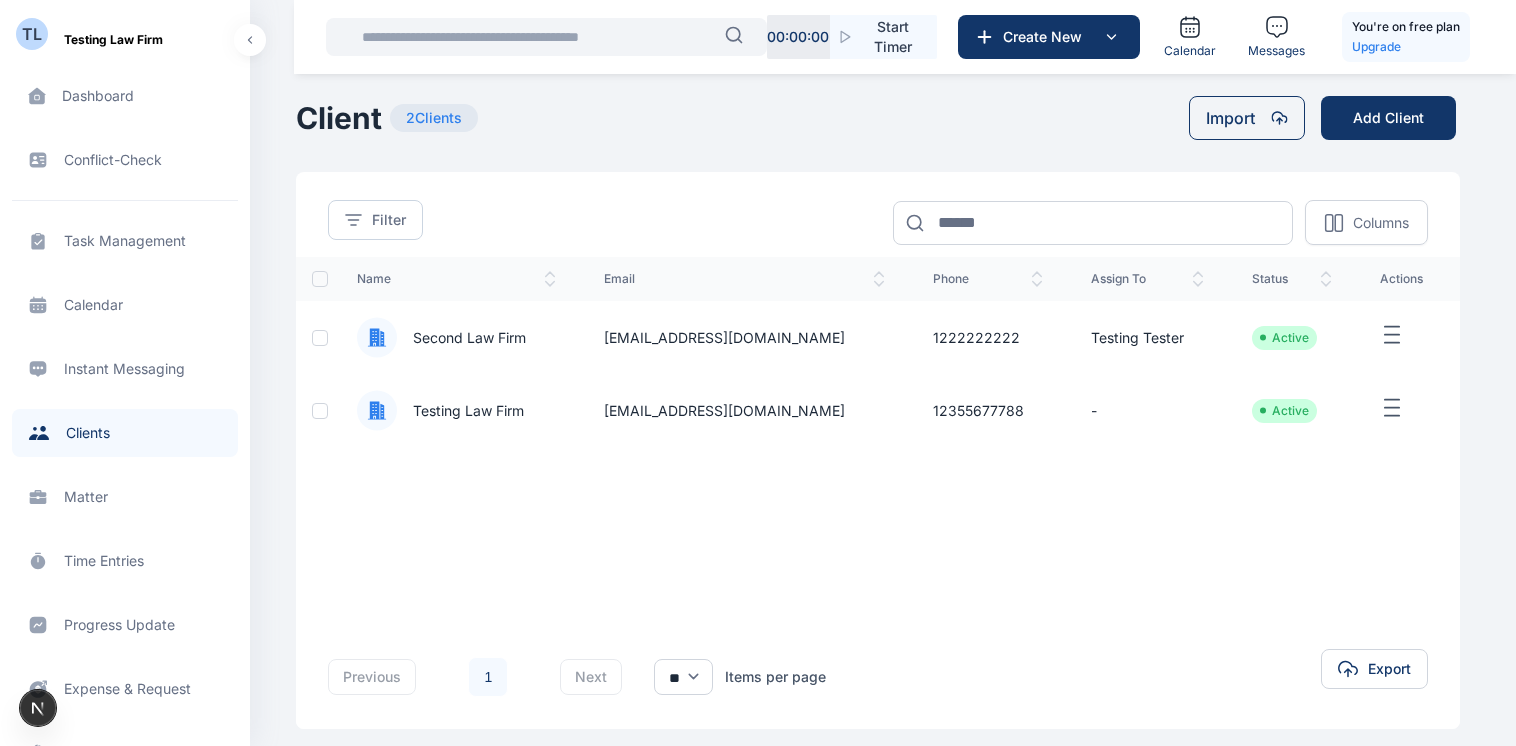 click on "Testing Law Firm" at bounding box center [460, 411] 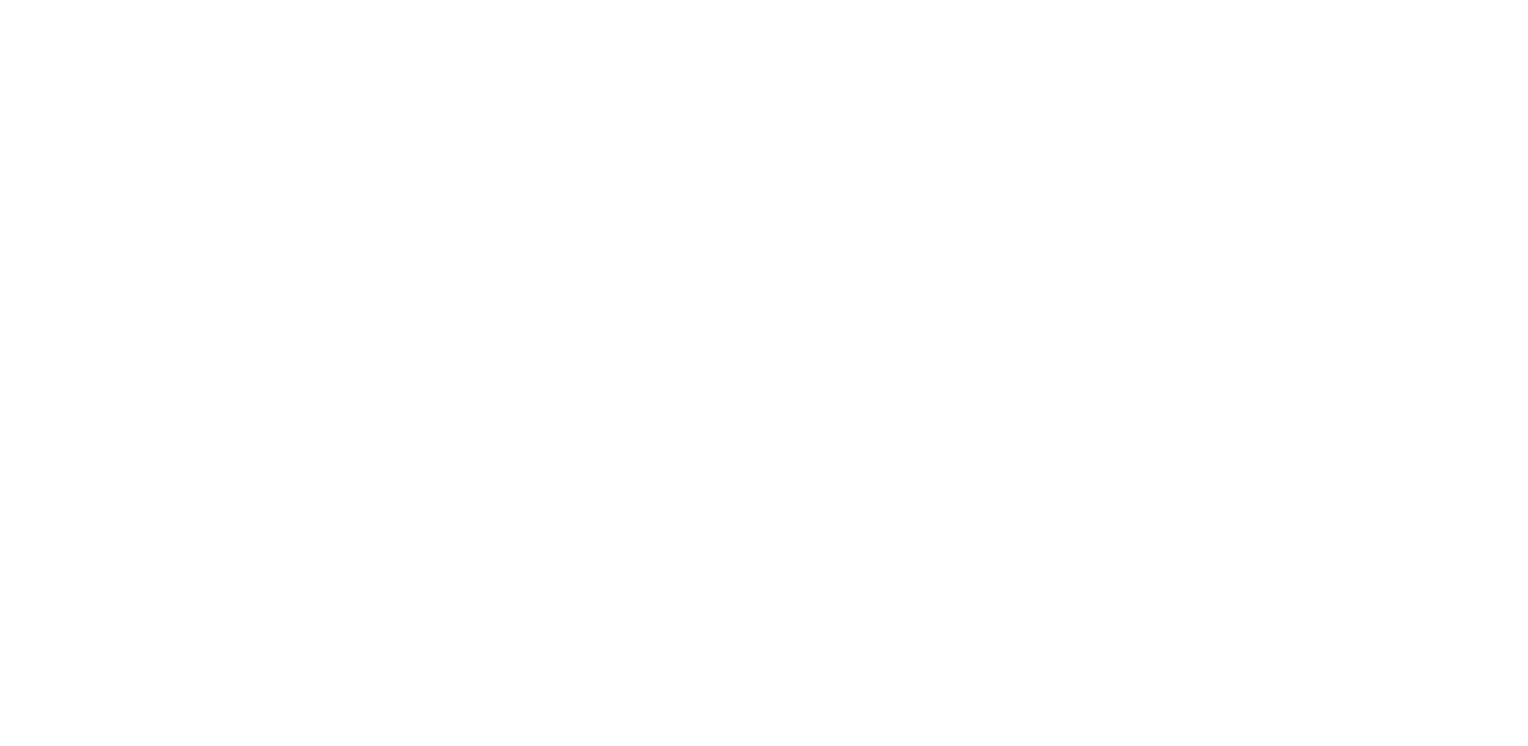 scroll, scrollTop: 0, scrollLeft: 0, axis: both 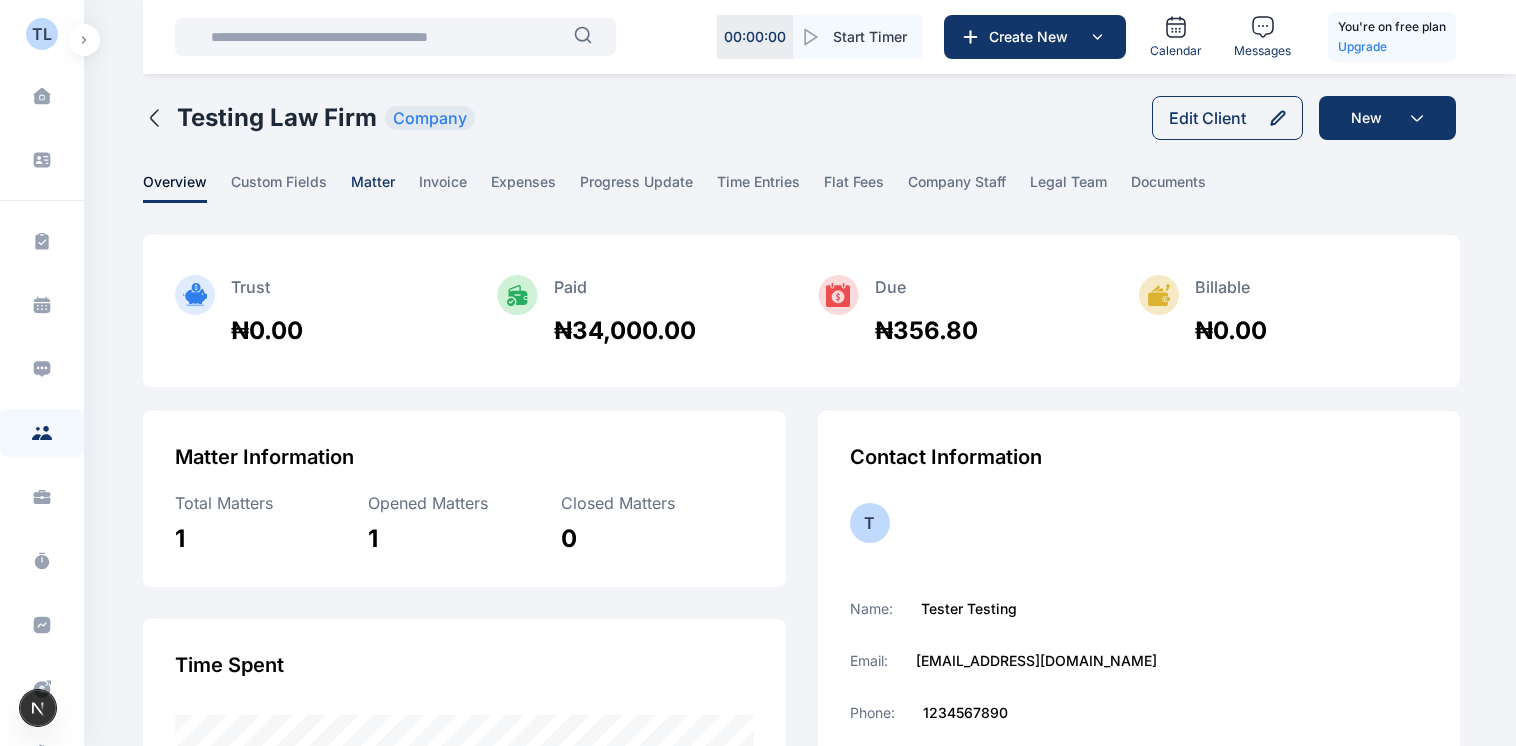 click on "matter" at bounding box center [373, 187] 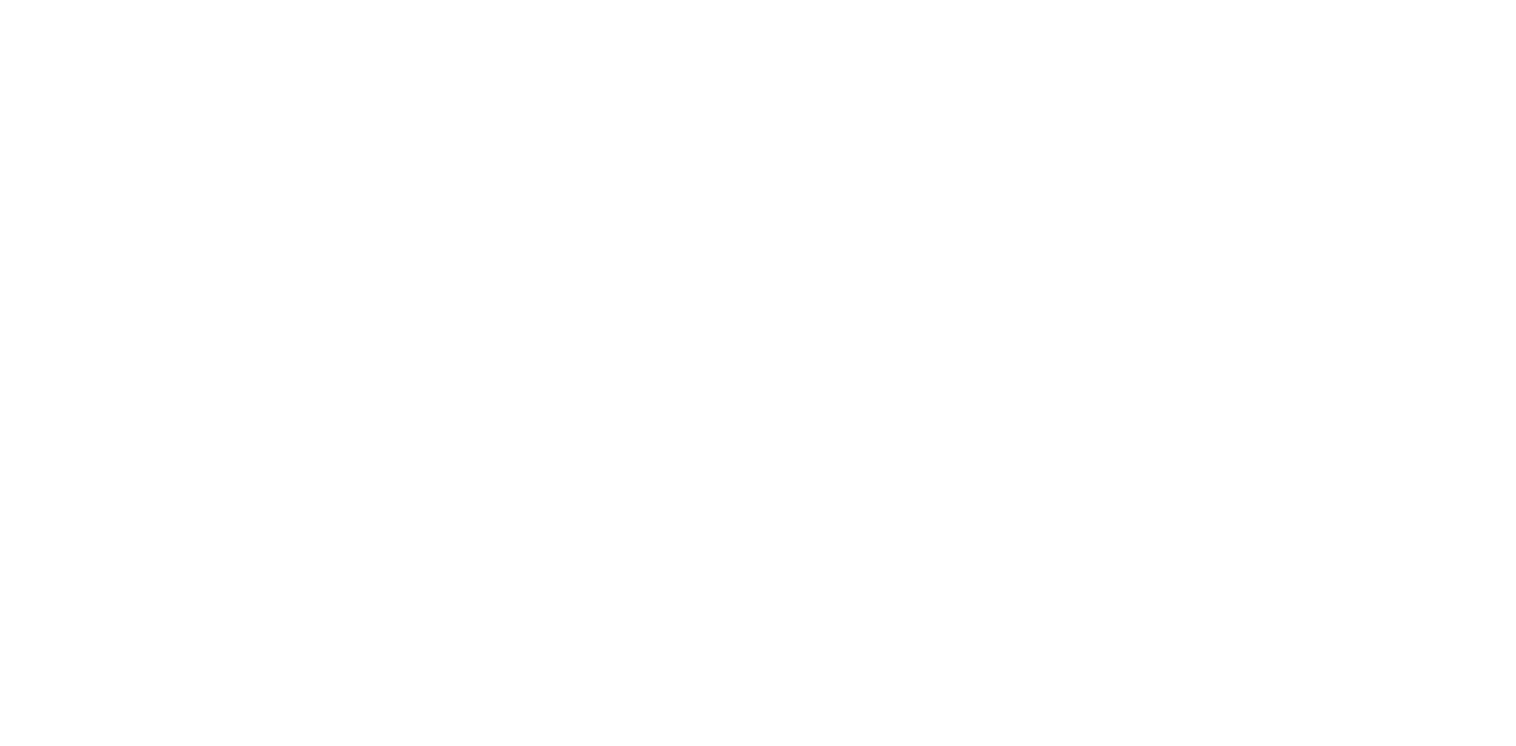 scroll, scrollTop: 0, scrollLeft: 0, axis: both 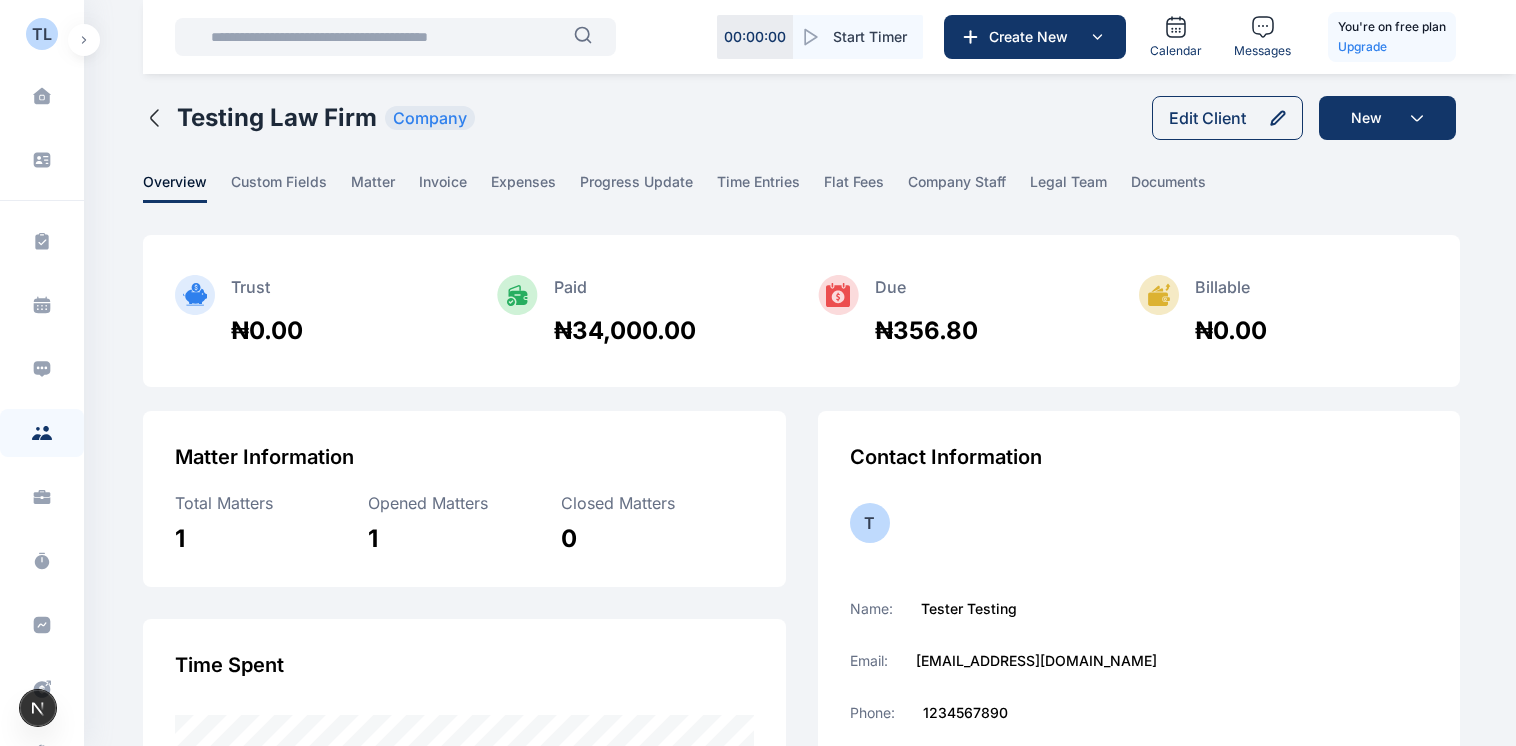 click at bounding box center [84, 40] 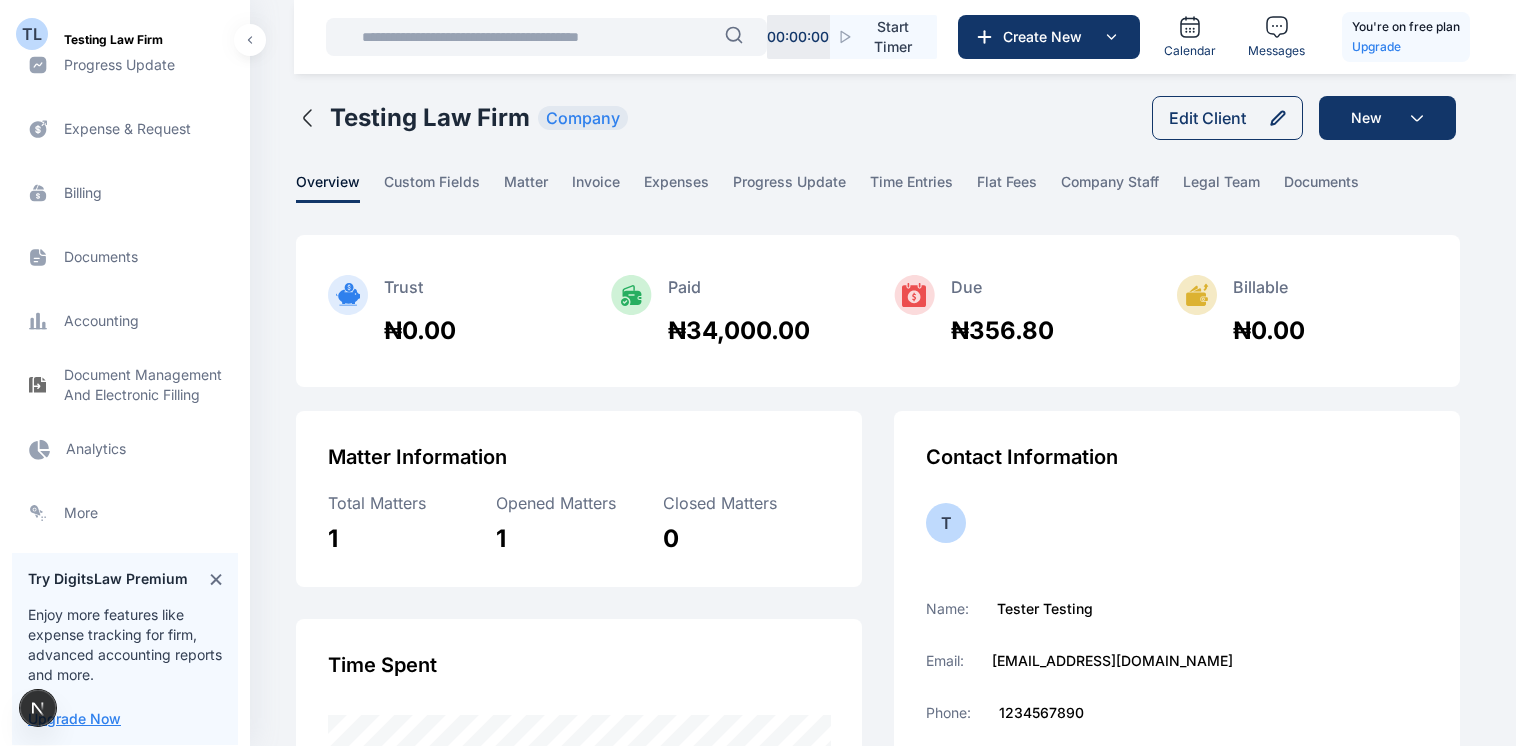 scroll, scrollTop: 572, scrollLeft: 0, axis: vertical 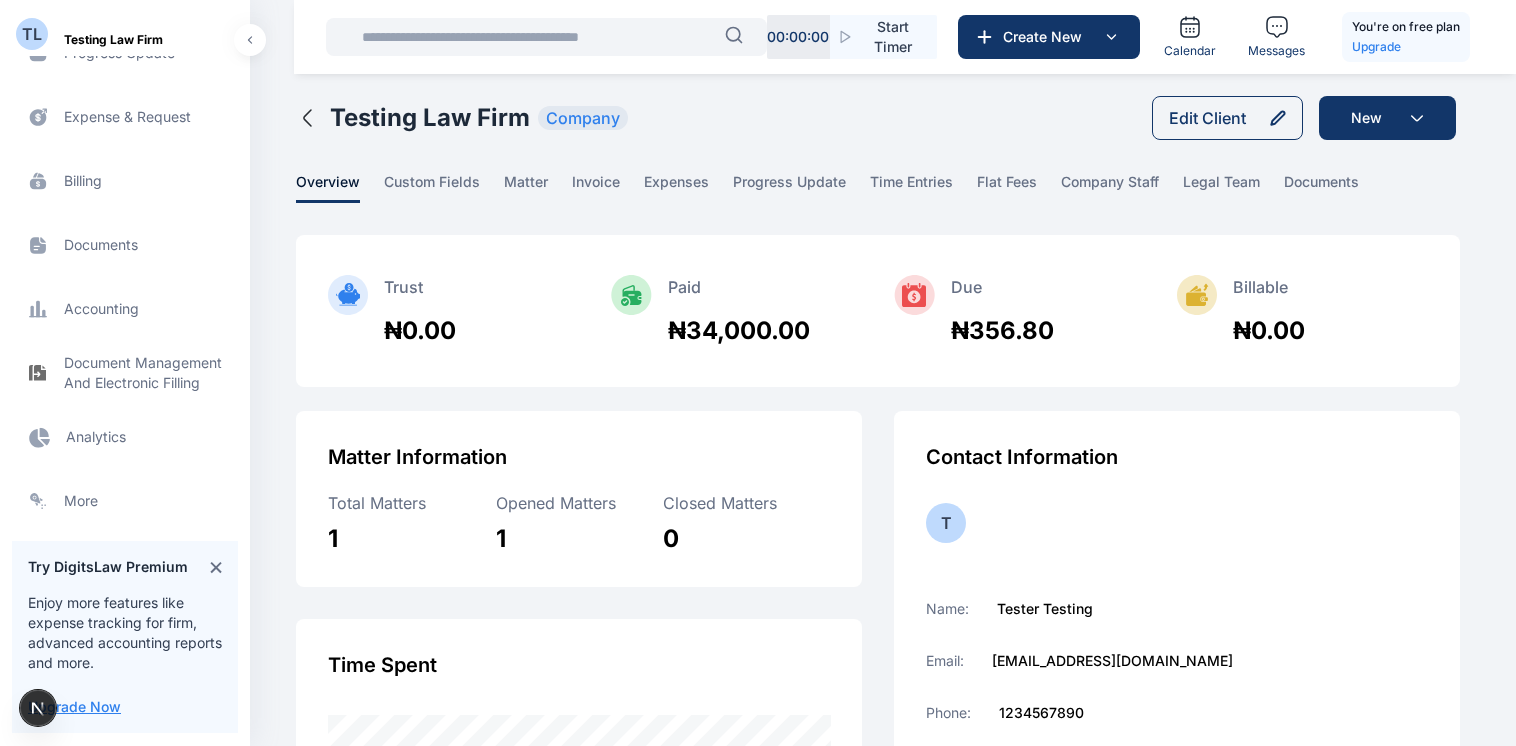 click on "Analytics Analytics Analytics" at bounding box center (125, 437) 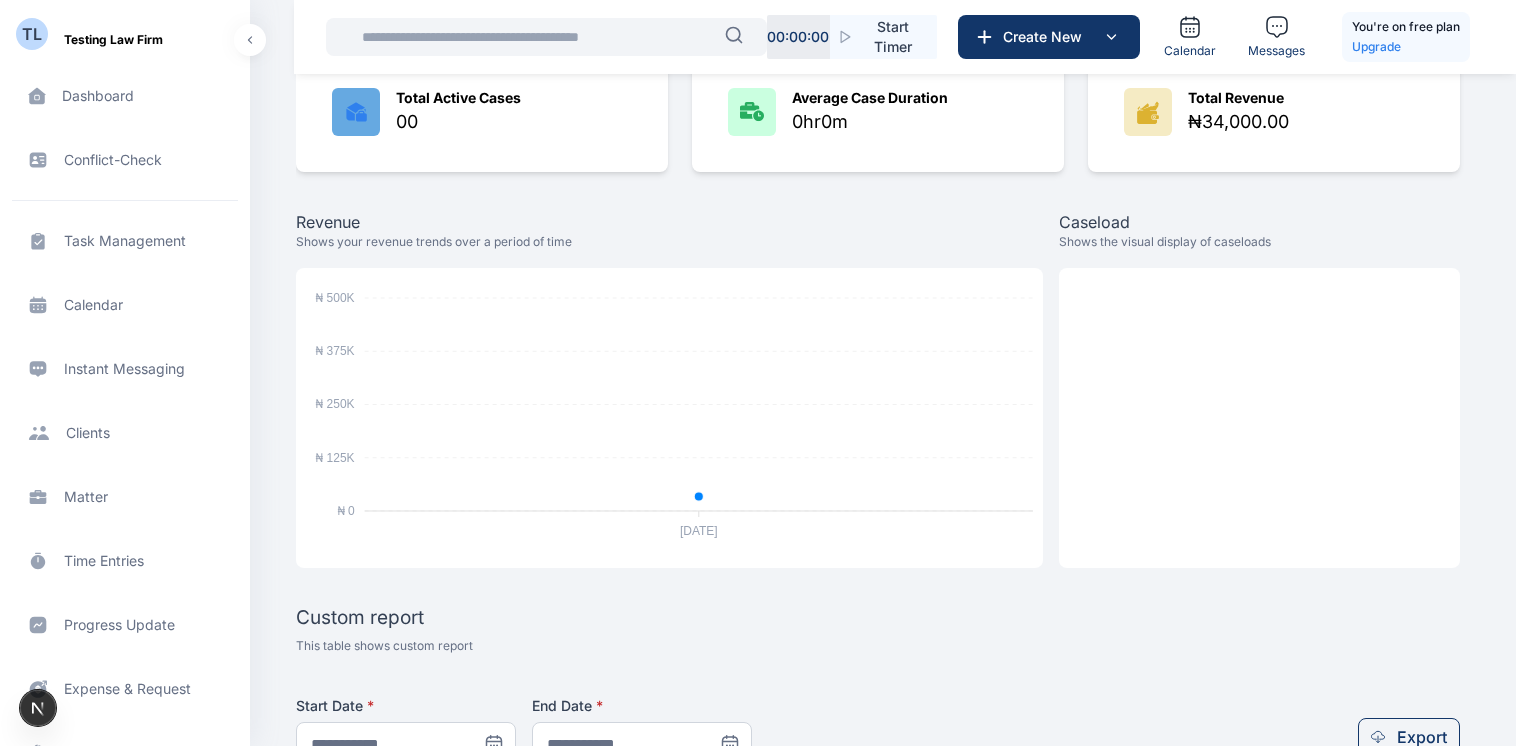 scroll, scrollTop: 245, scrollLeft: 0, axis: vertical 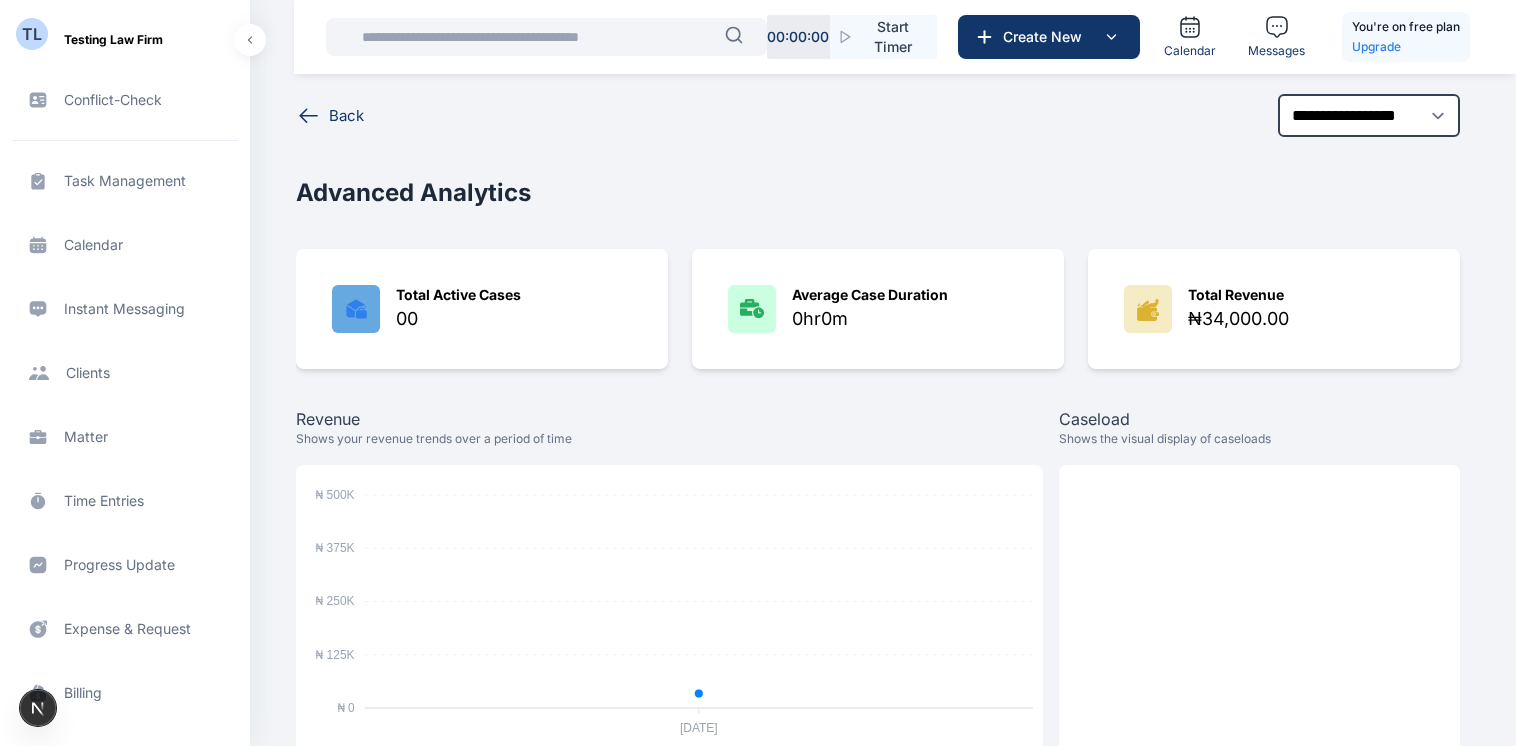 click on "Calendar Instant Messaging Instant Messaging" at bounding box center (125, 309) 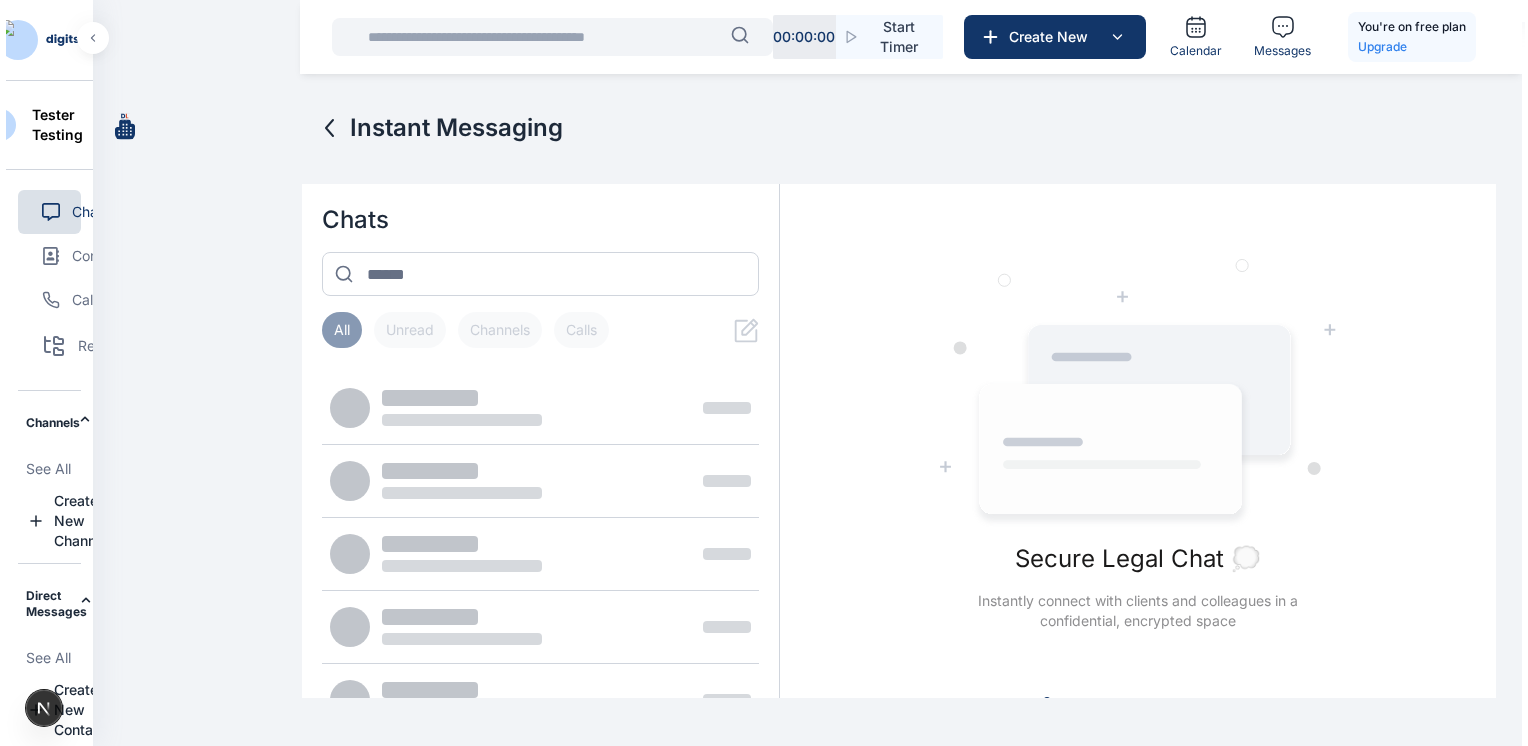 scroll, scrollTop: 0, scrollLeft: 0, axis: both 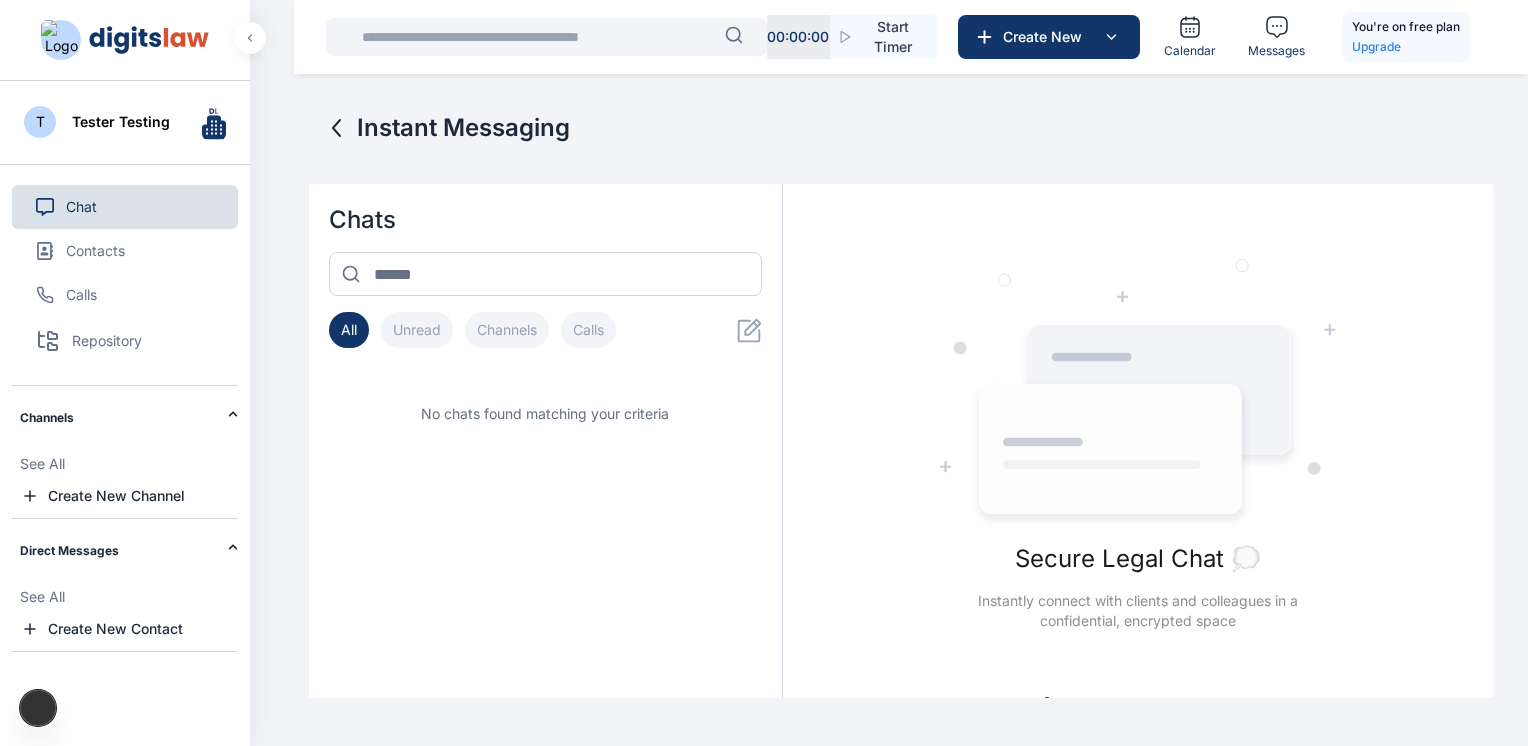 click 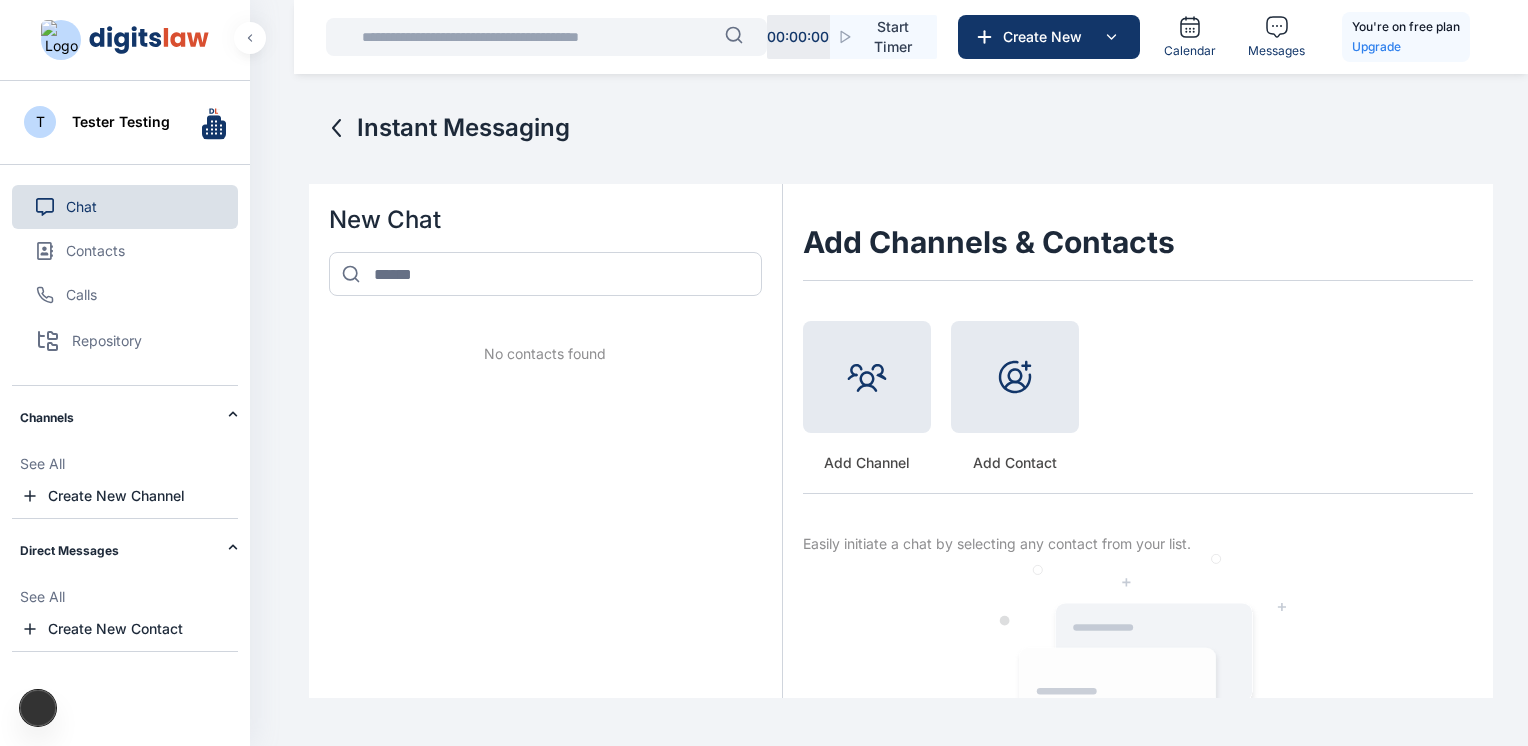 scroll, scrollTop: 28, scrollLeft: 0, axis: vertical 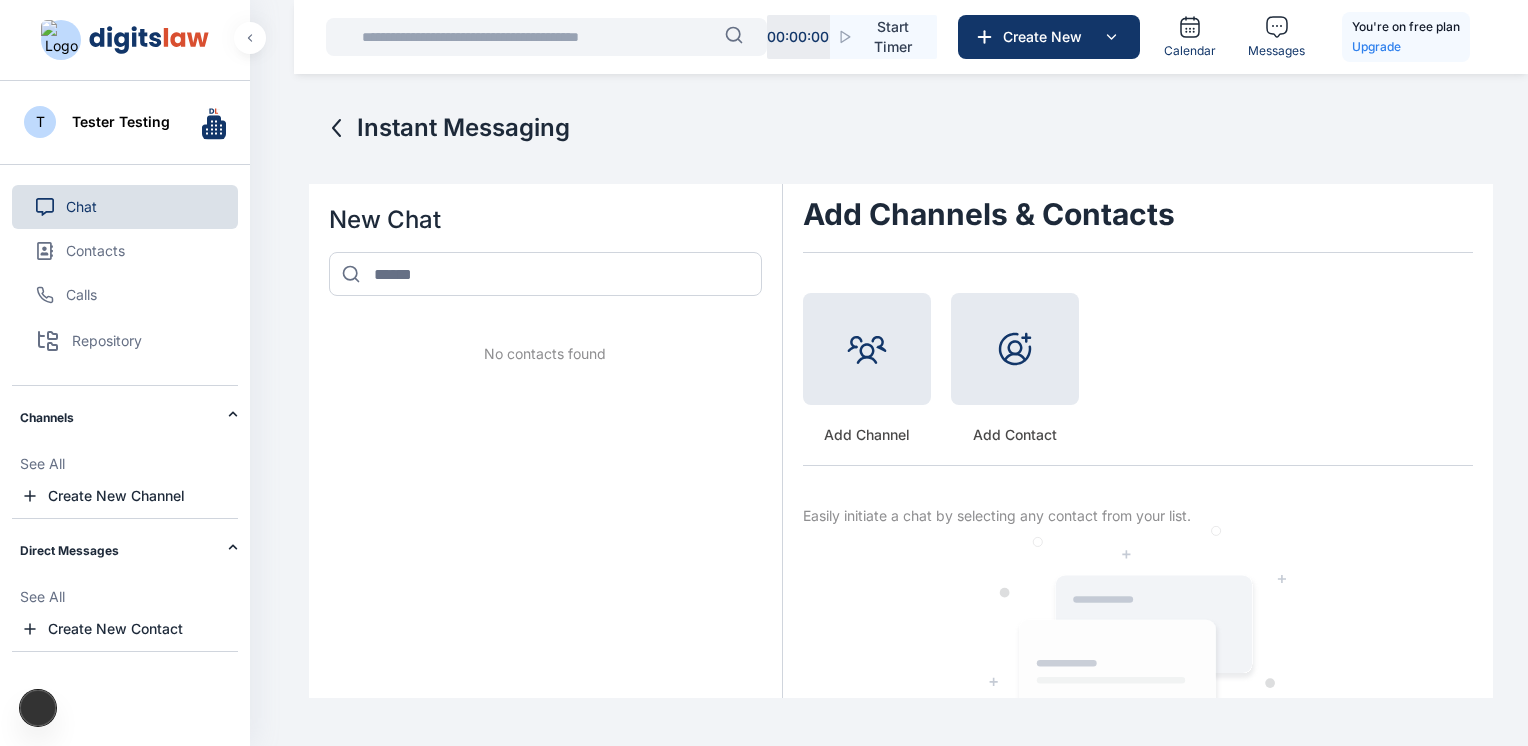 click 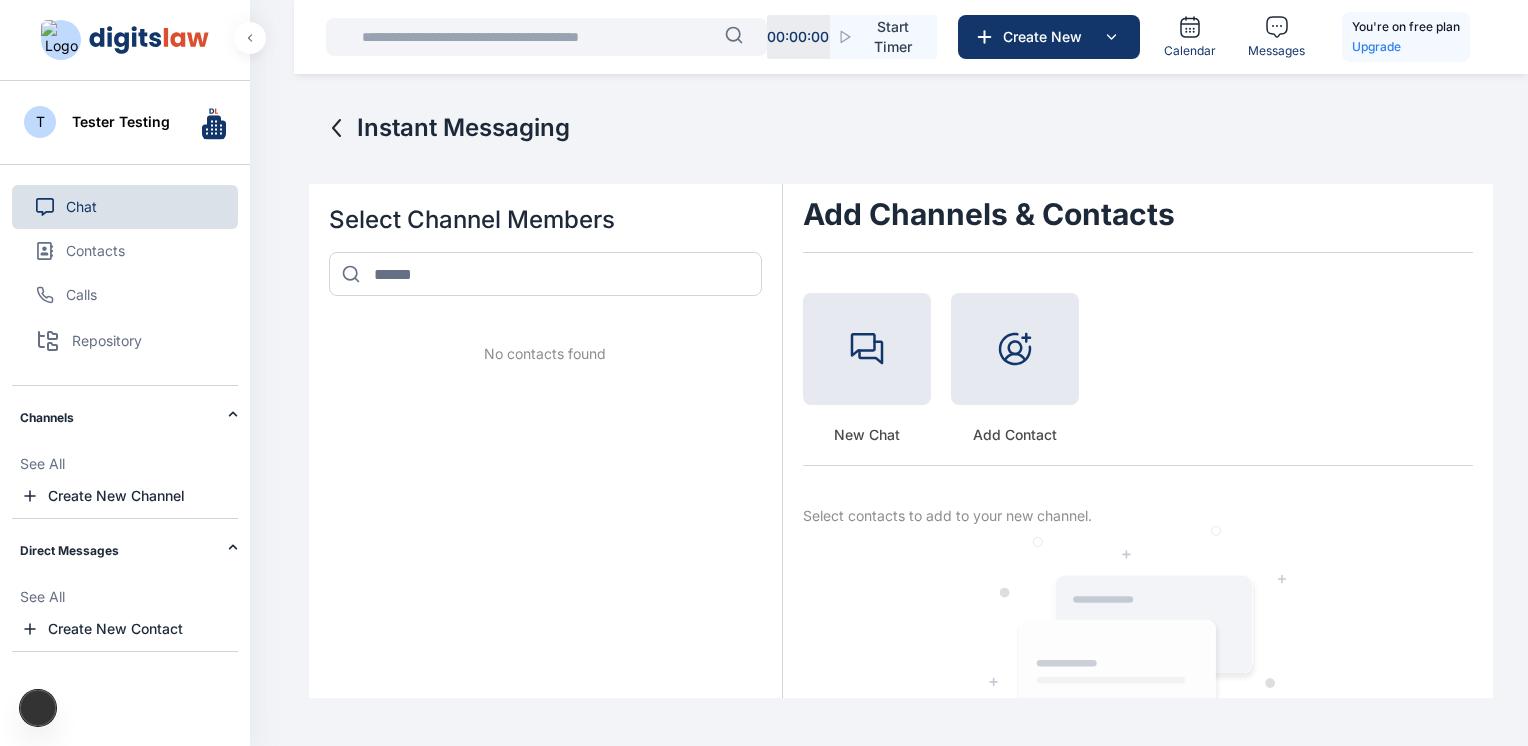 click 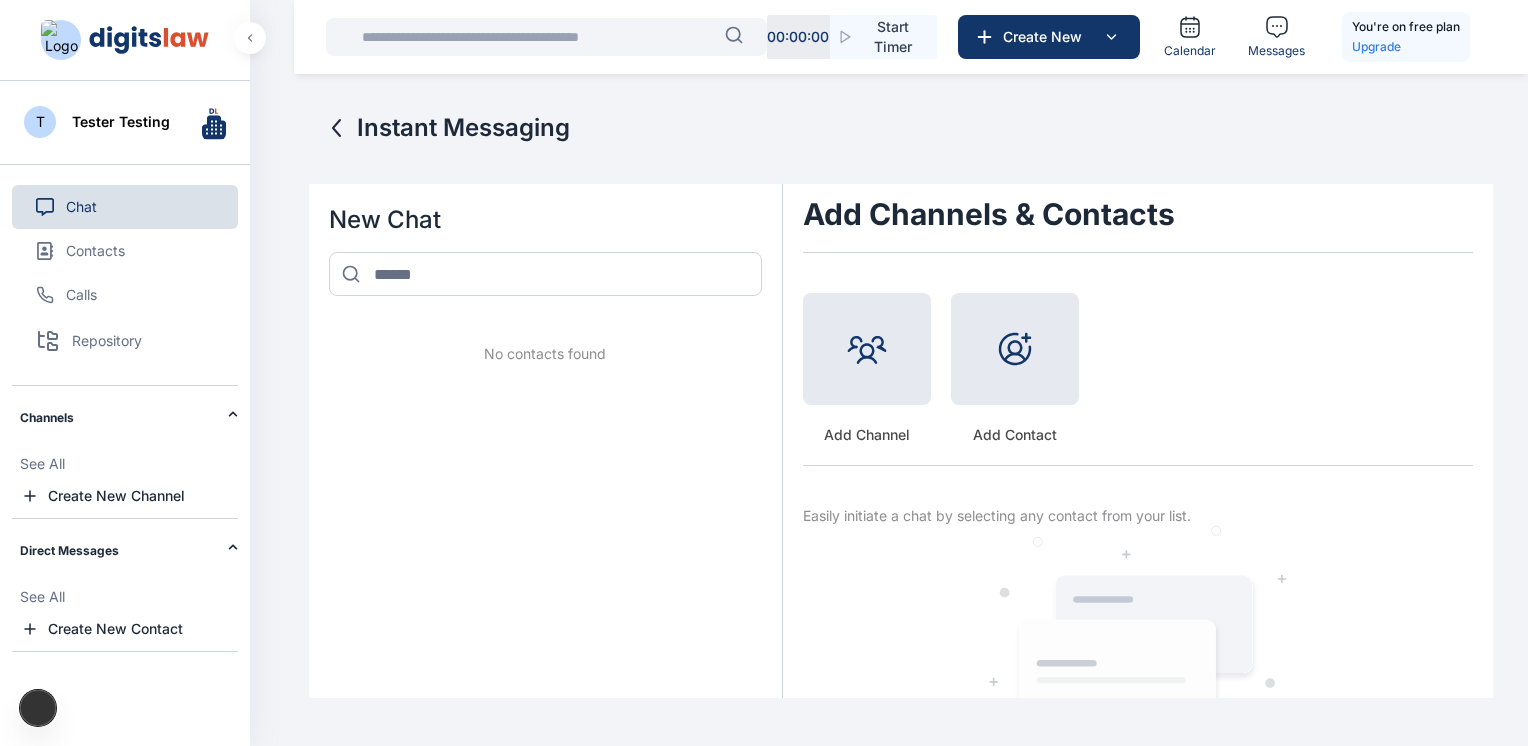 click 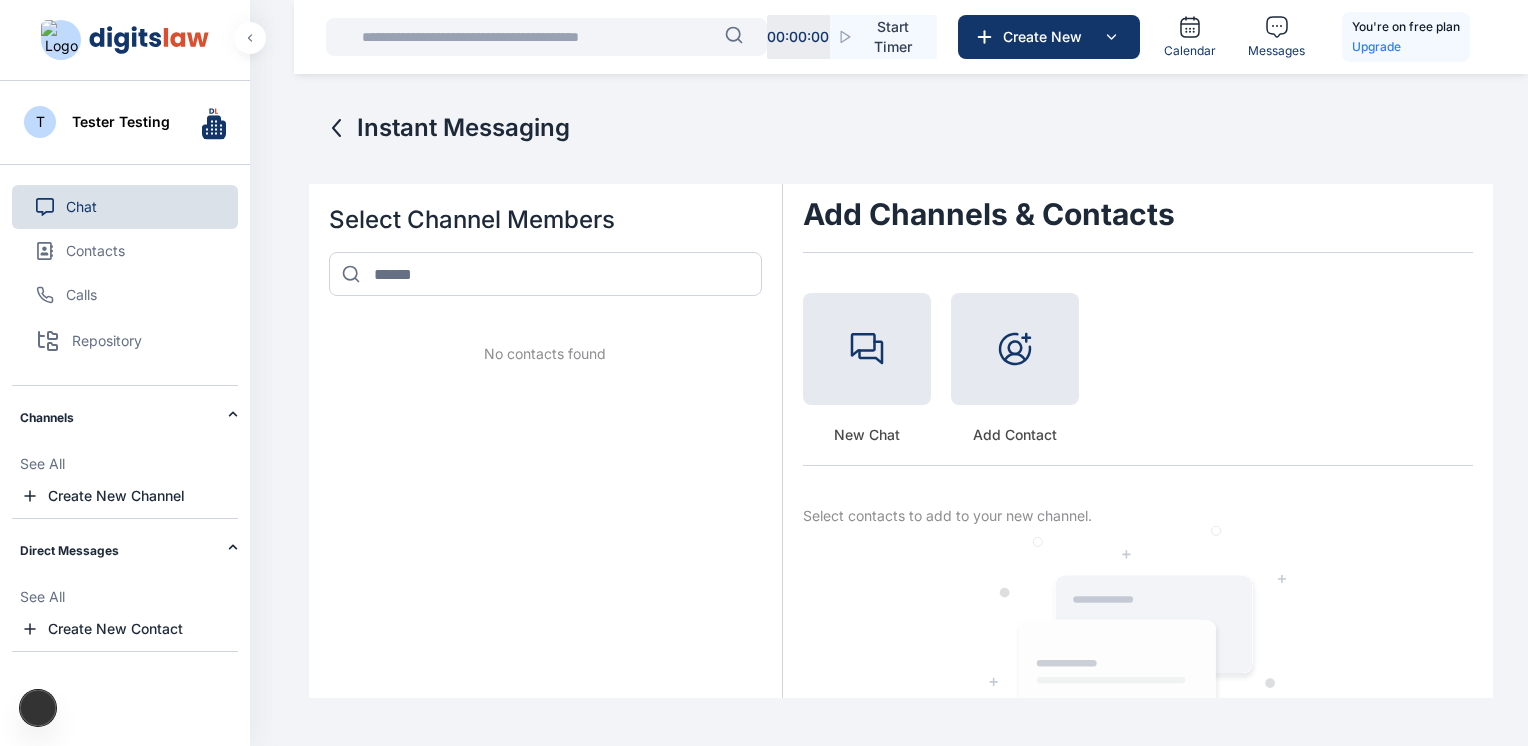 click 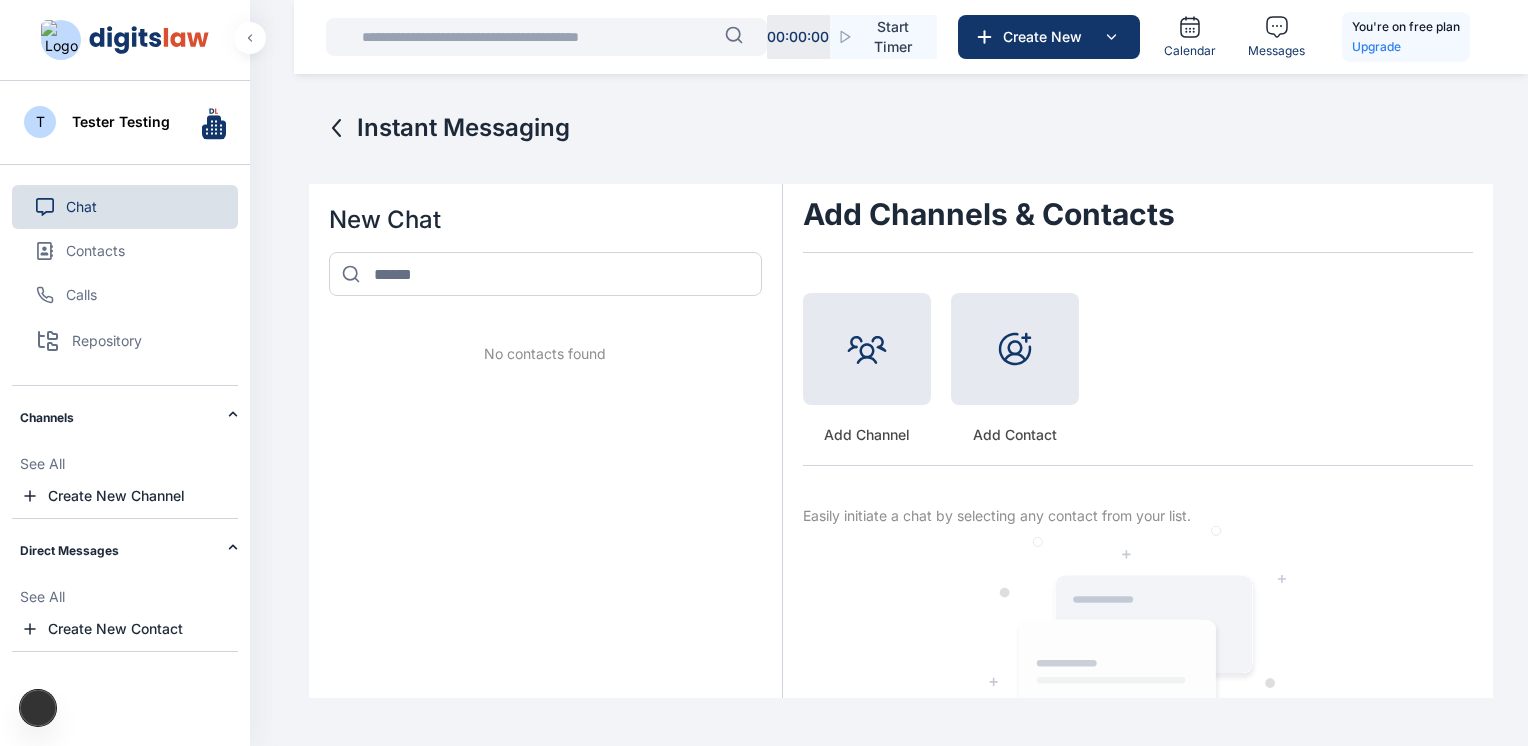 click 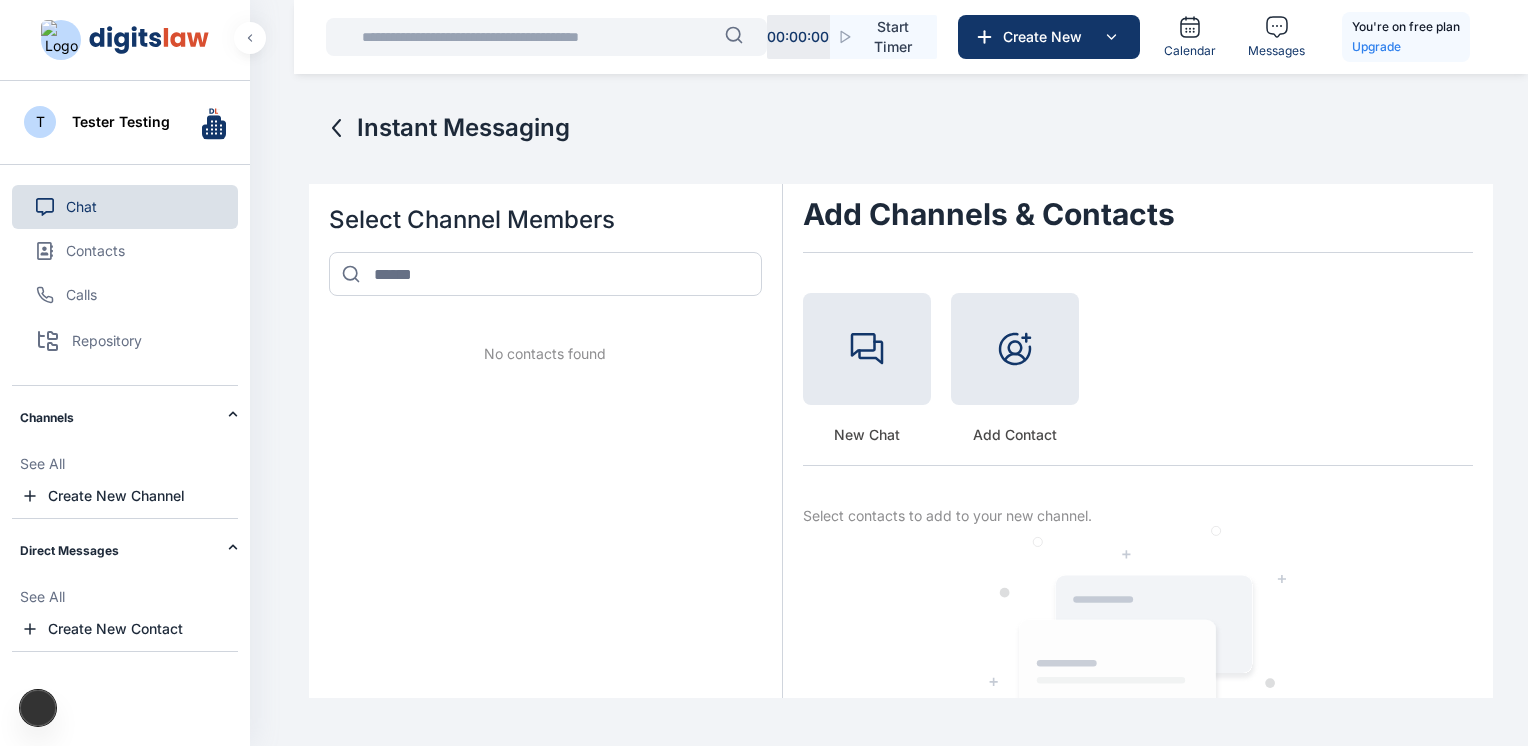 click 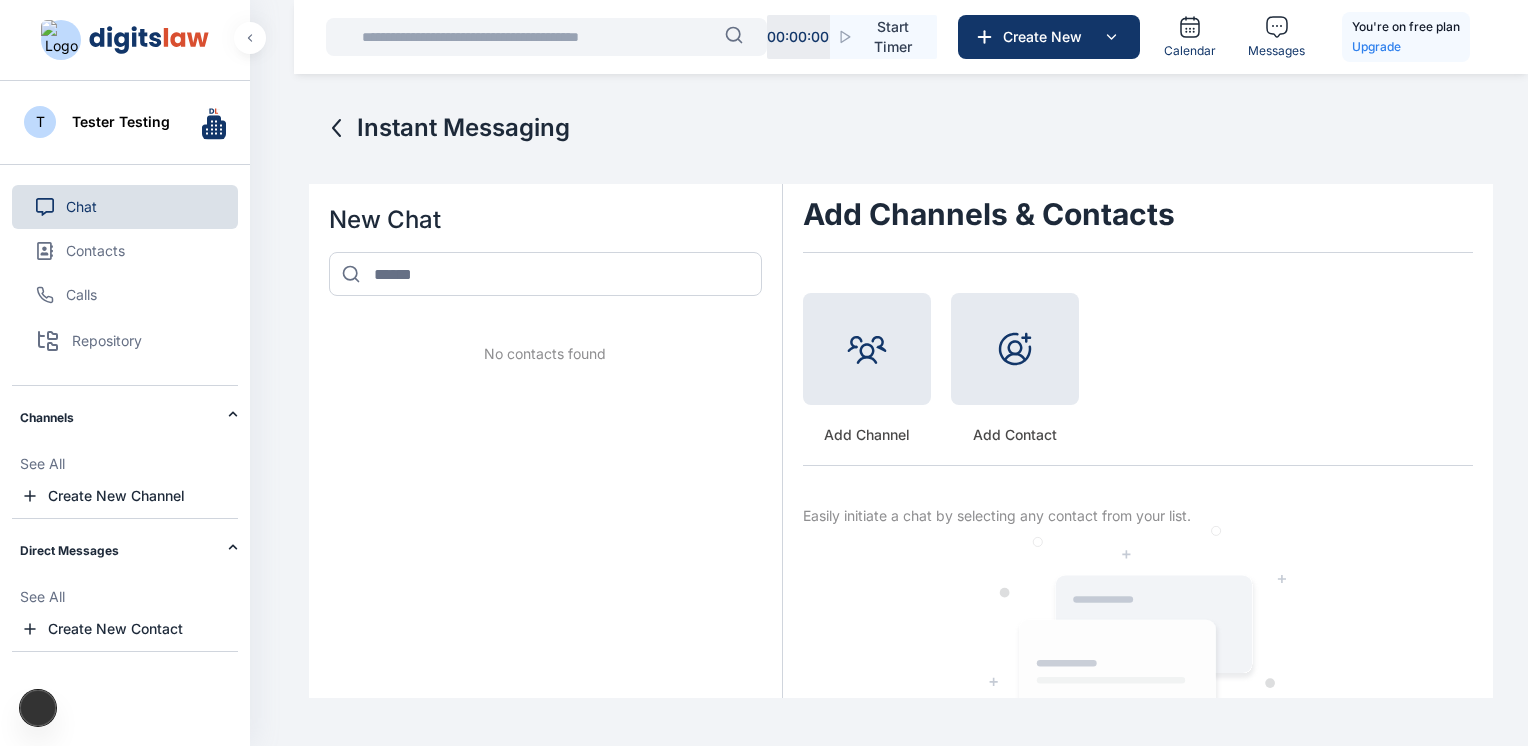 click 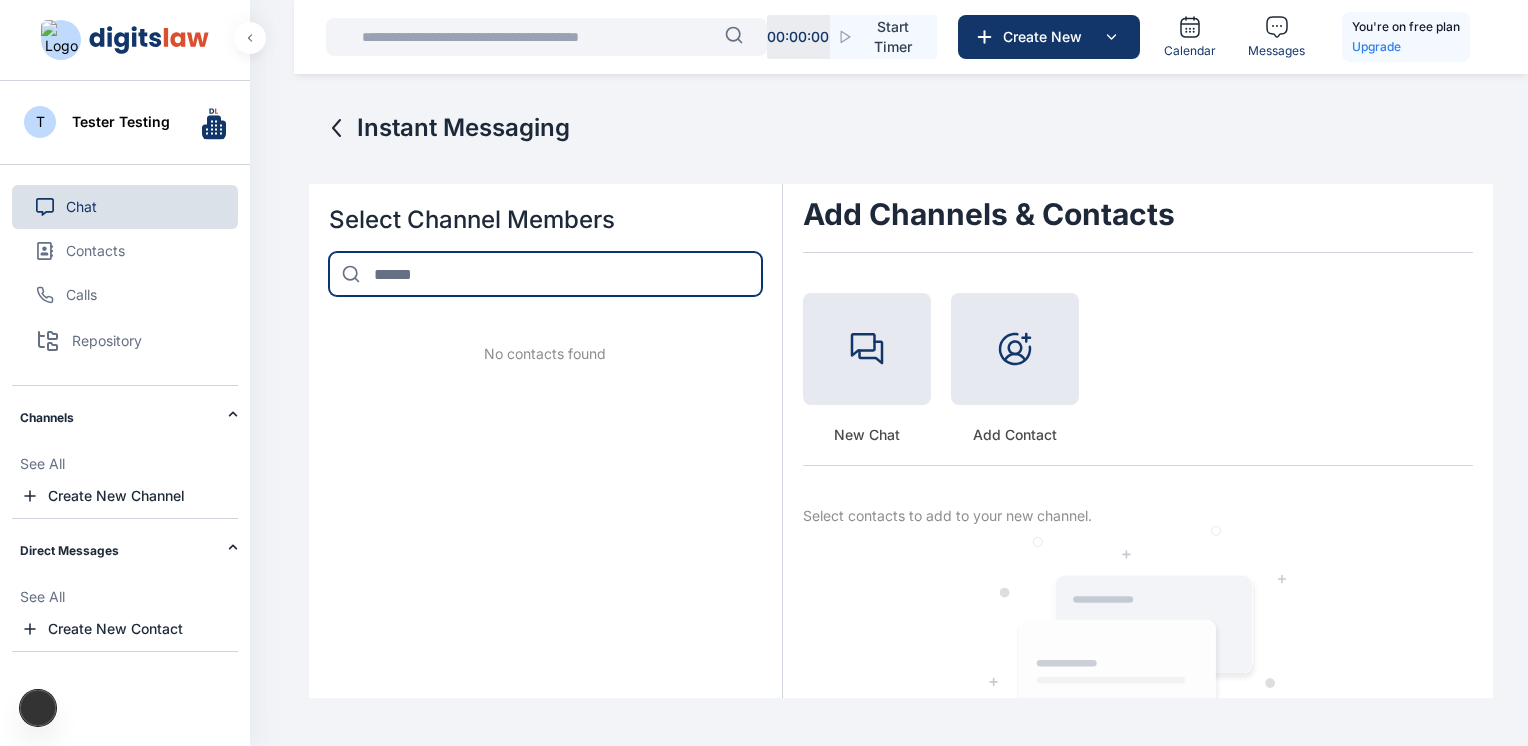 click at bounding box center (545, 274) 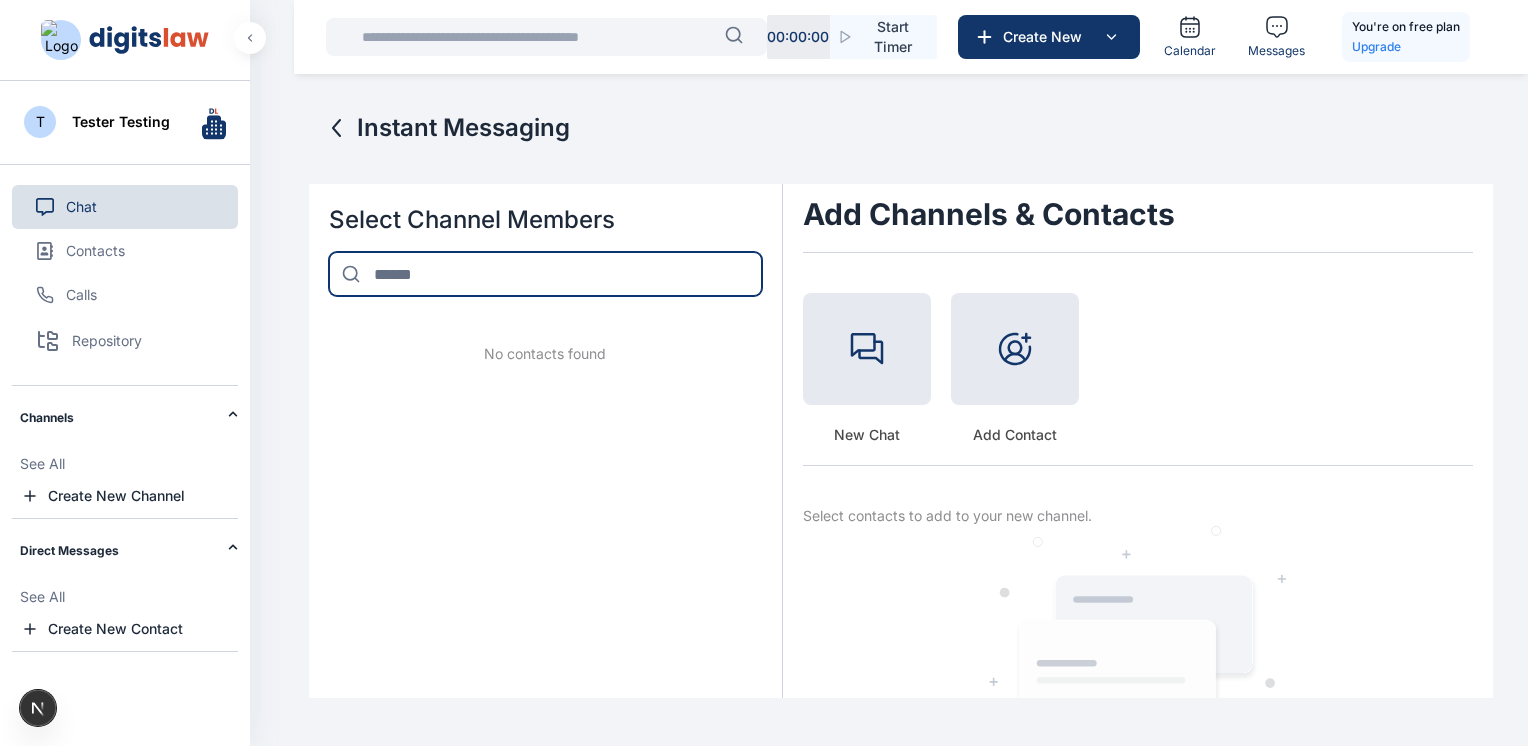 click at bounding box center (545, 274) 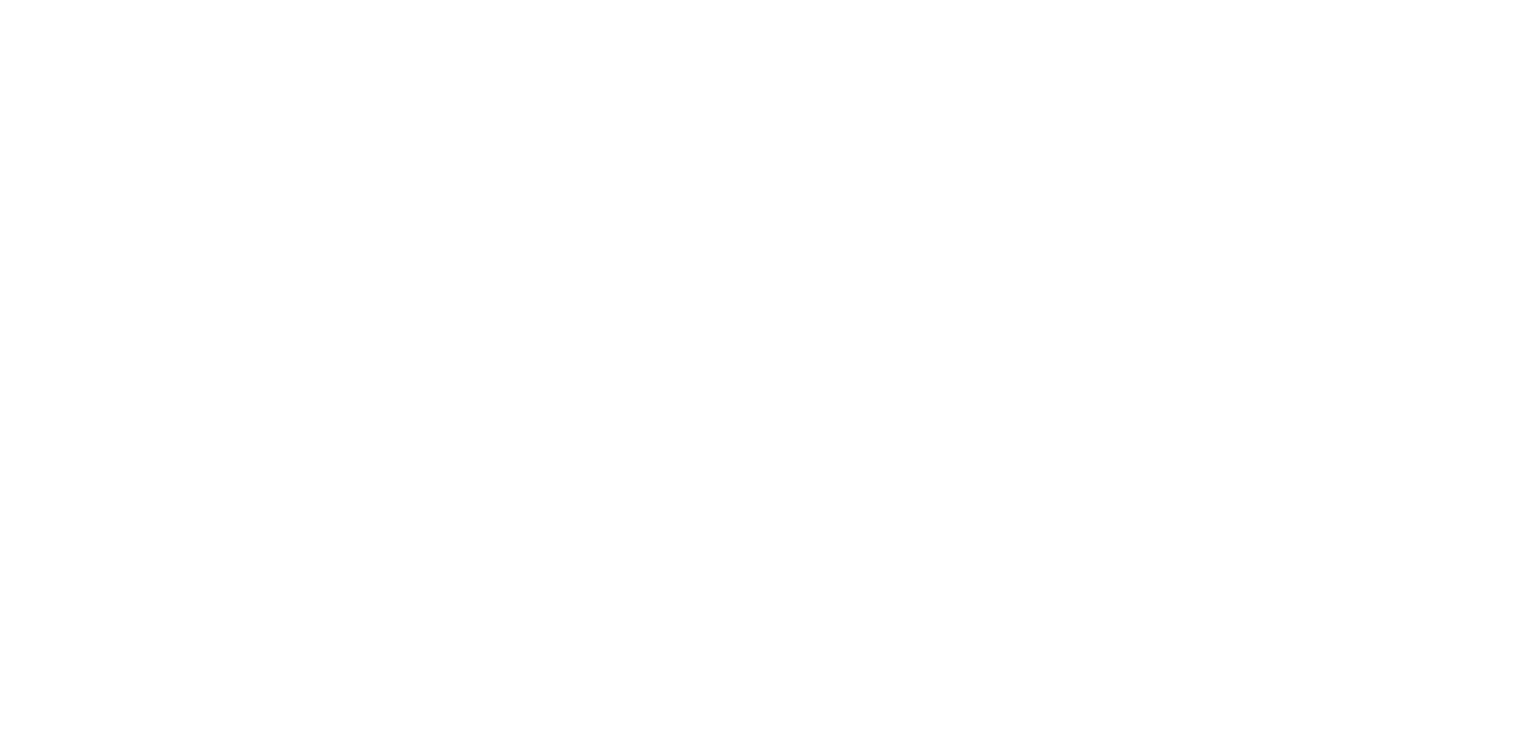 scroll, scrollTop: 0, scrollLeft: 0, axis: both 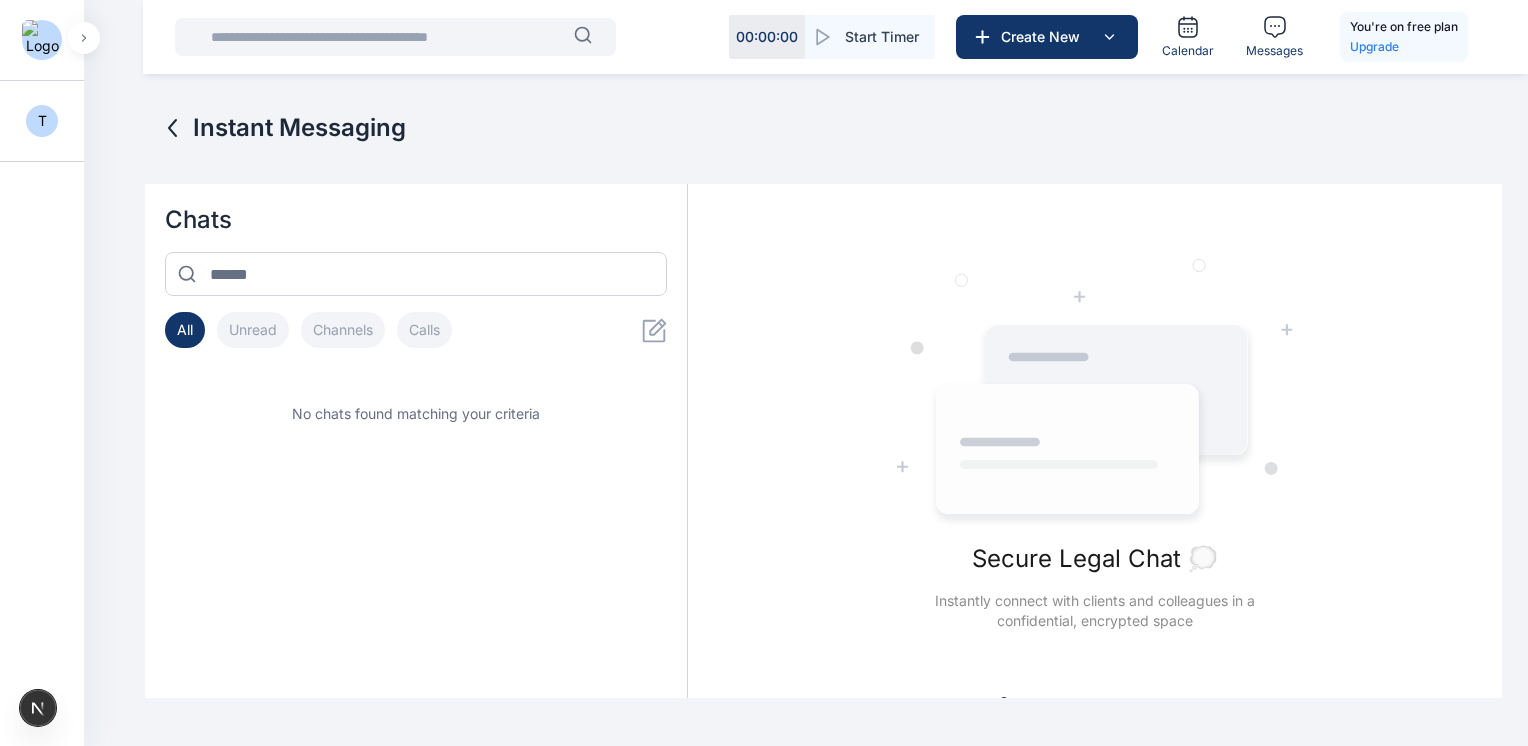 click 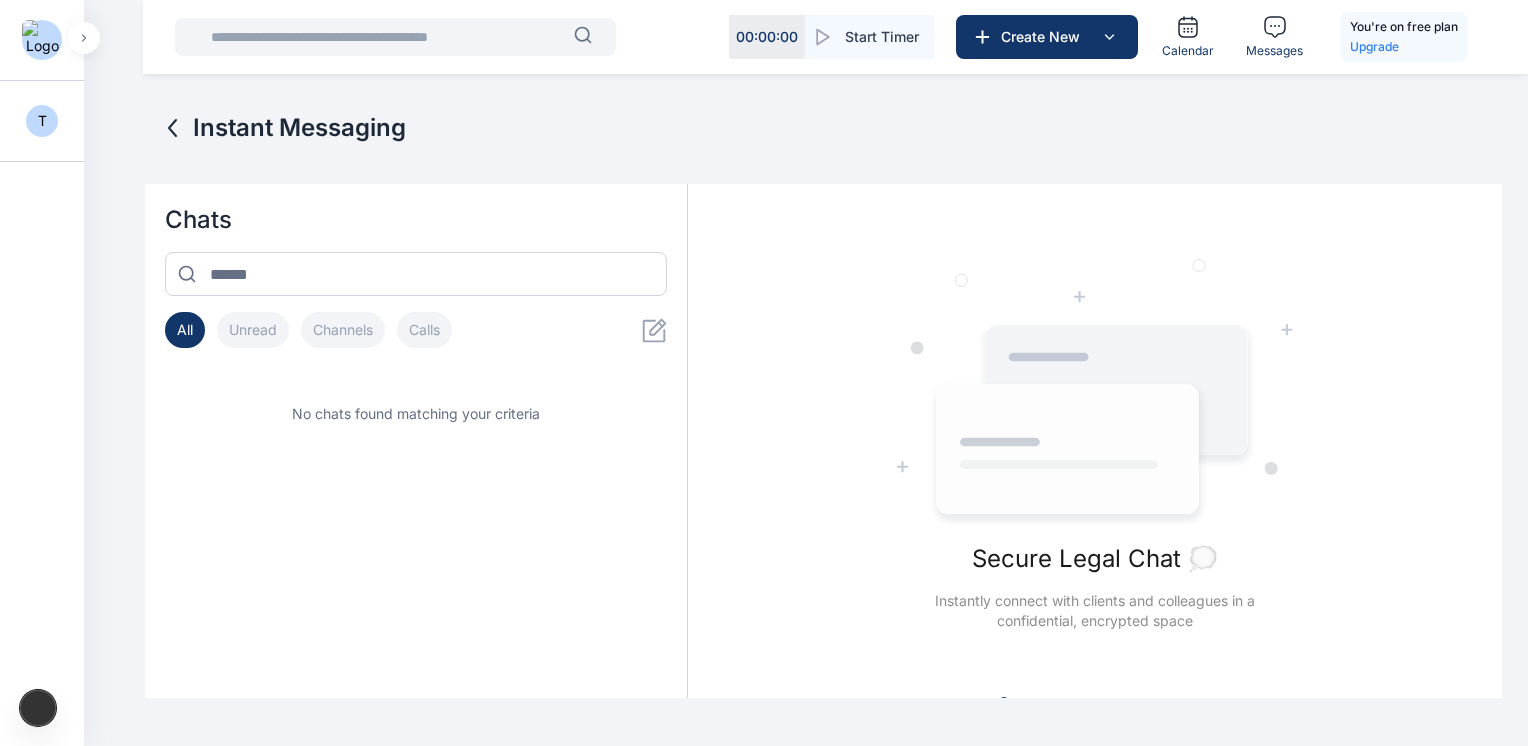 click on "Unread" at bounding box center [253, 330] 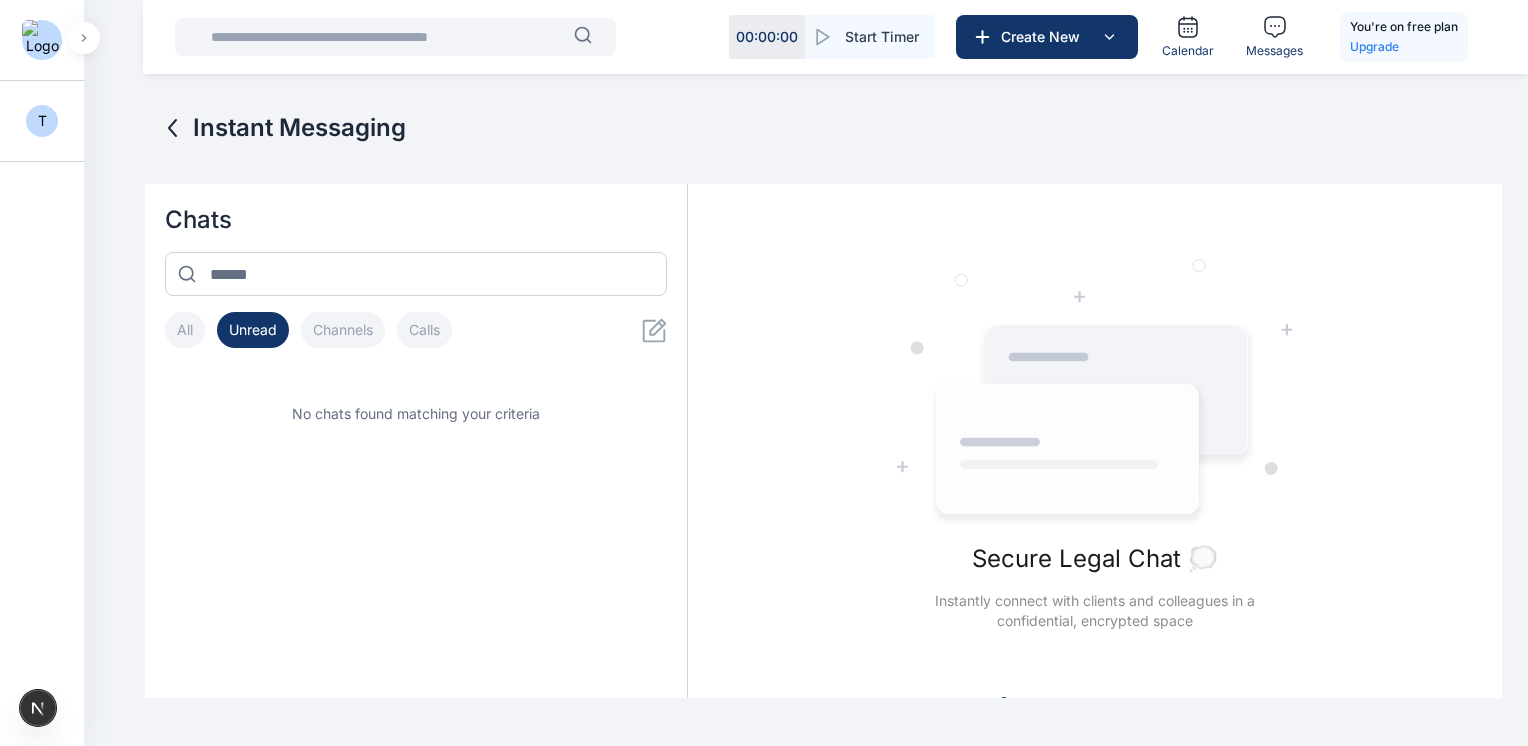 click on "Channels" at bounding box center [343, 330] 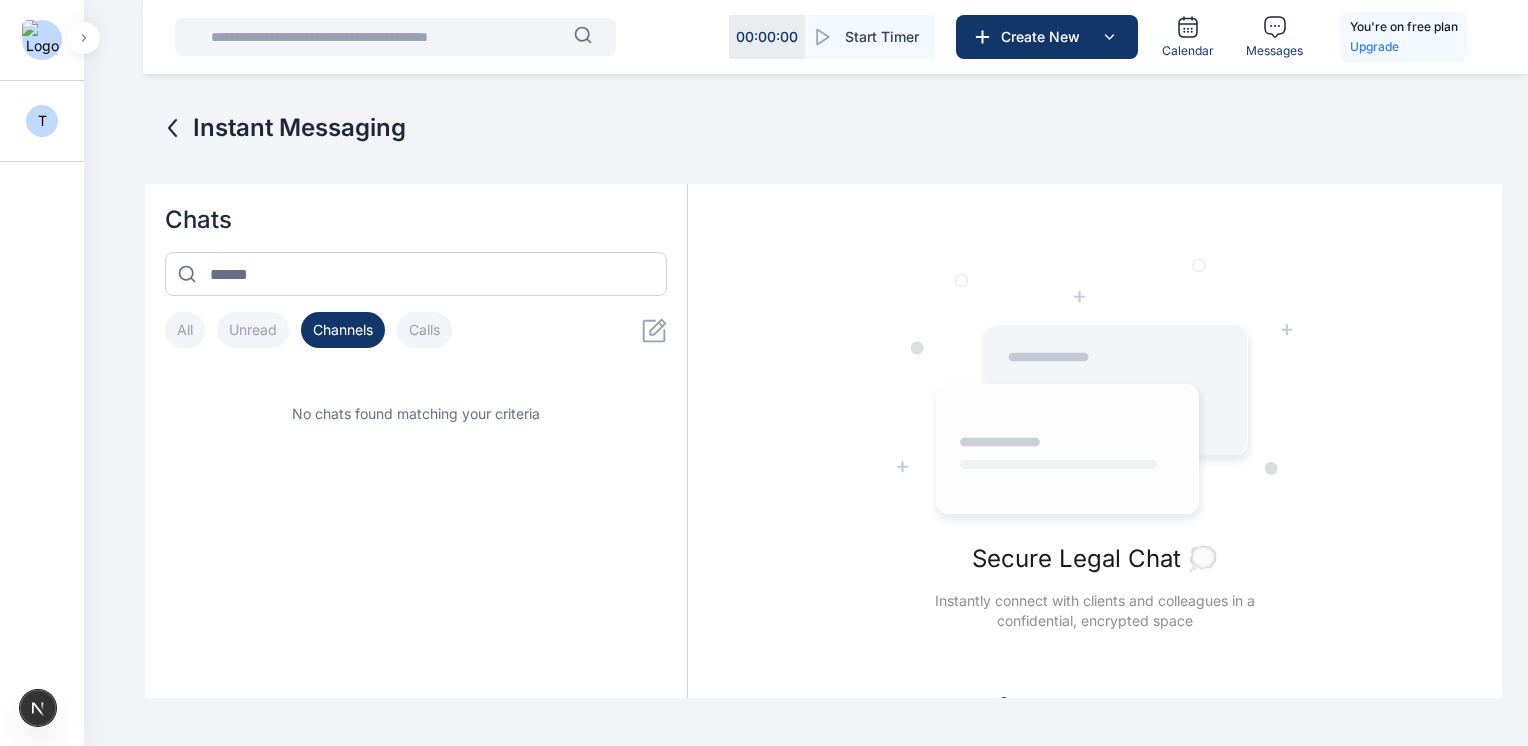 click on "Calls" at bounding box center [424, 330] 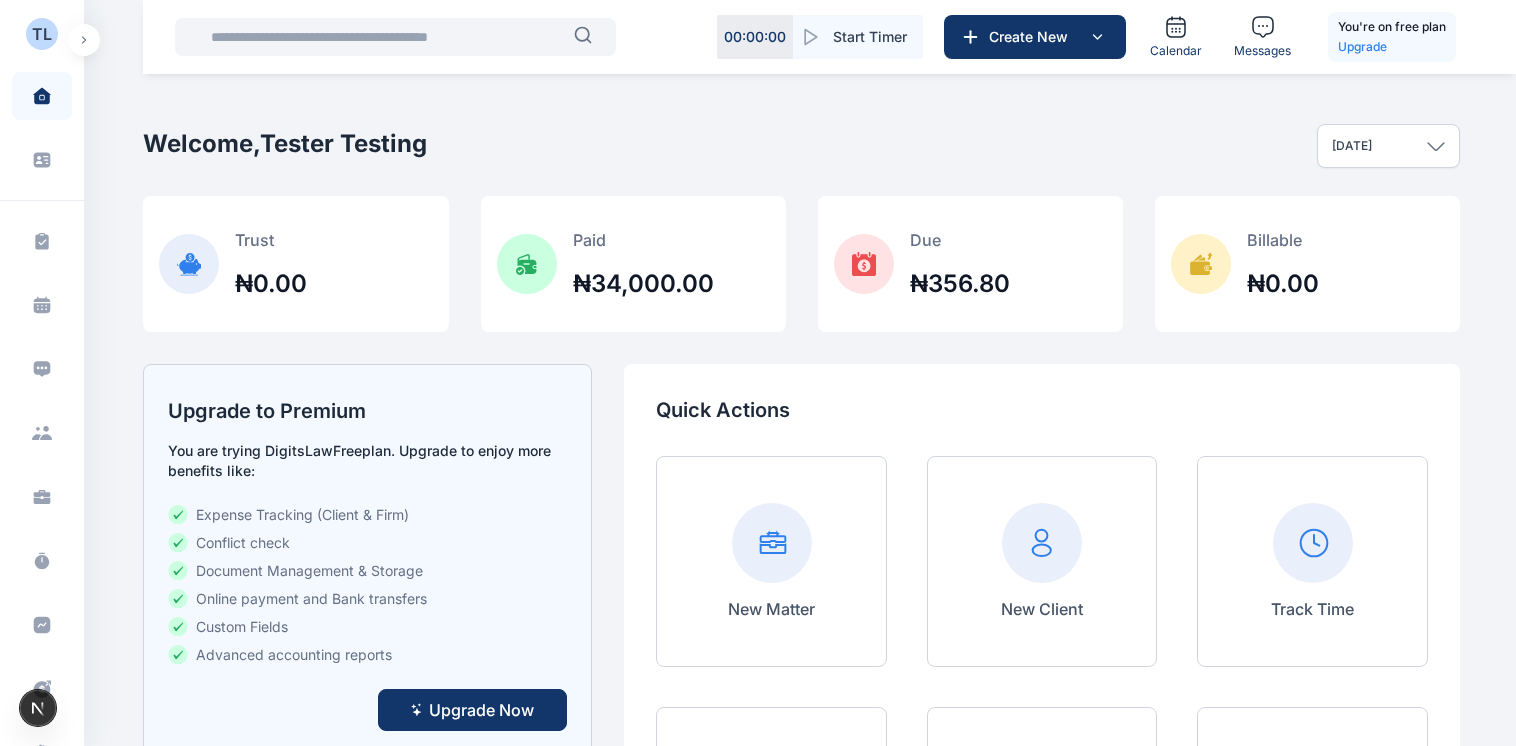 click at bounding box center (84, 40) 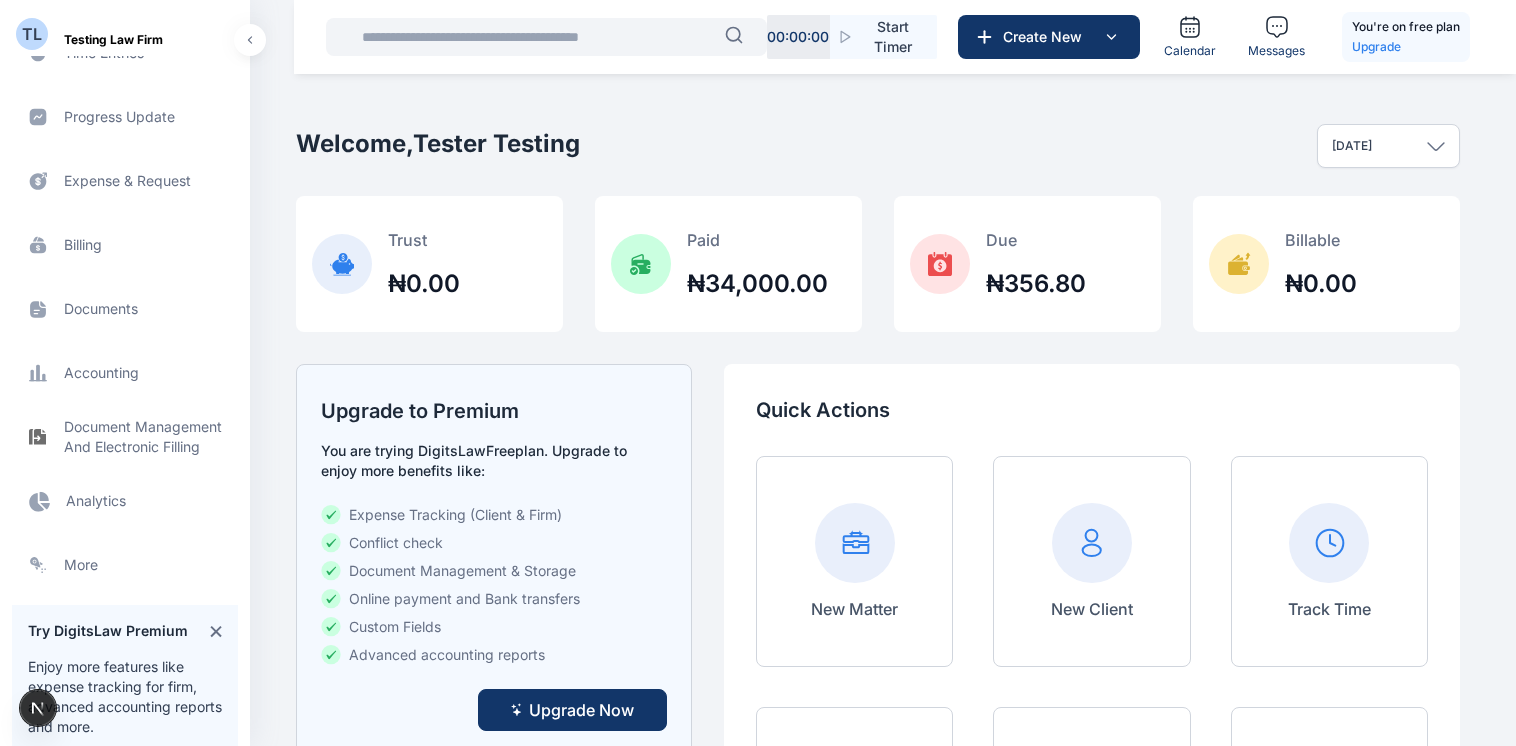 scroll, scrollTop: 509, scrollLeft: 0, axis: vertical 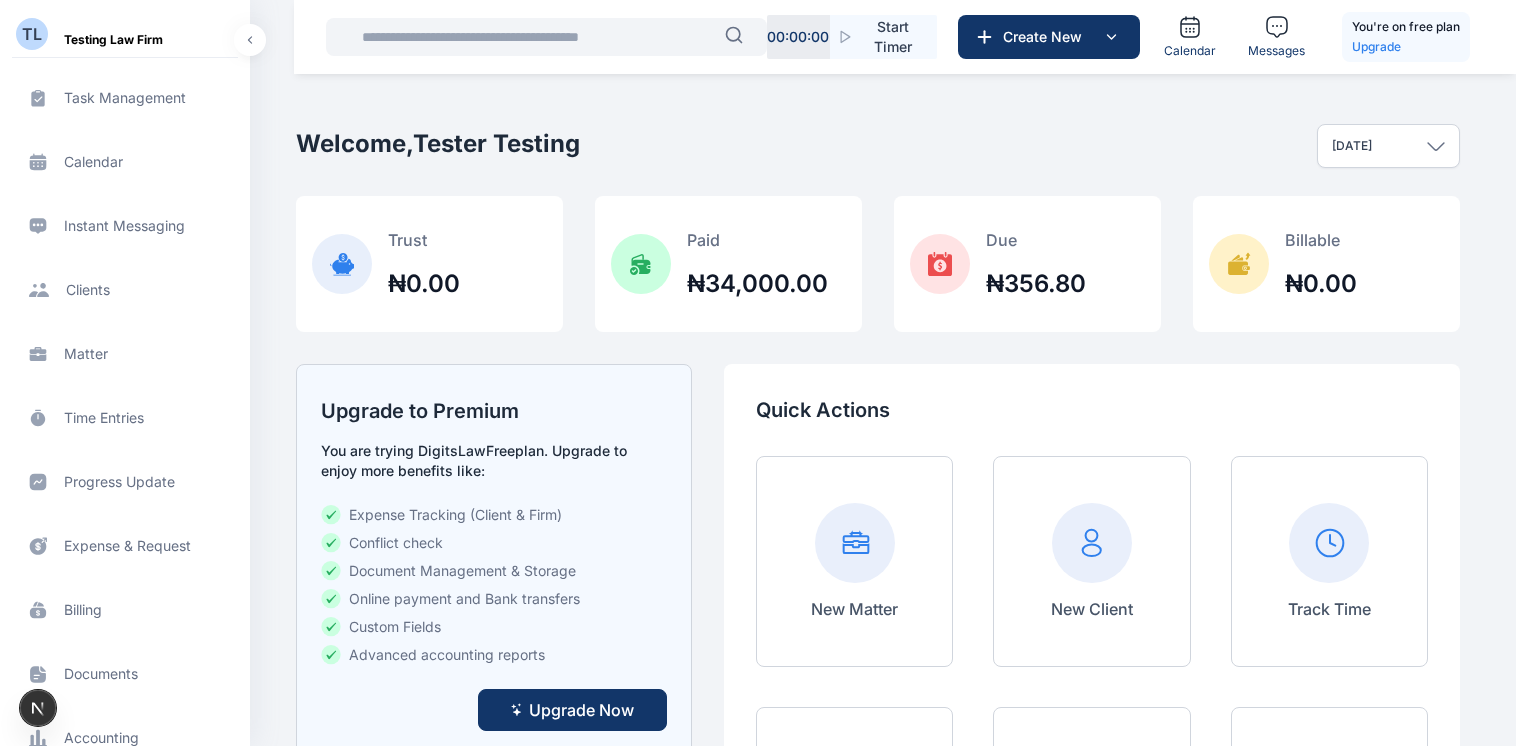click on "Calendar Instant Messaging Instant Messaging" at bounding box center [125, 226] 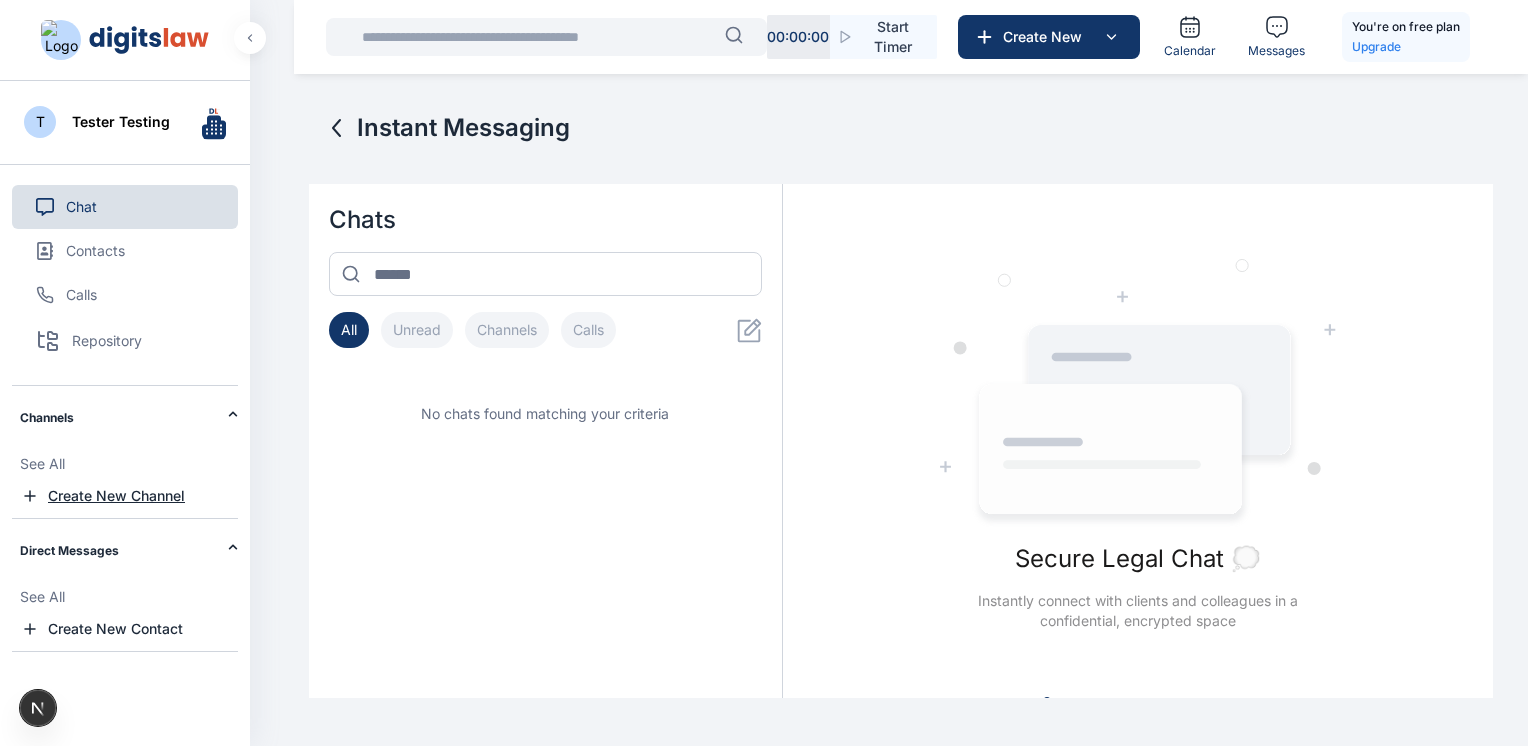click on "Create New Channel" at bounding box center (116, 496) 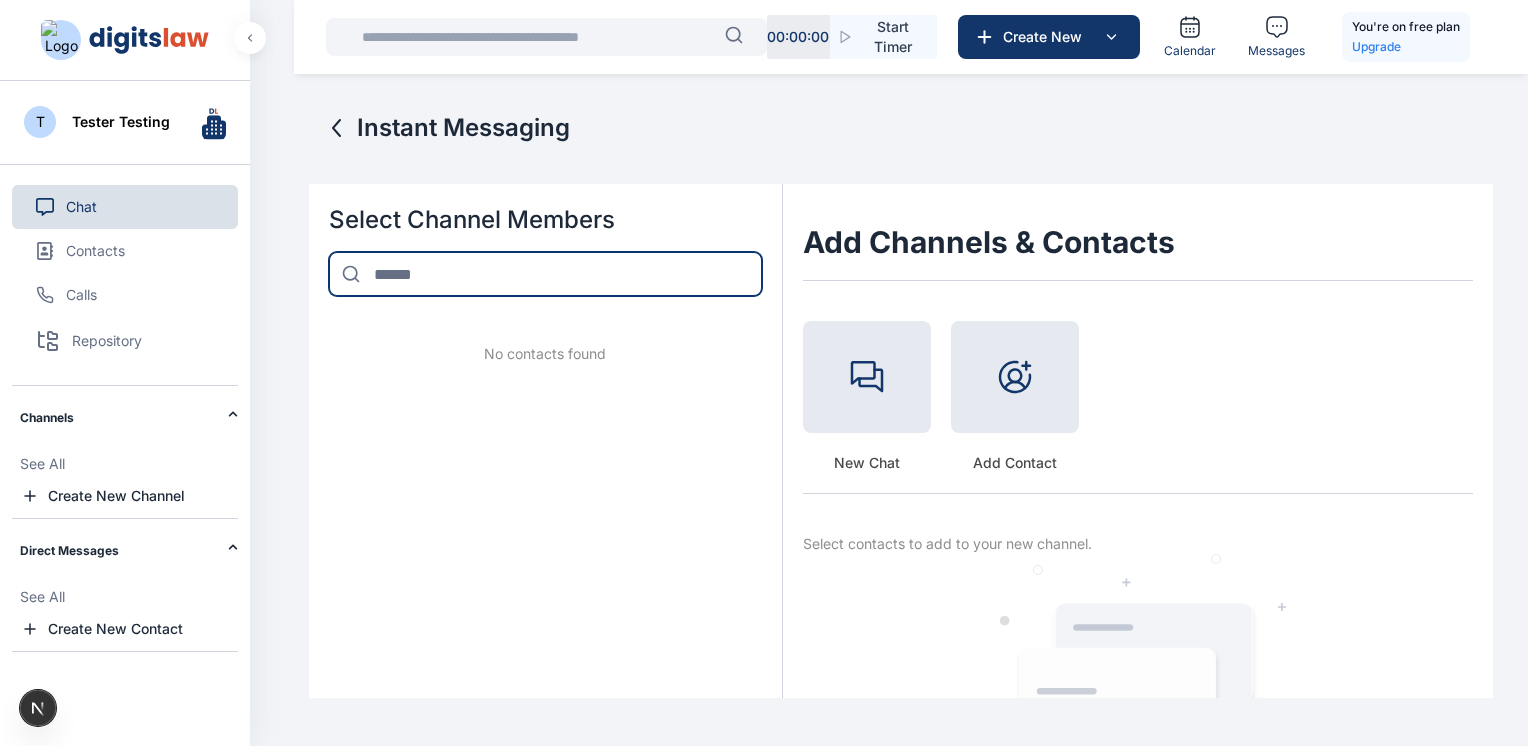 click at bounding box center [545, 274] 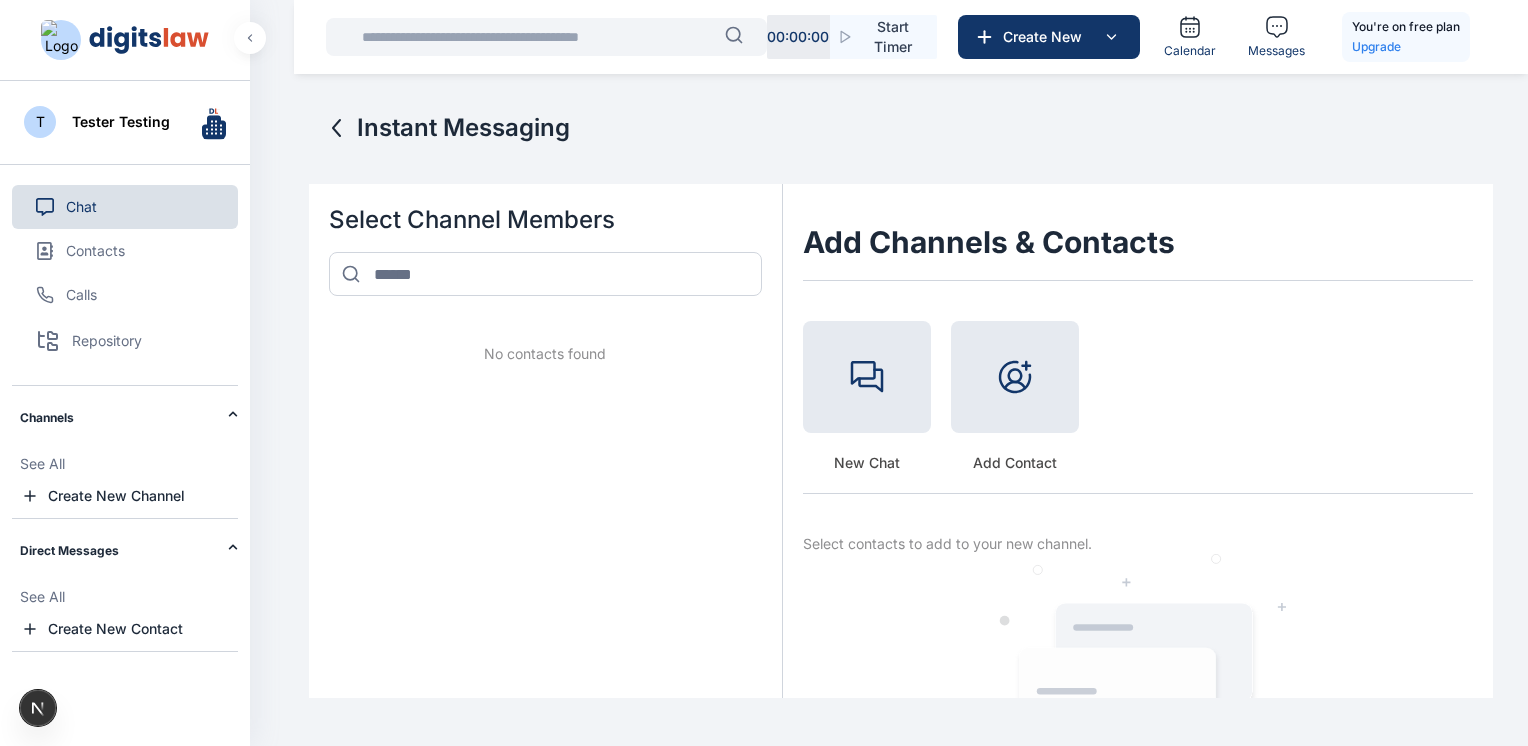 click 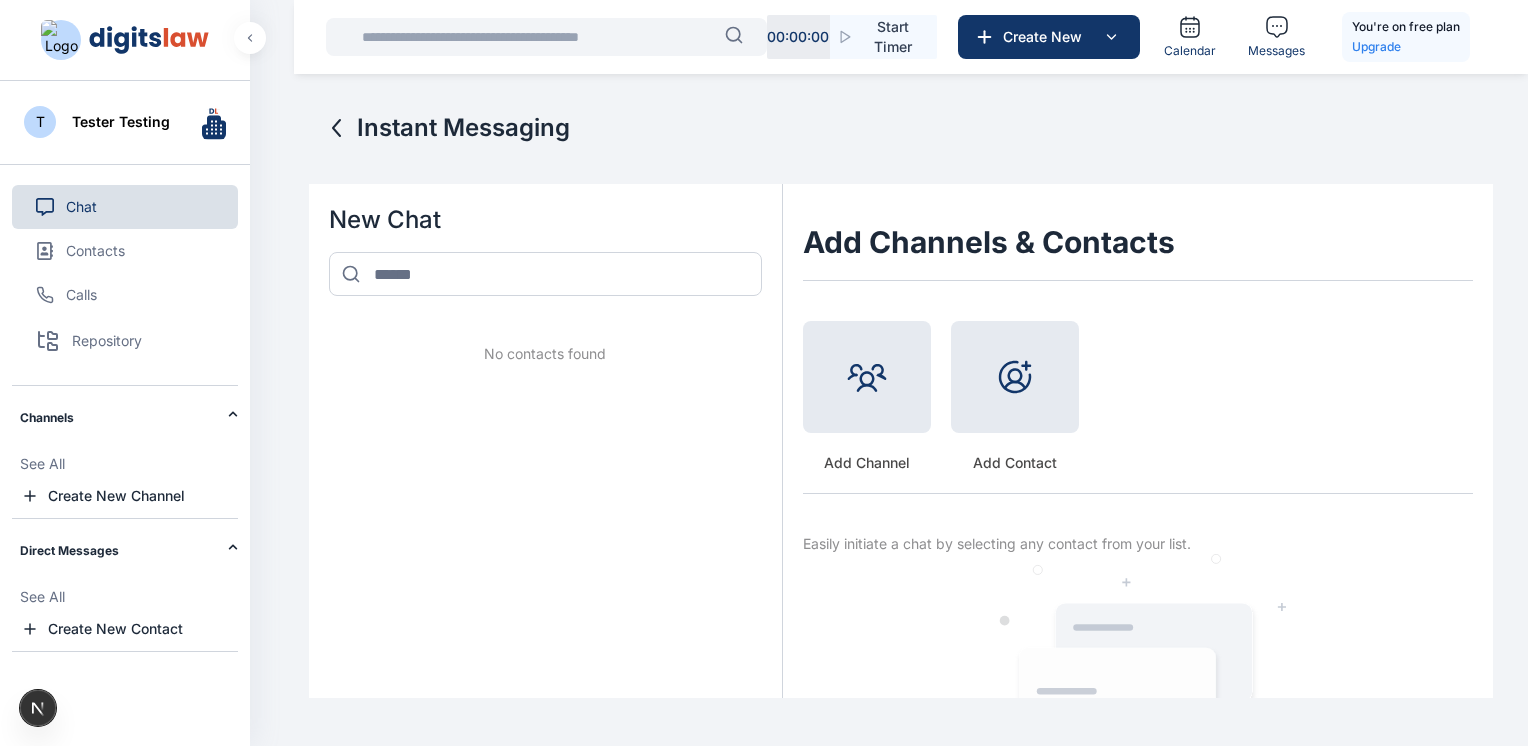 click 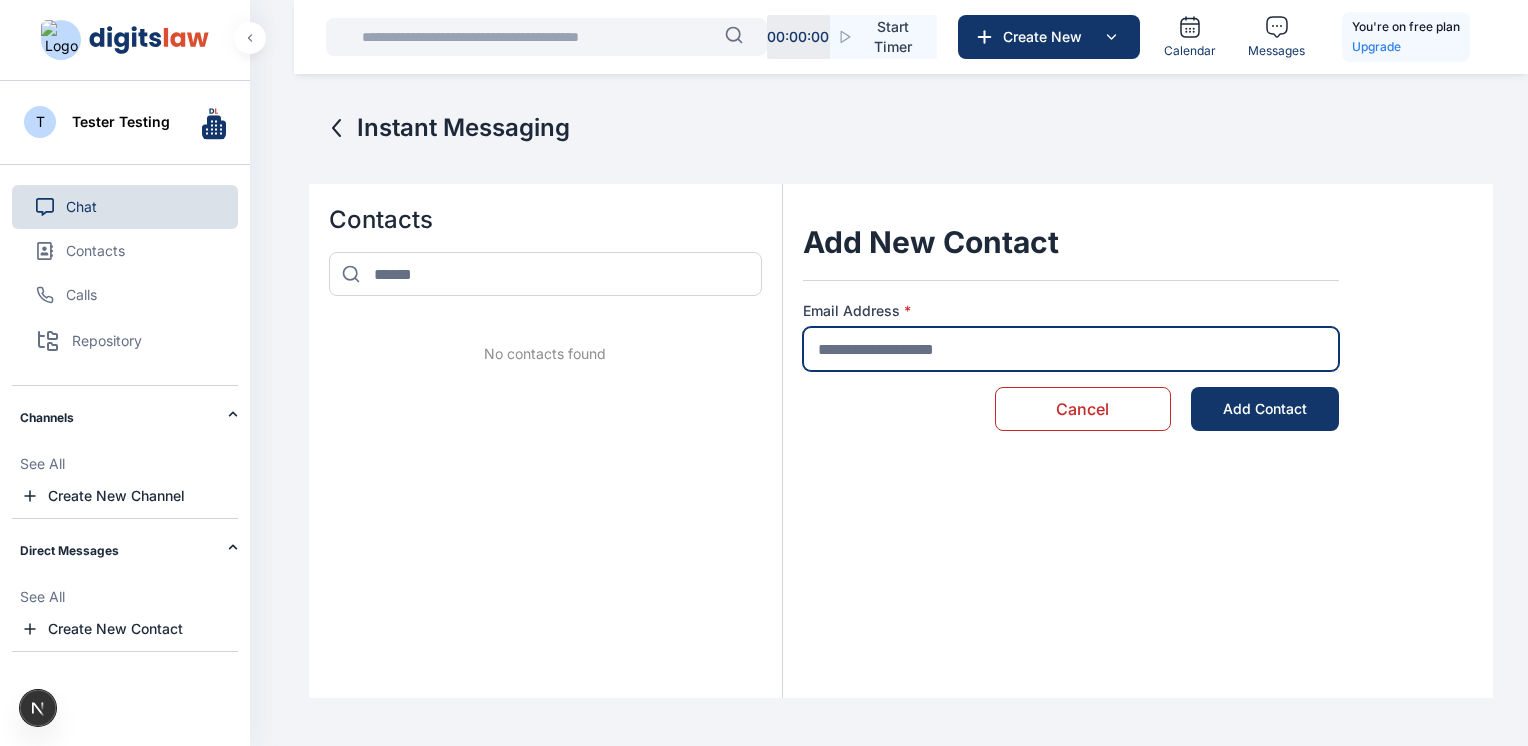 click at bounding box center [1071, 349] 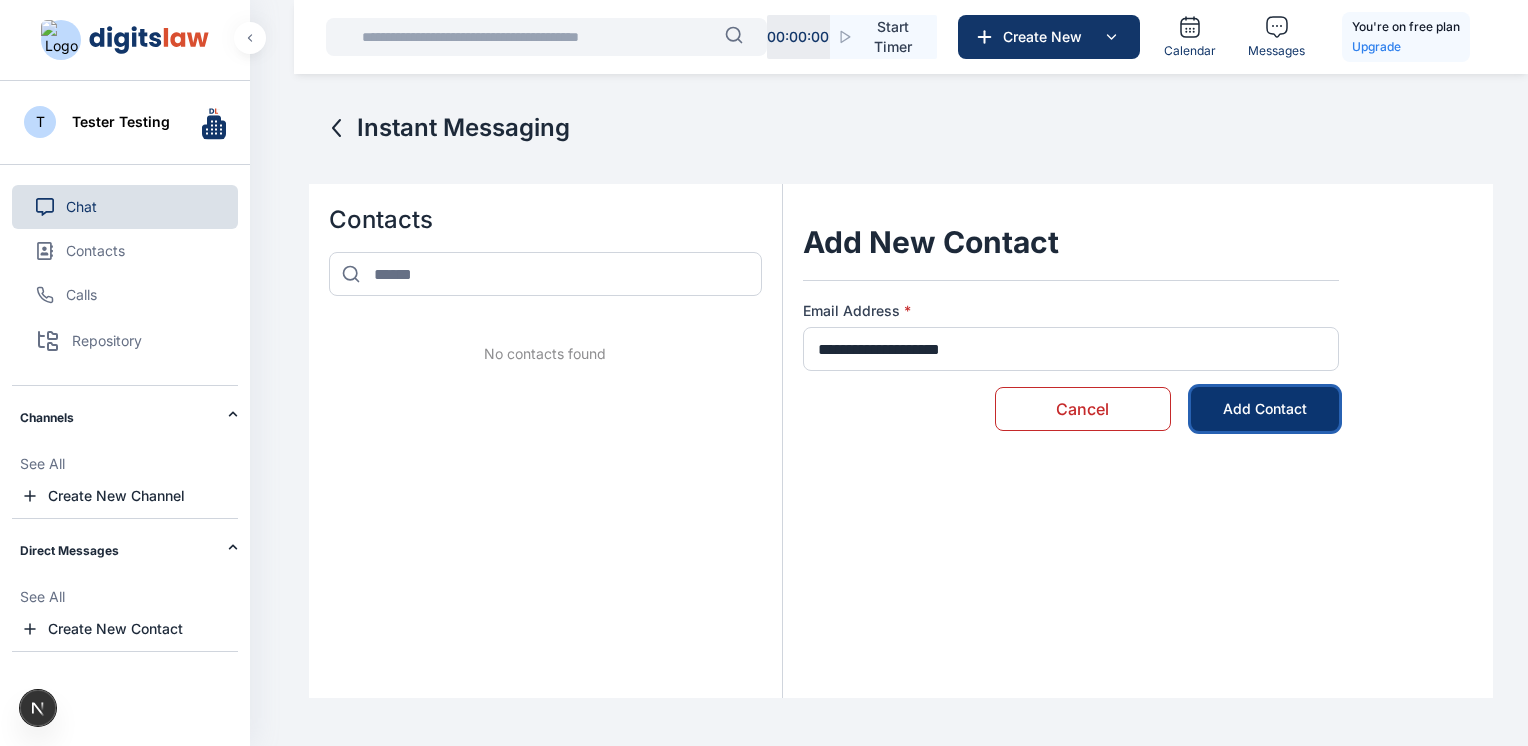 click on "Add Contact" at bounding box center (1265, 409) 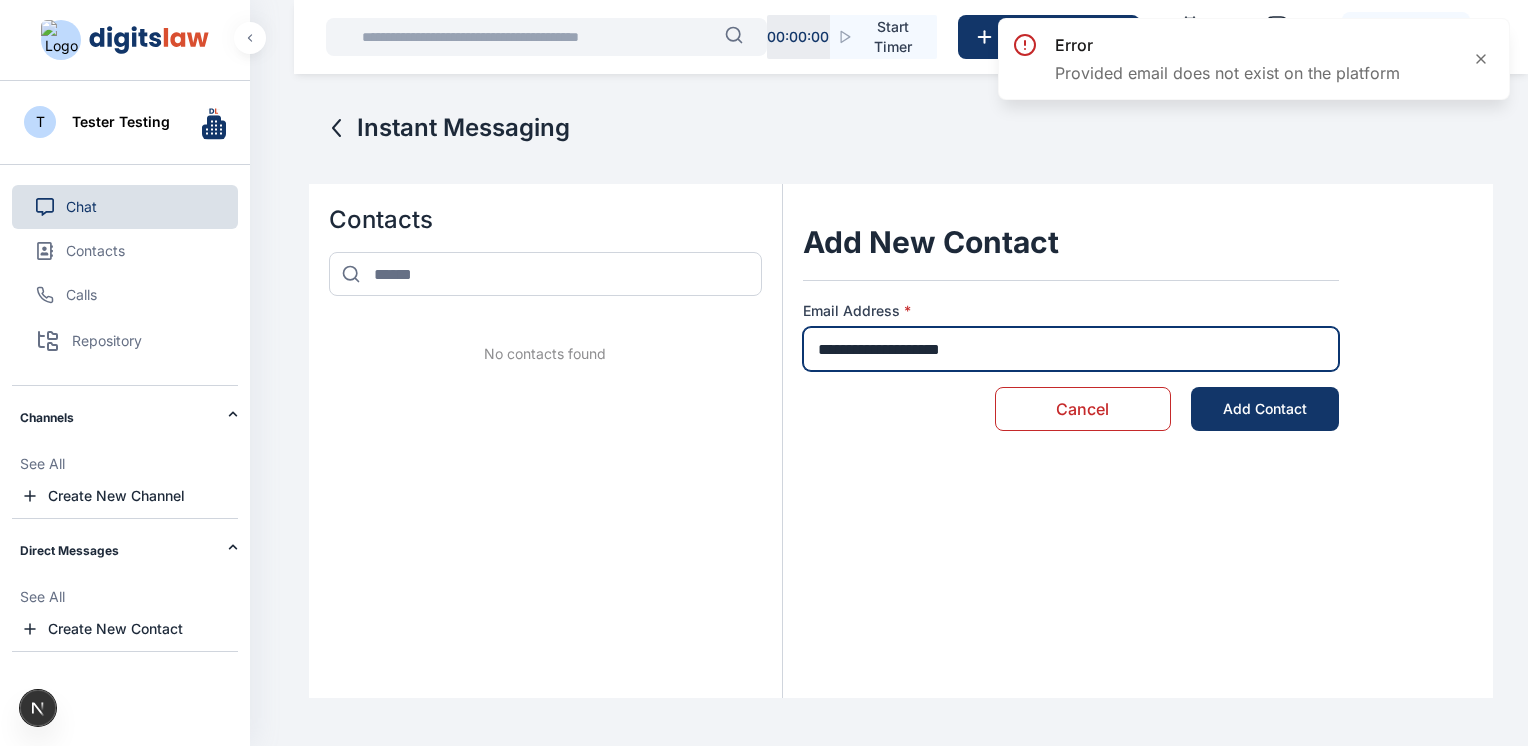 click on "**********" at bounding box center [1071, 349] 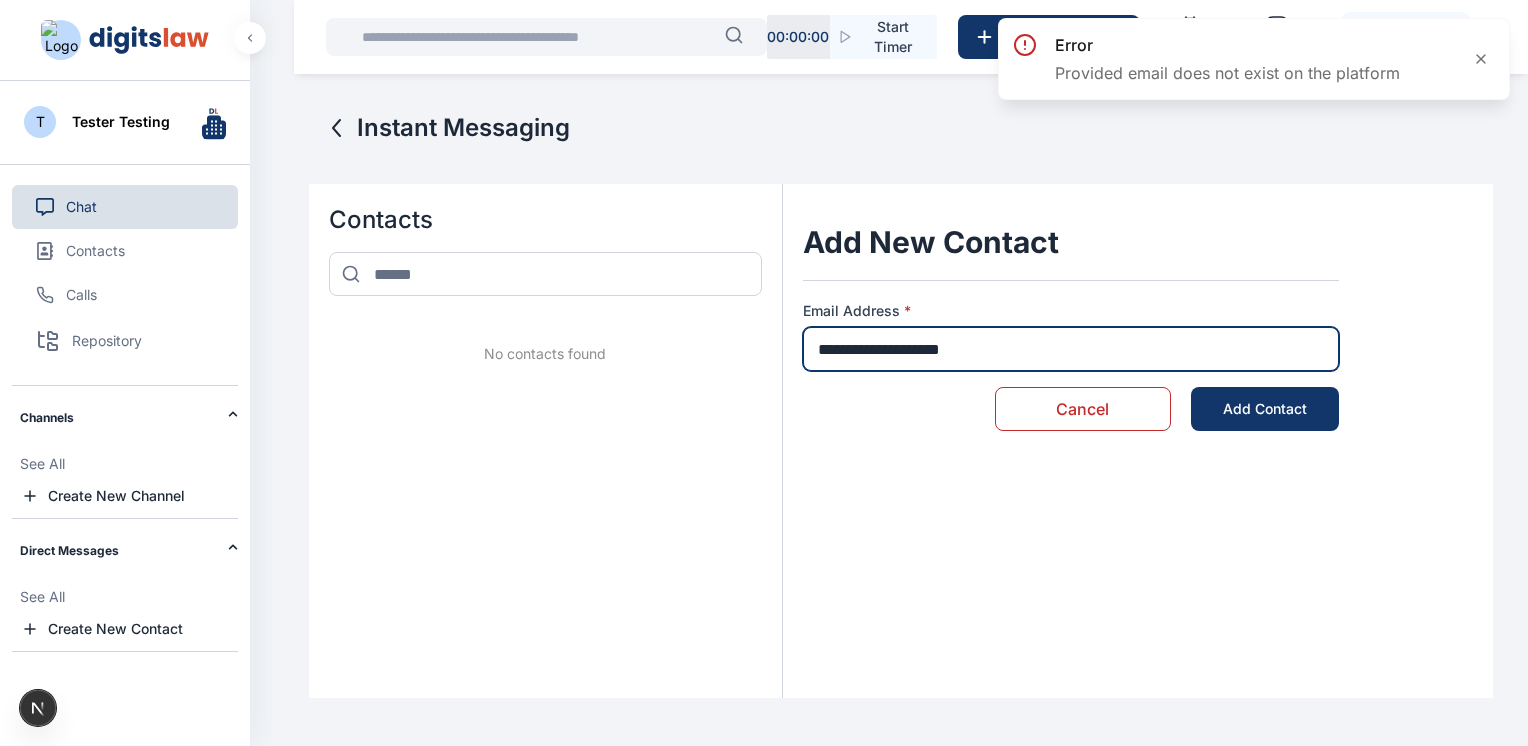 click on "**********" at bounding box center [1071, 349] 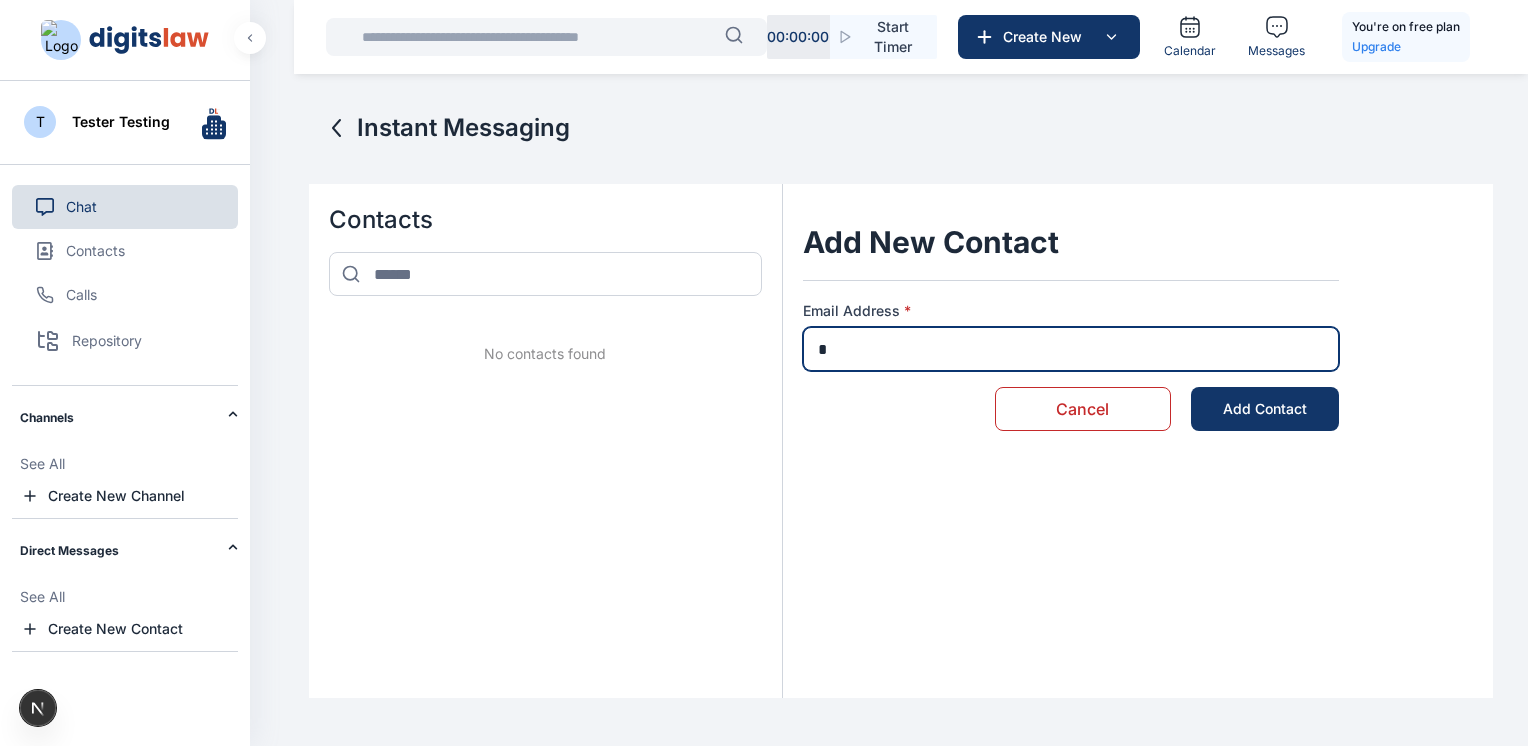 type on "**********" 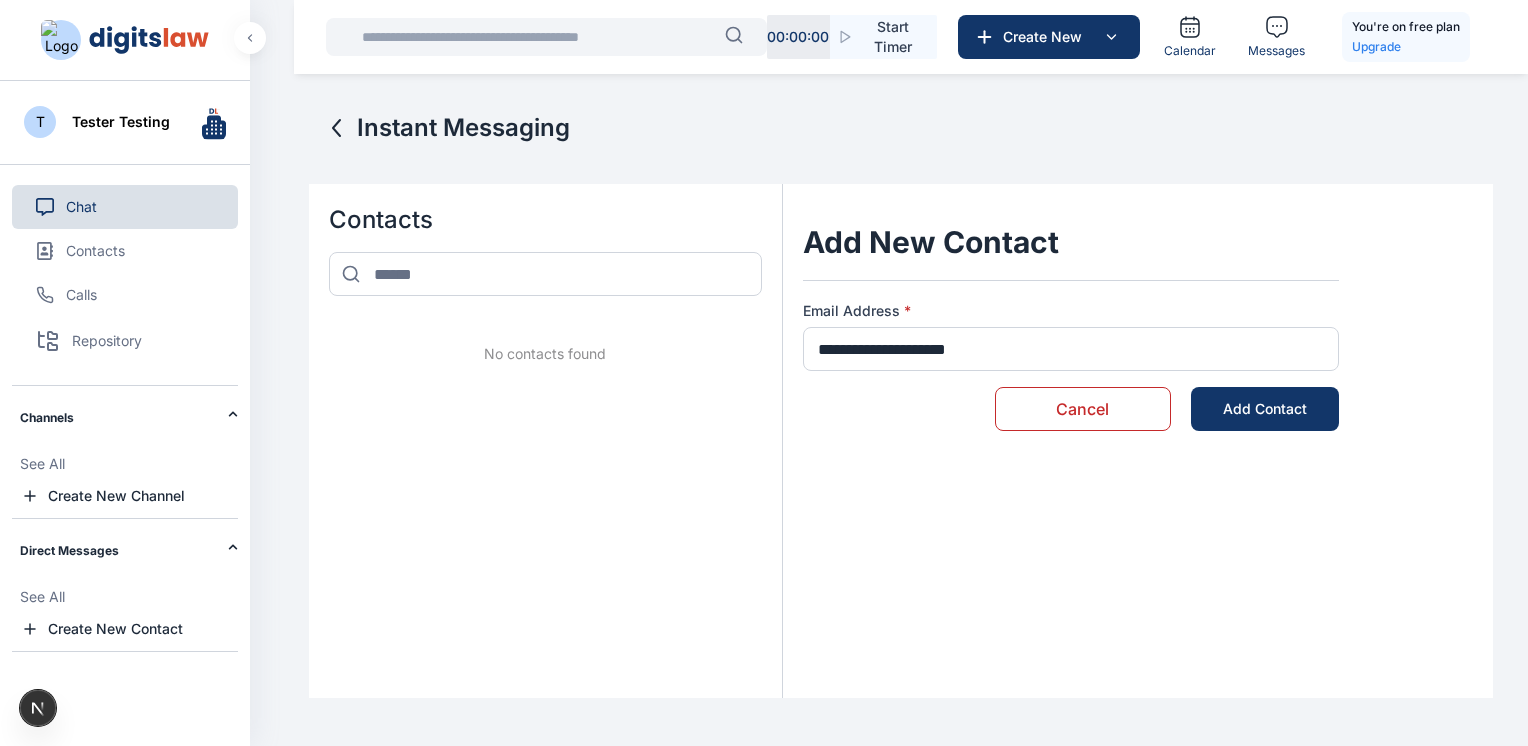 click on "**********" at bounding box center [1071, 477] 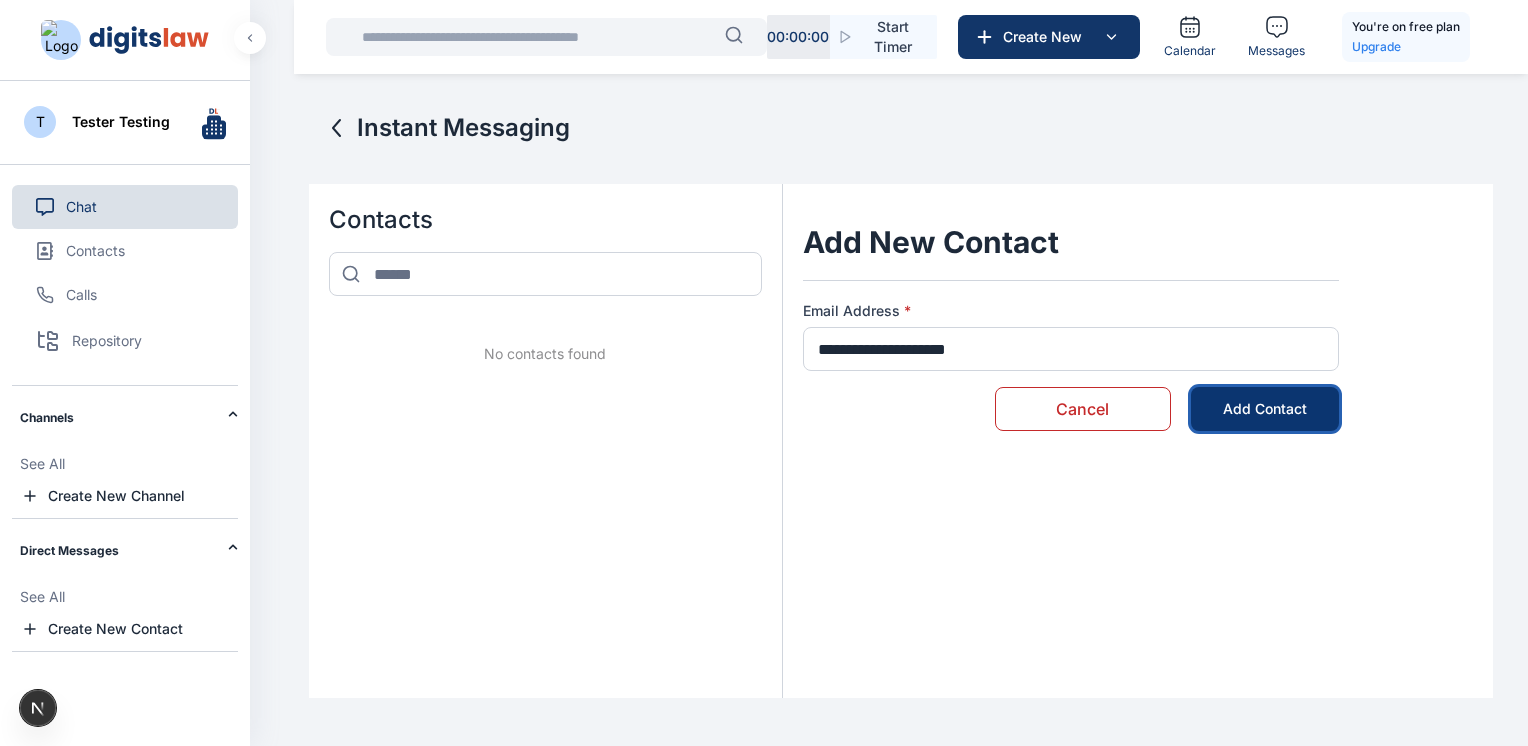 click on "Add Contact" at bounding box center (1265, 409) 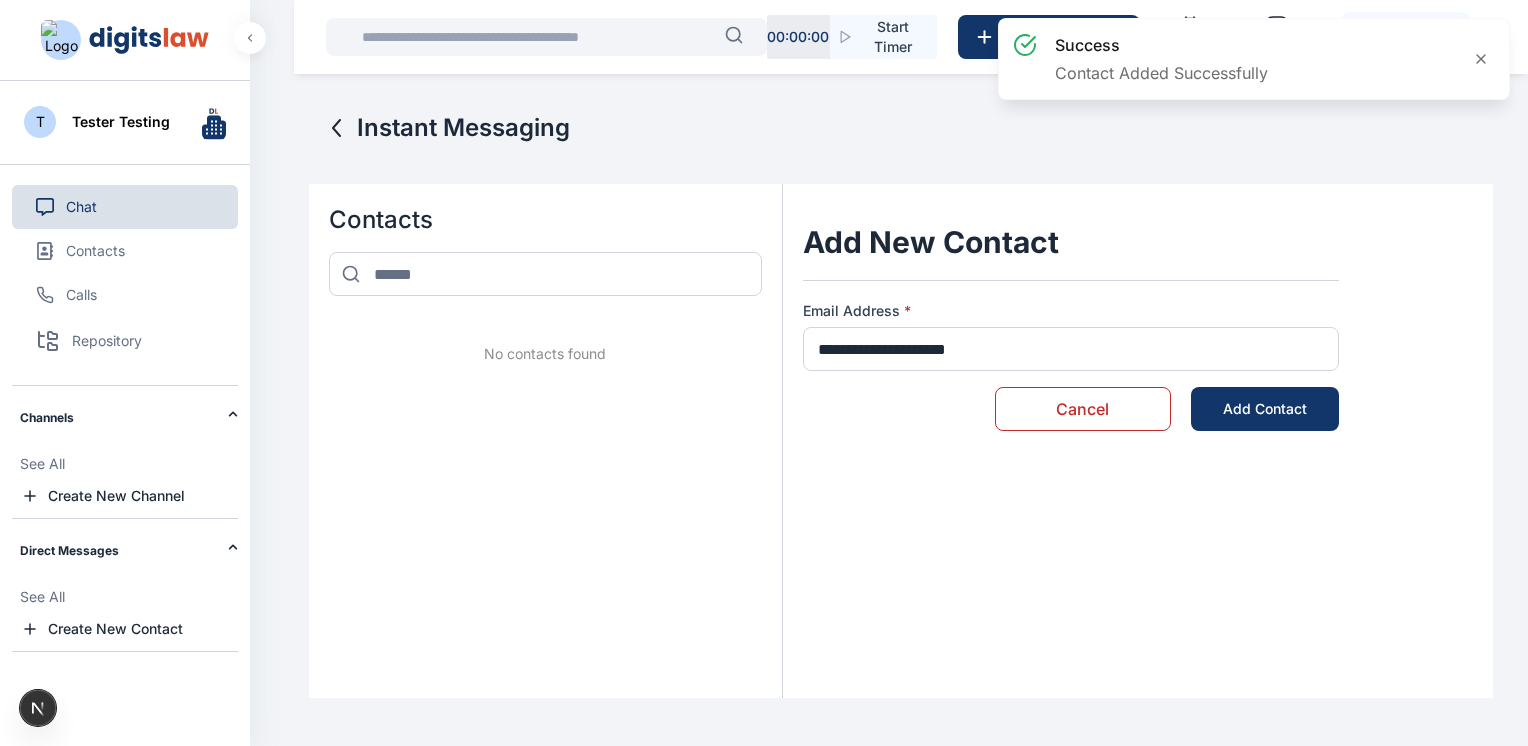 click on "Cancel" at bounding box center (1083, 409) 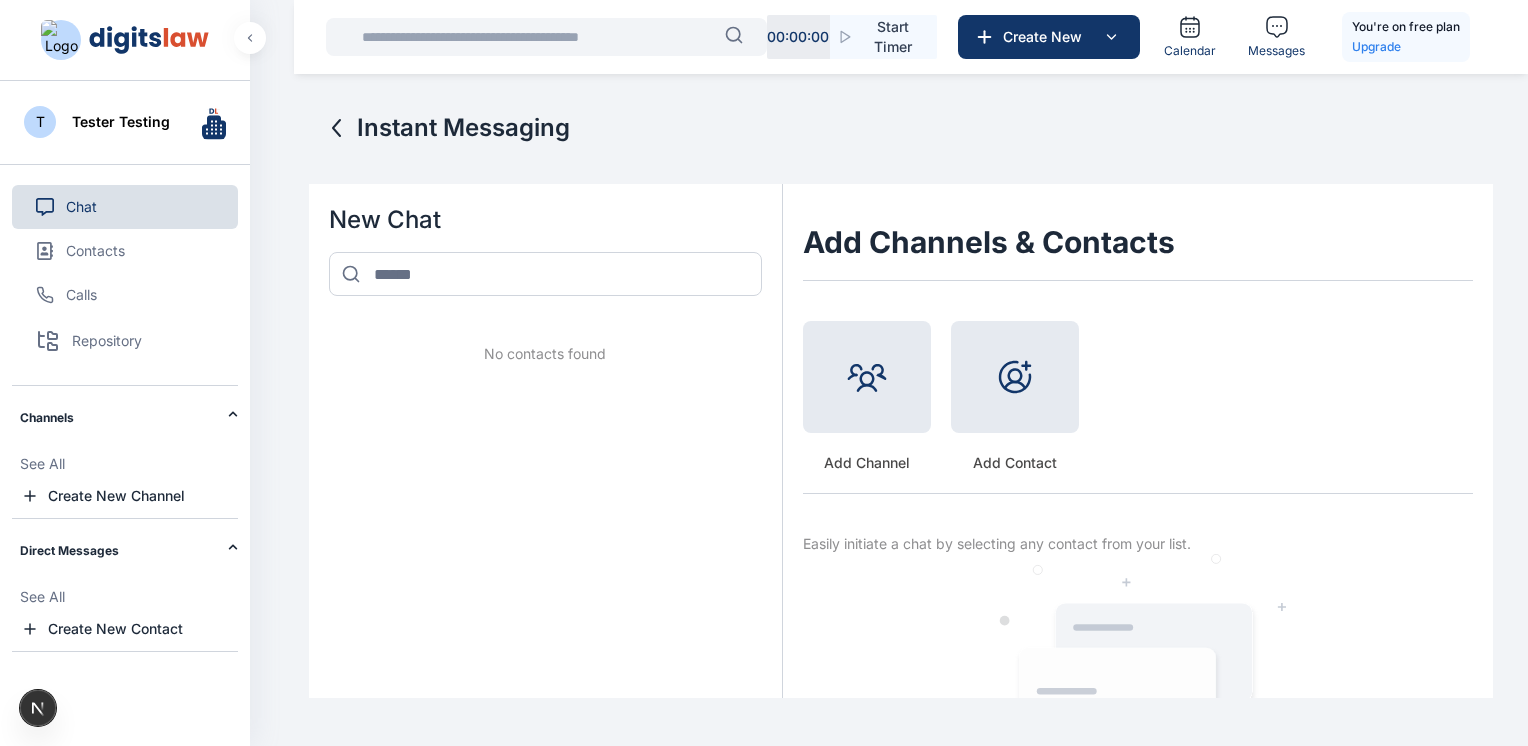 click 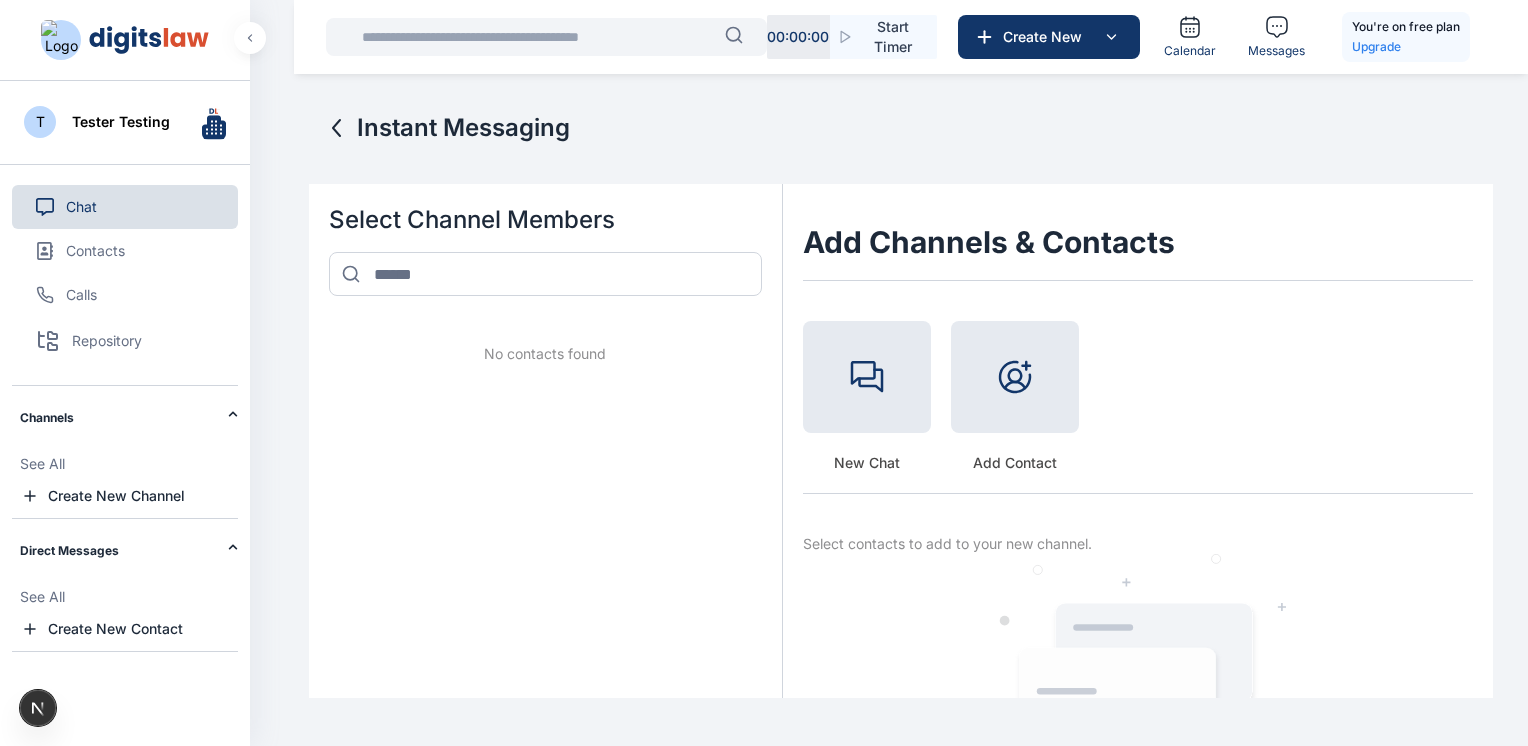 click on "Chat" at bounding box center (81, 207) 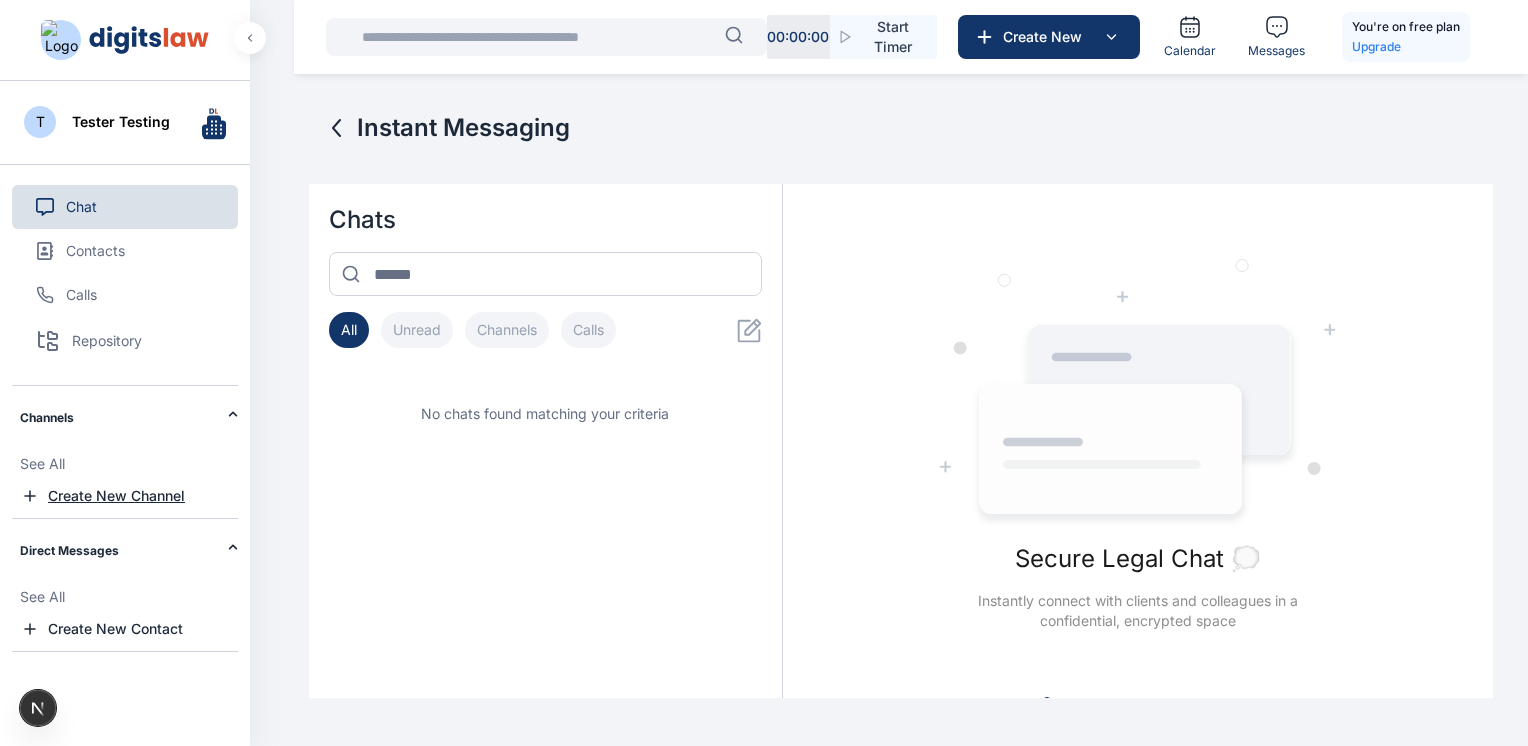 click on "Create New Channel" at bounding box center [116, 496] 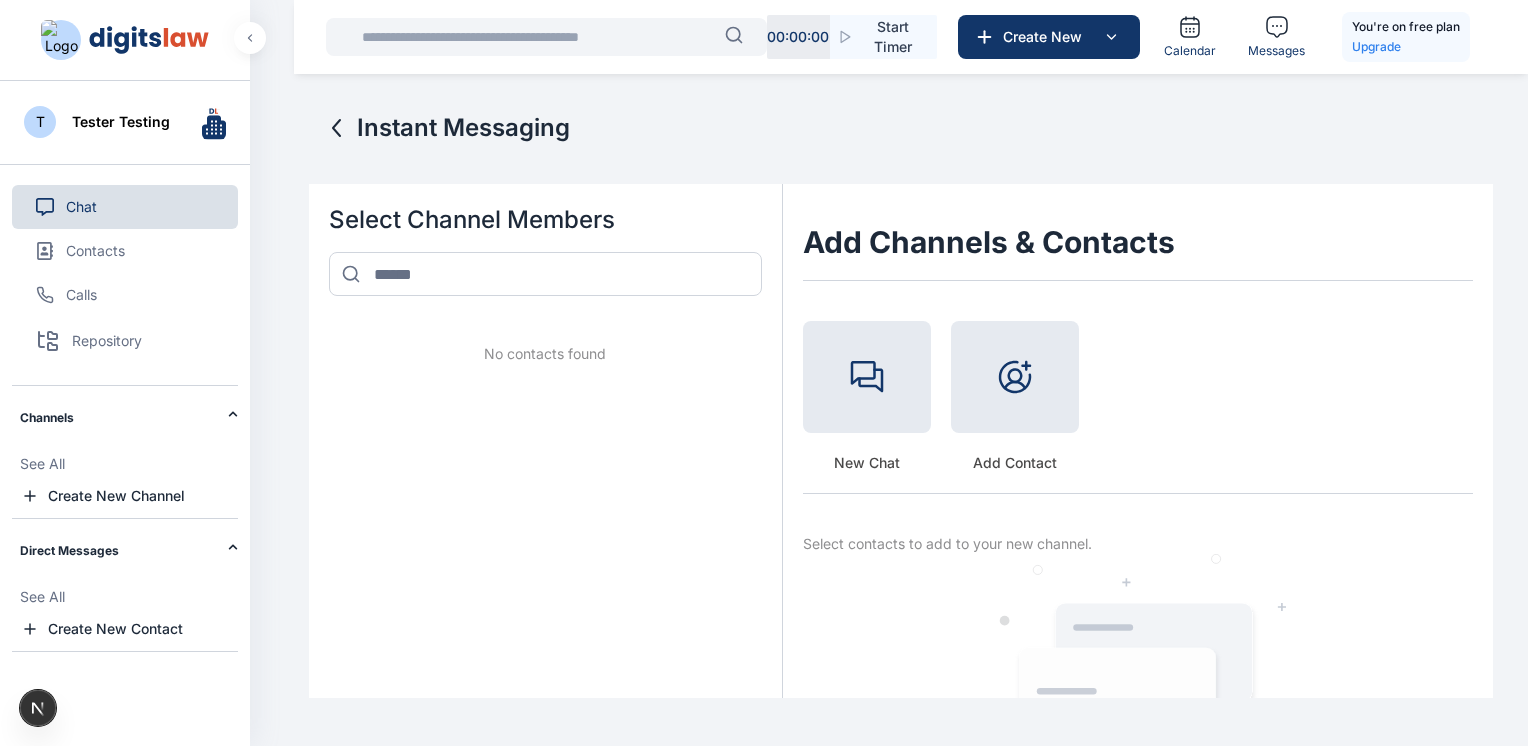 click 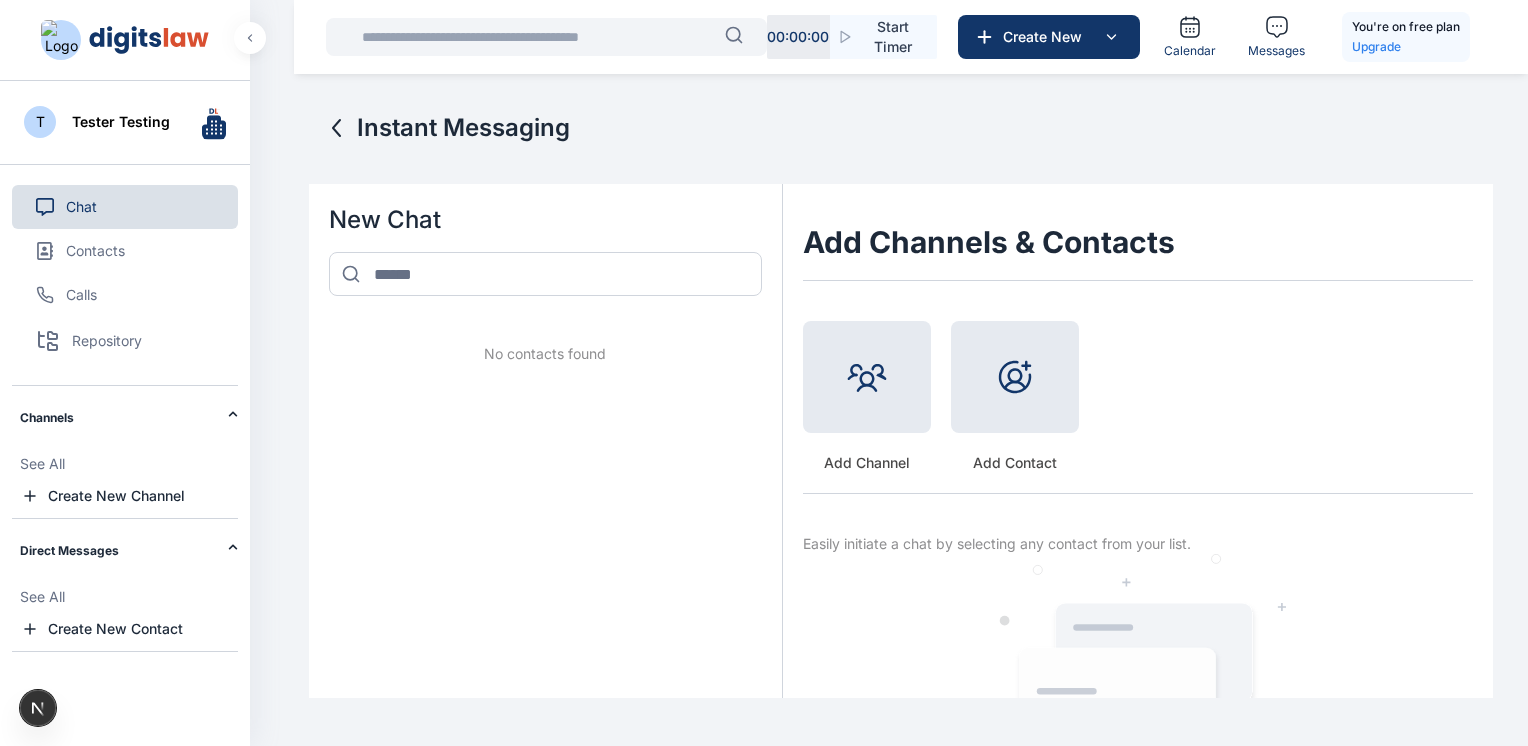 click 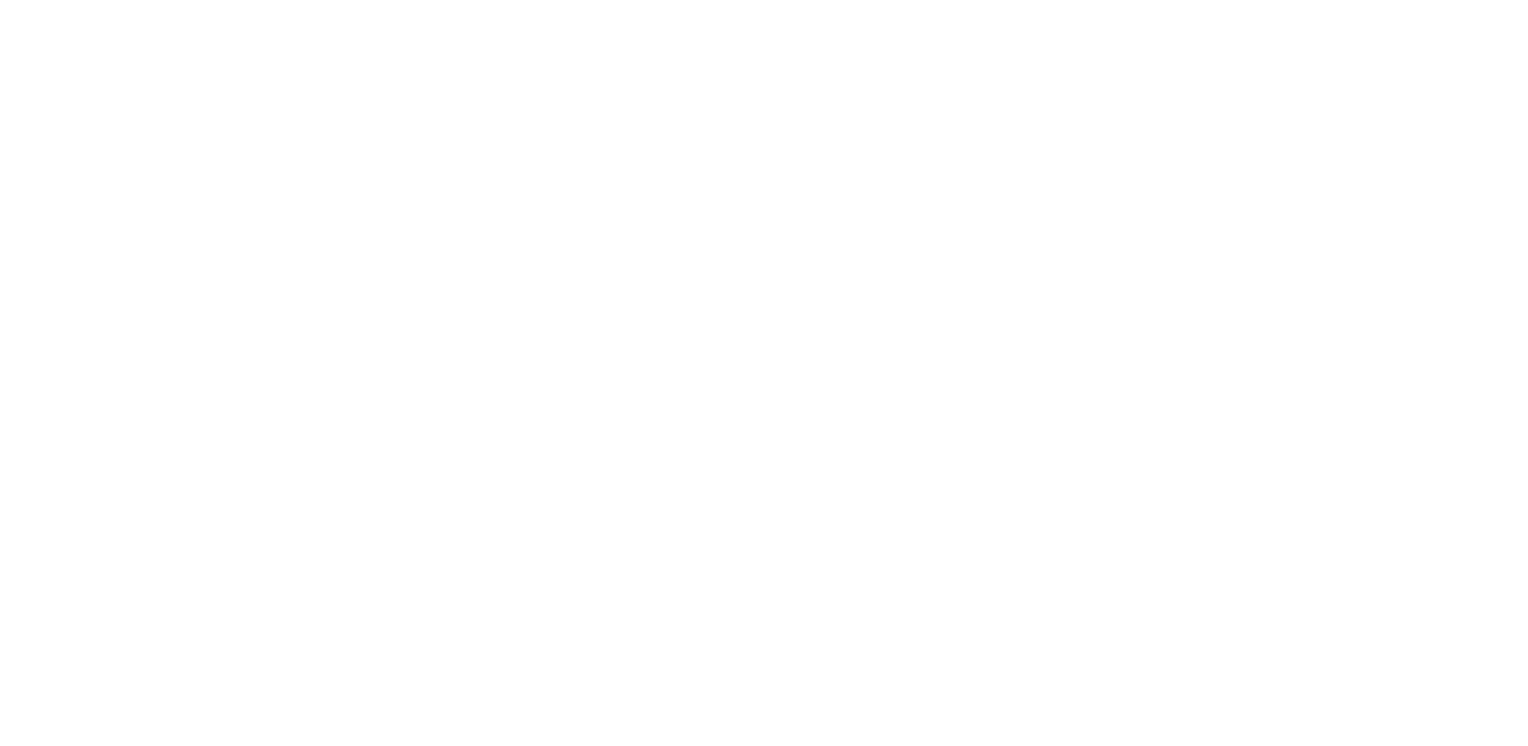 scroll, scrollTop: 0, scrollLeft: 0, axis: both 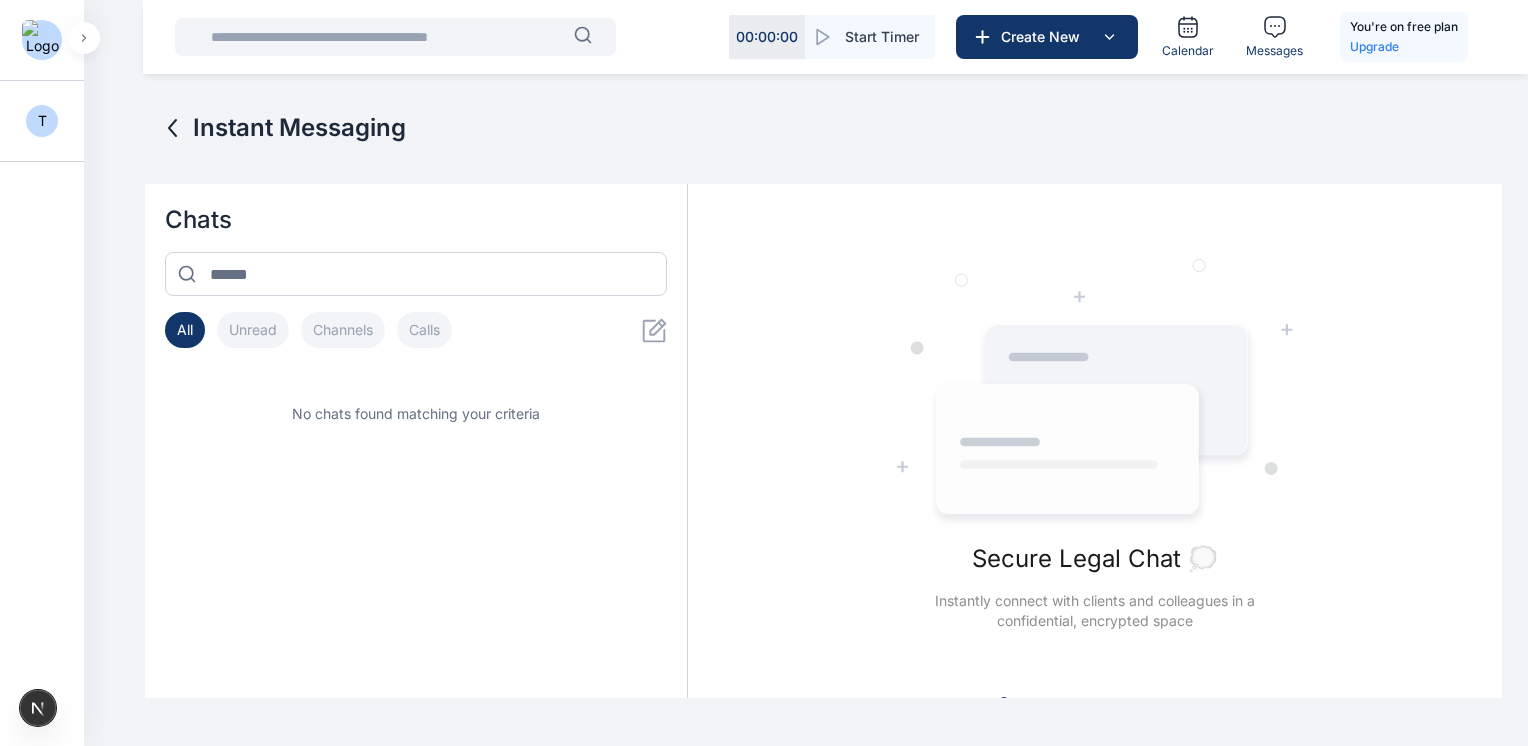 click on "Secure Legal Chat 💭 Instantly connect with clients and colleagues in a confidential, encrypted space" at bounding box center [1095, 445] 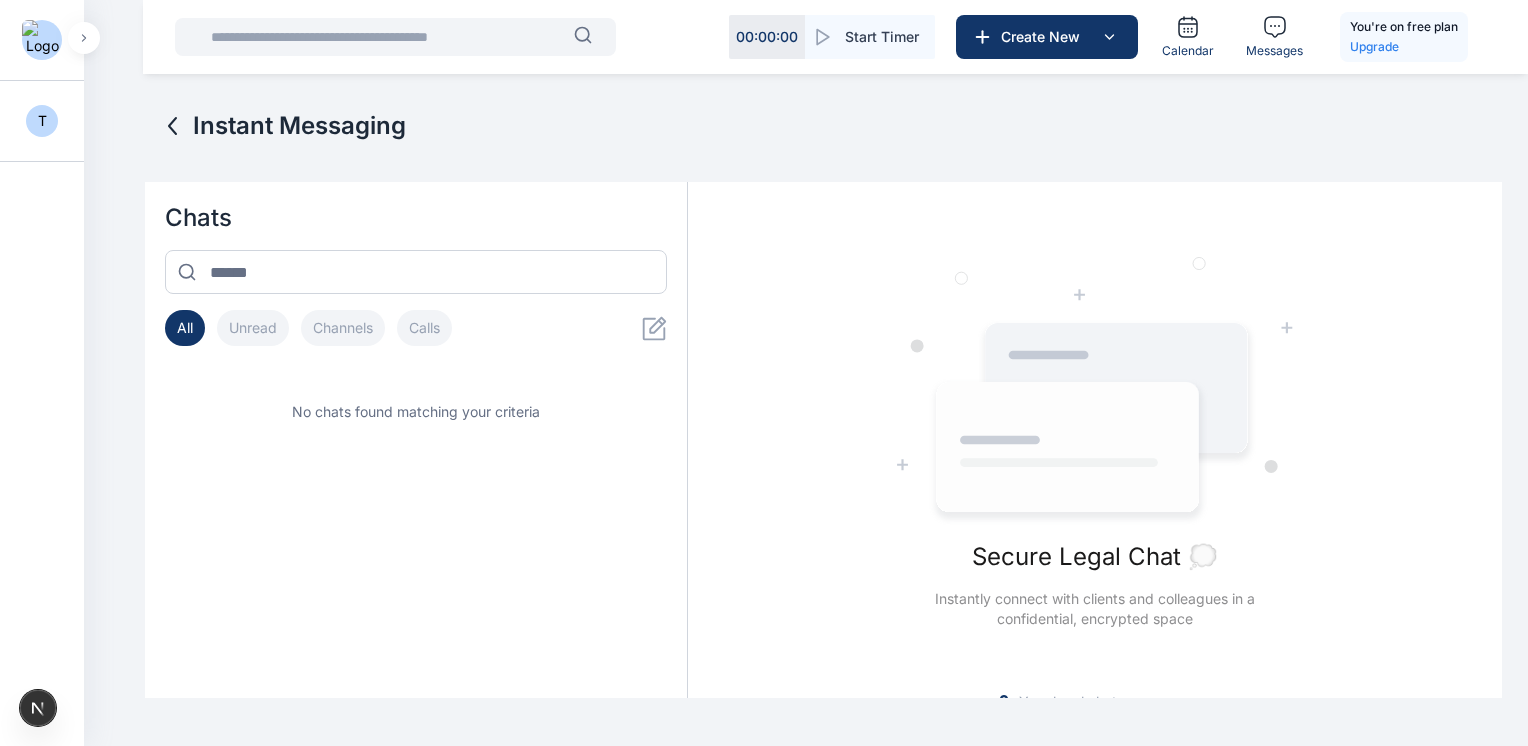 scroll, scrollTop: 0, scrollLeft: 0, axis: both 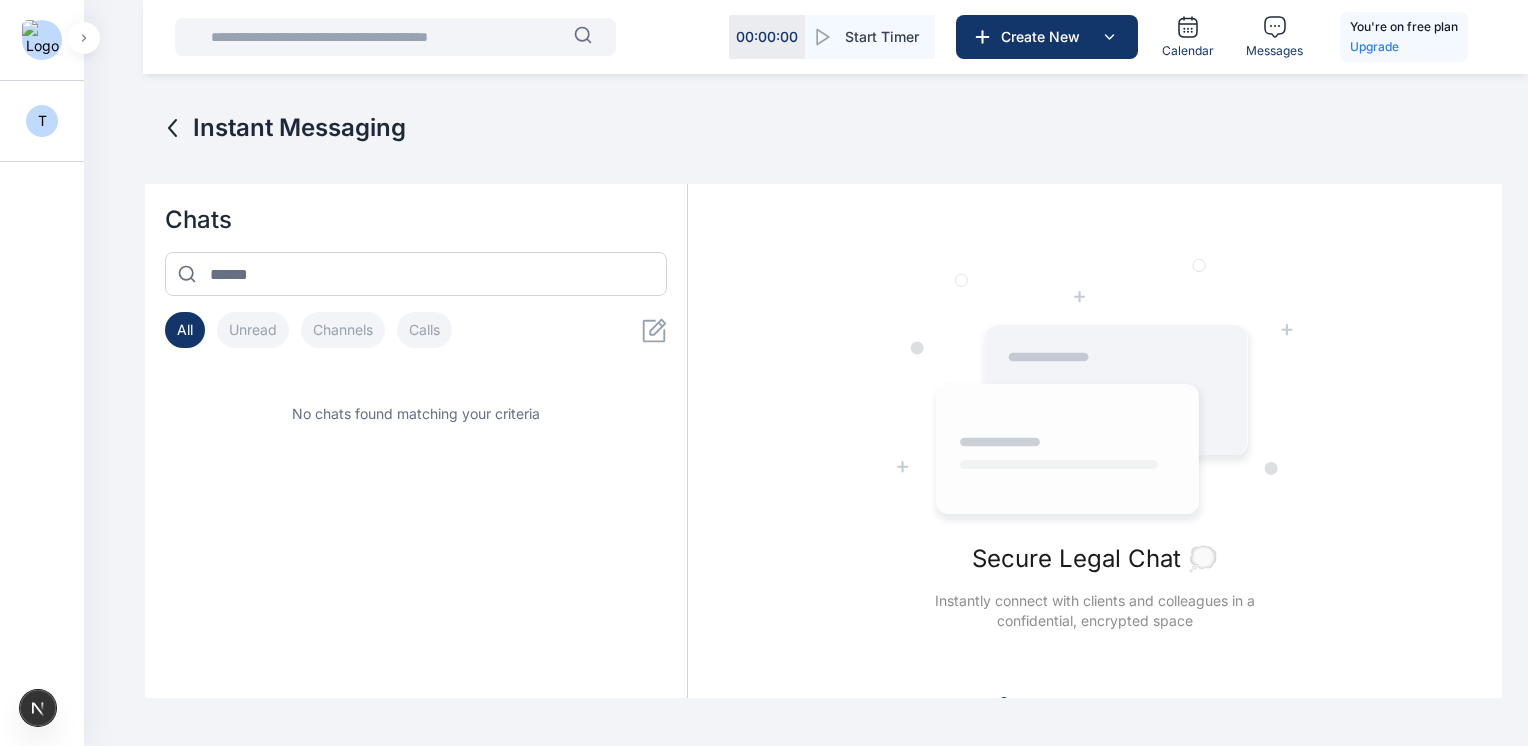 click on "Unread" at bounding box center (253, 330) 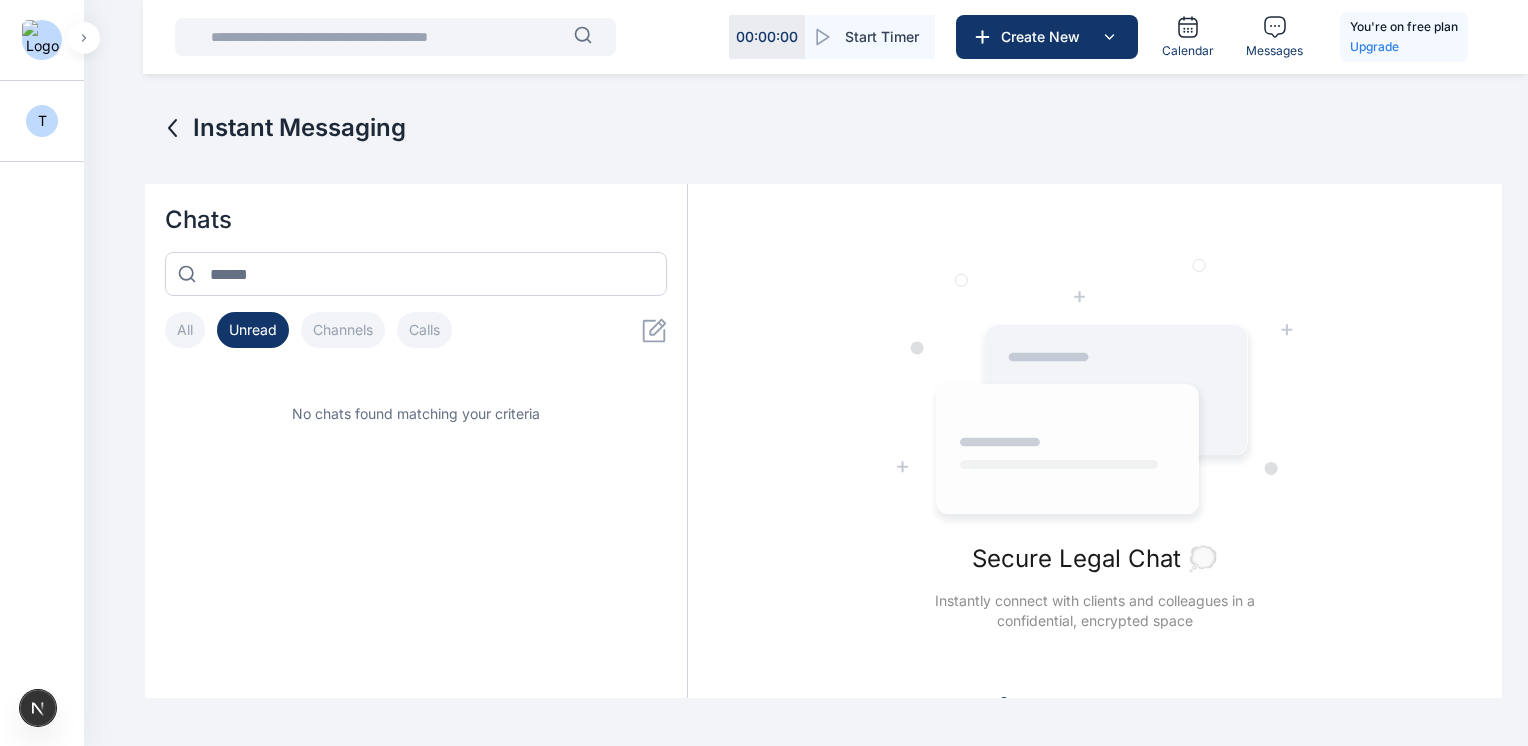 click on "Channels" at bounding box center [343, 330] 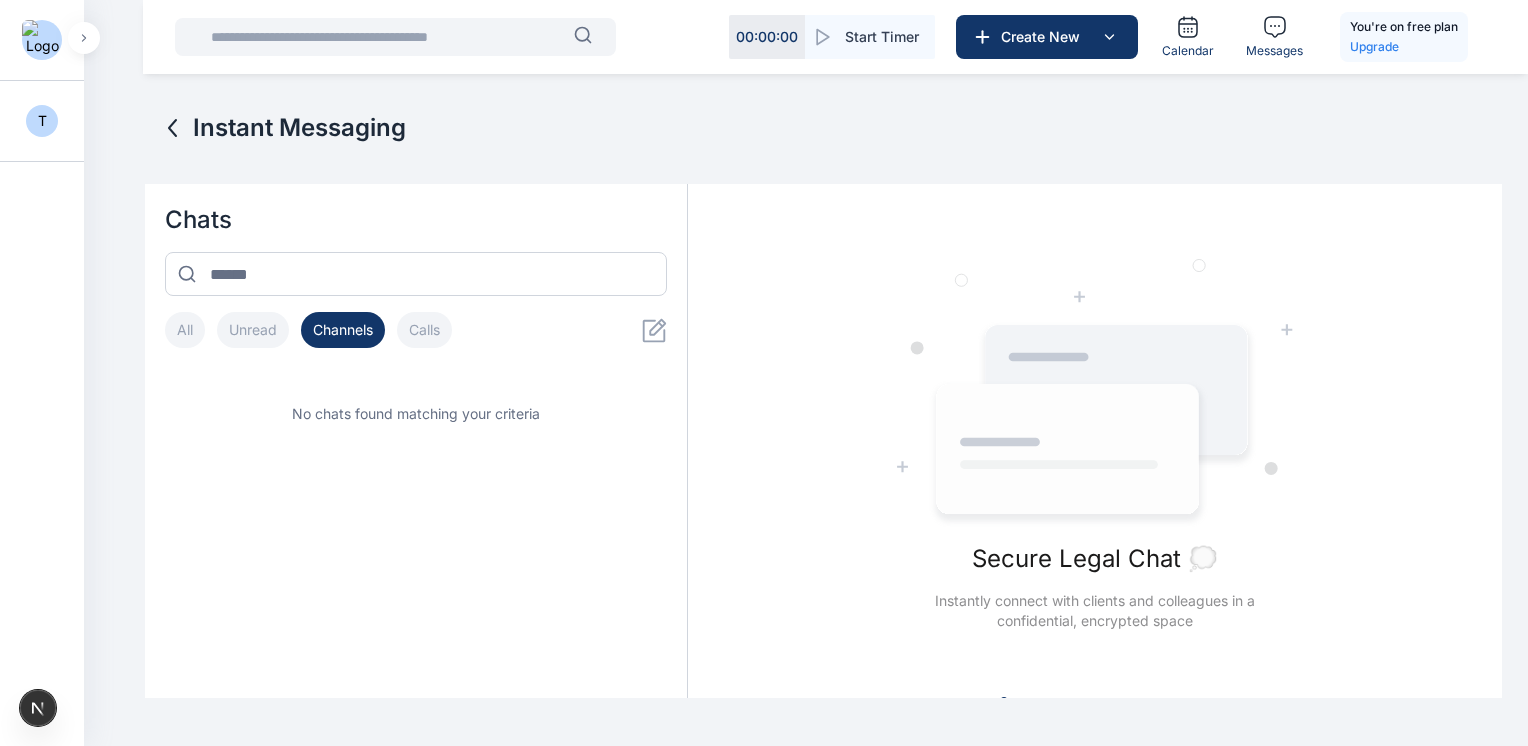 click on "Calls" at bounding box center (424, 330) 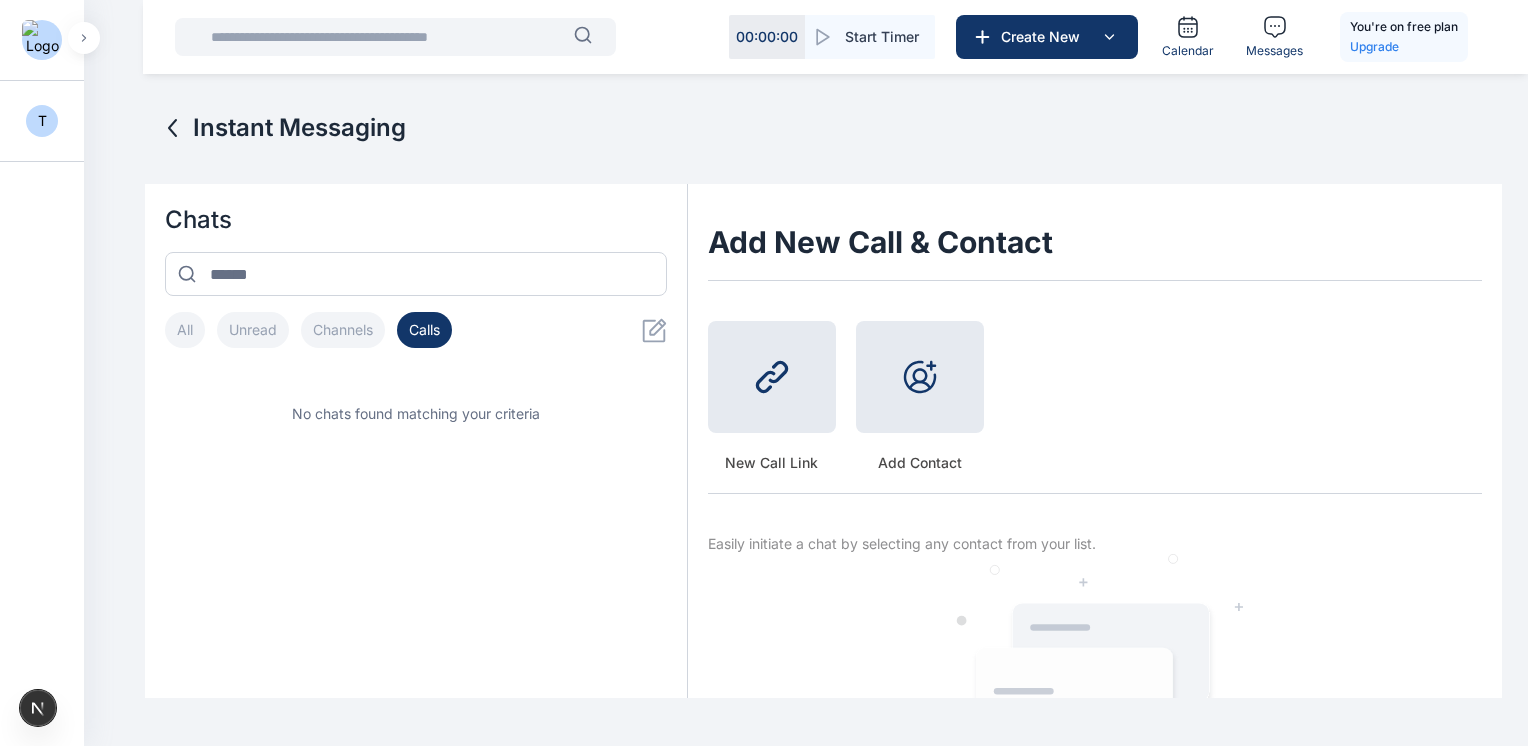 click on "All" at bounding box center (185, 330) 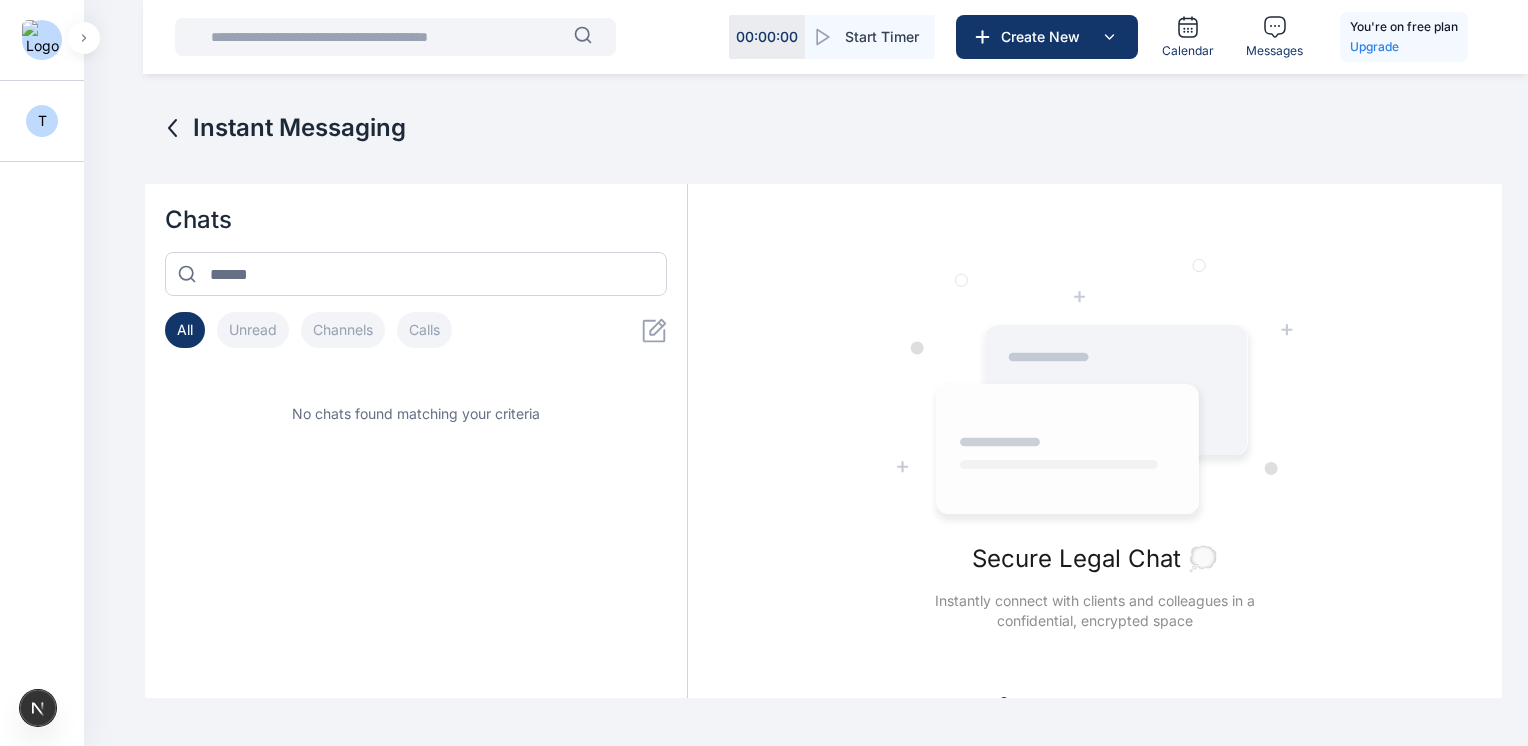 click 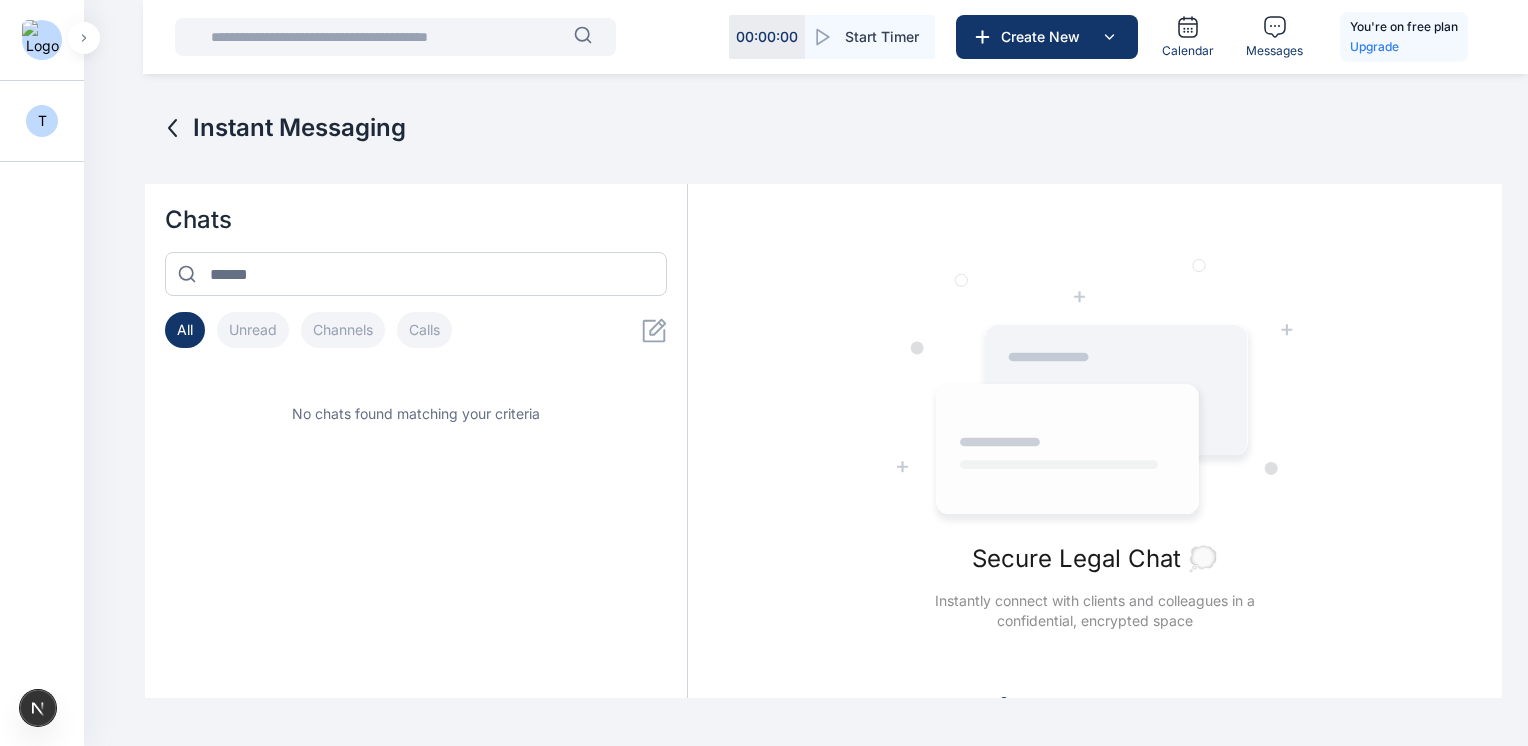 click 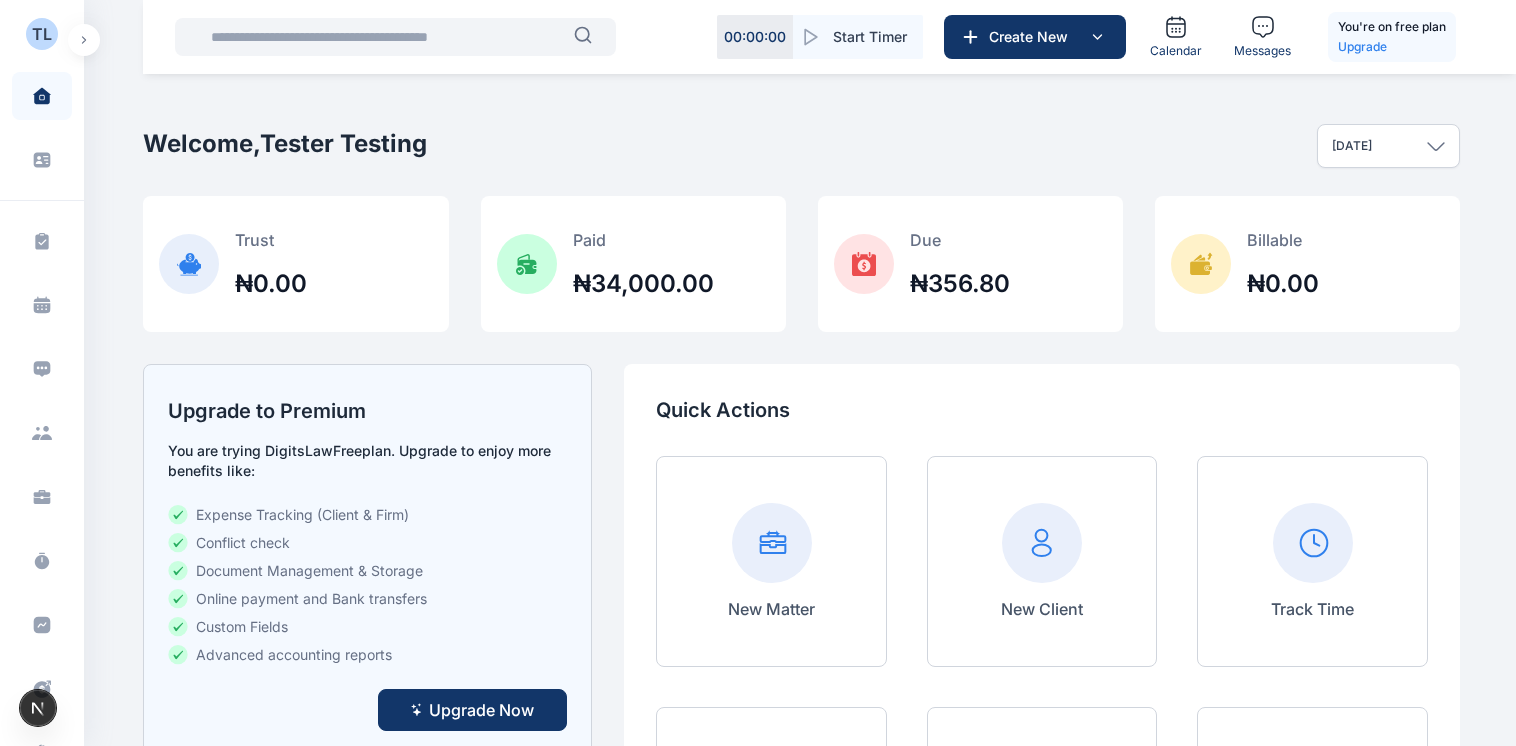 click at bounding box center [84, 40] 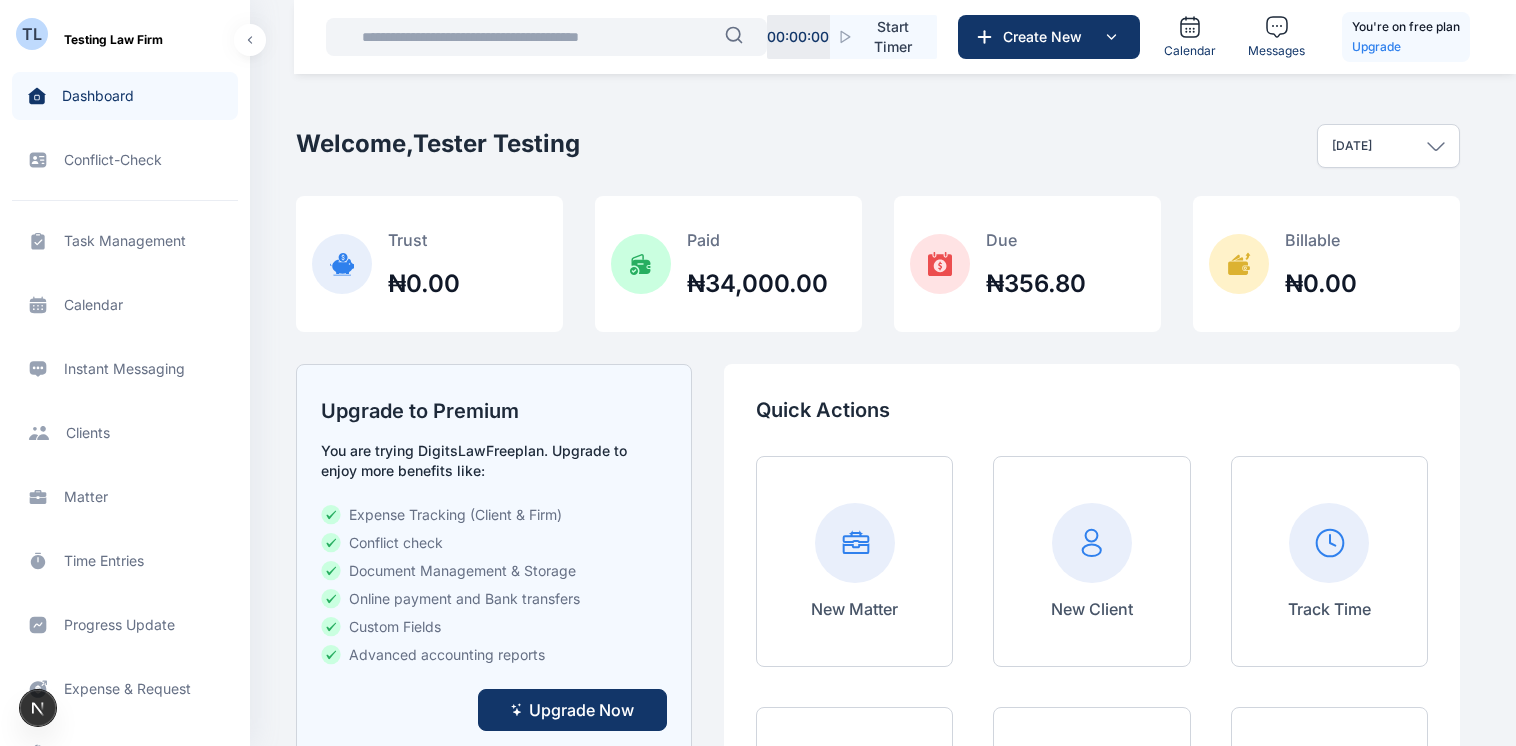 click on "Calendar Instant Messaging Instant Messaging" at bounding box center (125, 369) 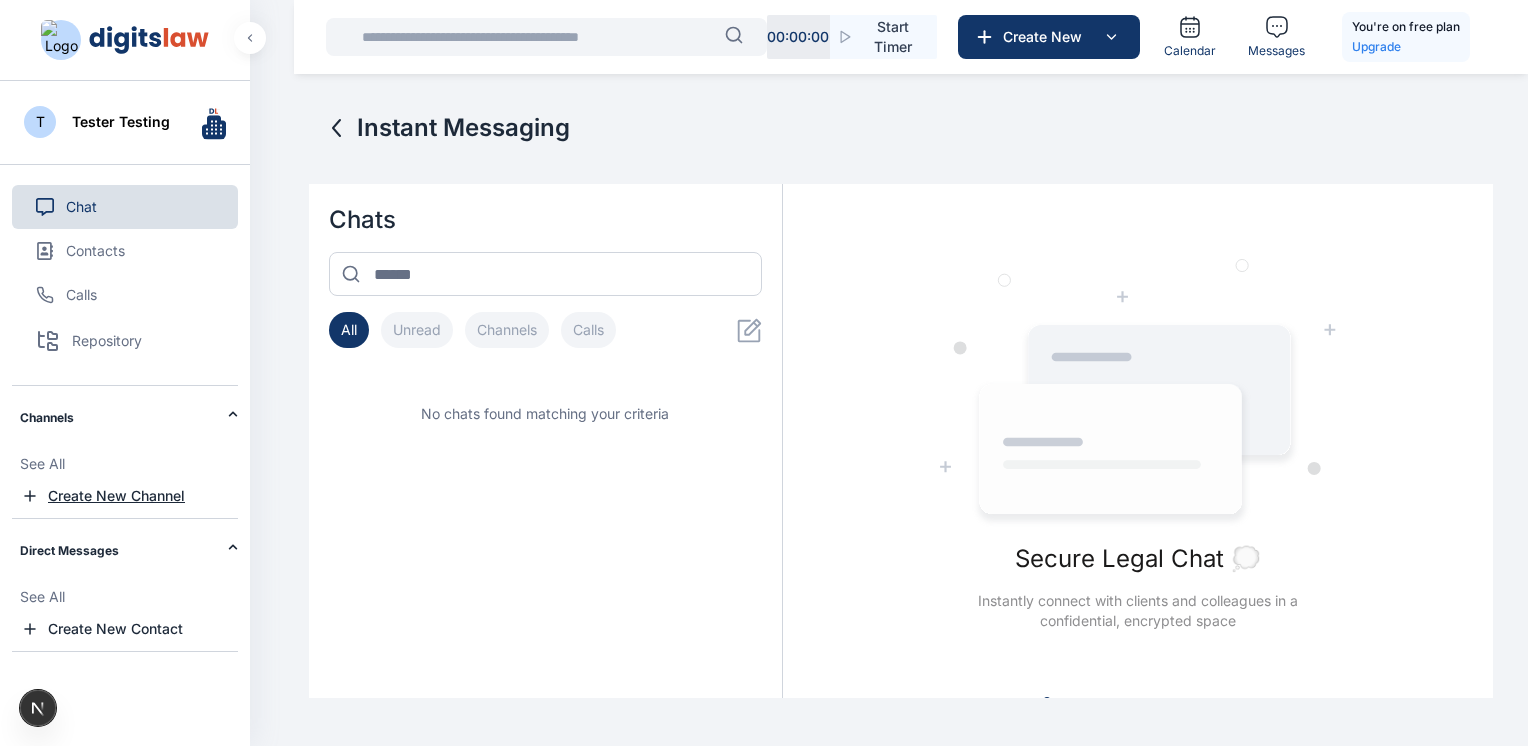 click on "Create New Channel" at bounding box center (116, 496) 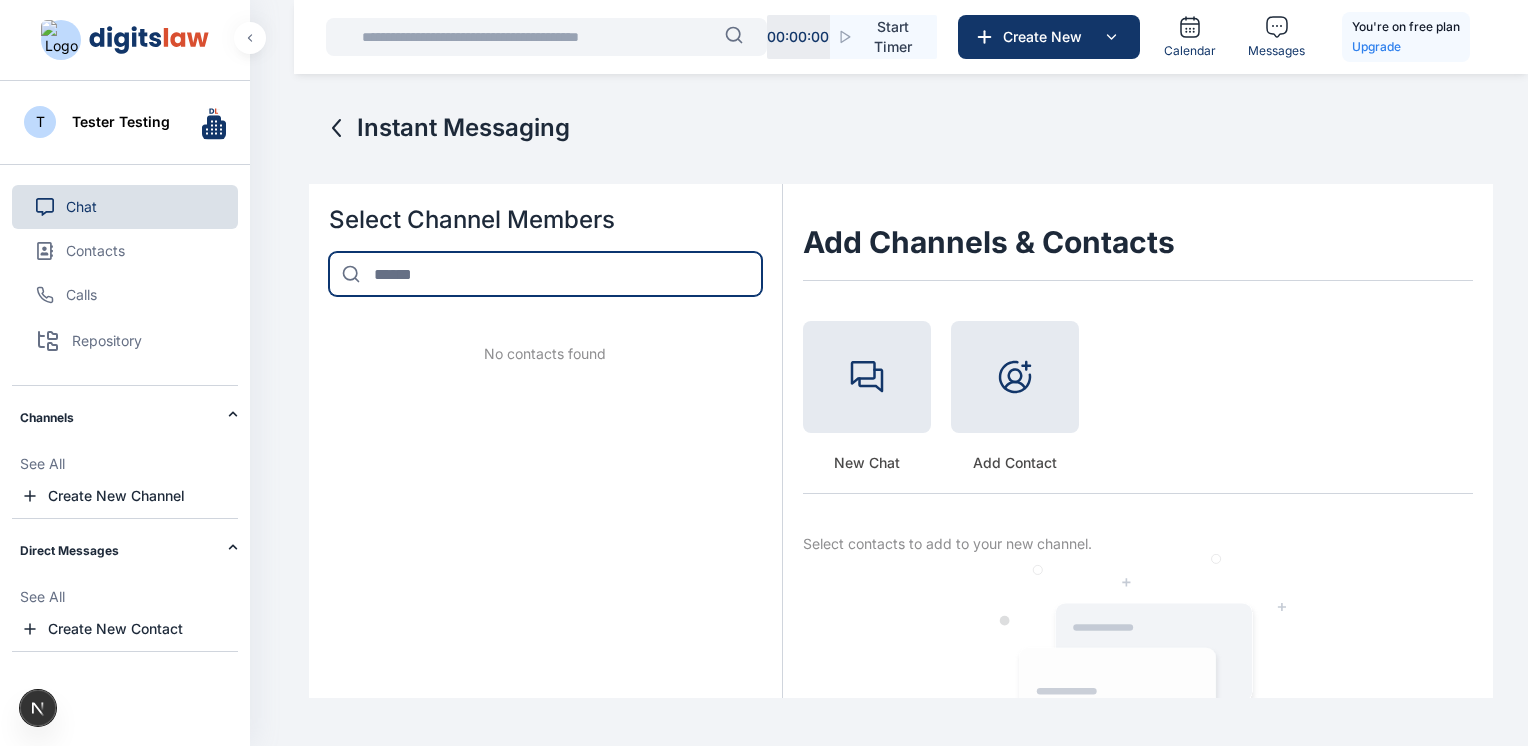 click at bounding box center (545, 274) 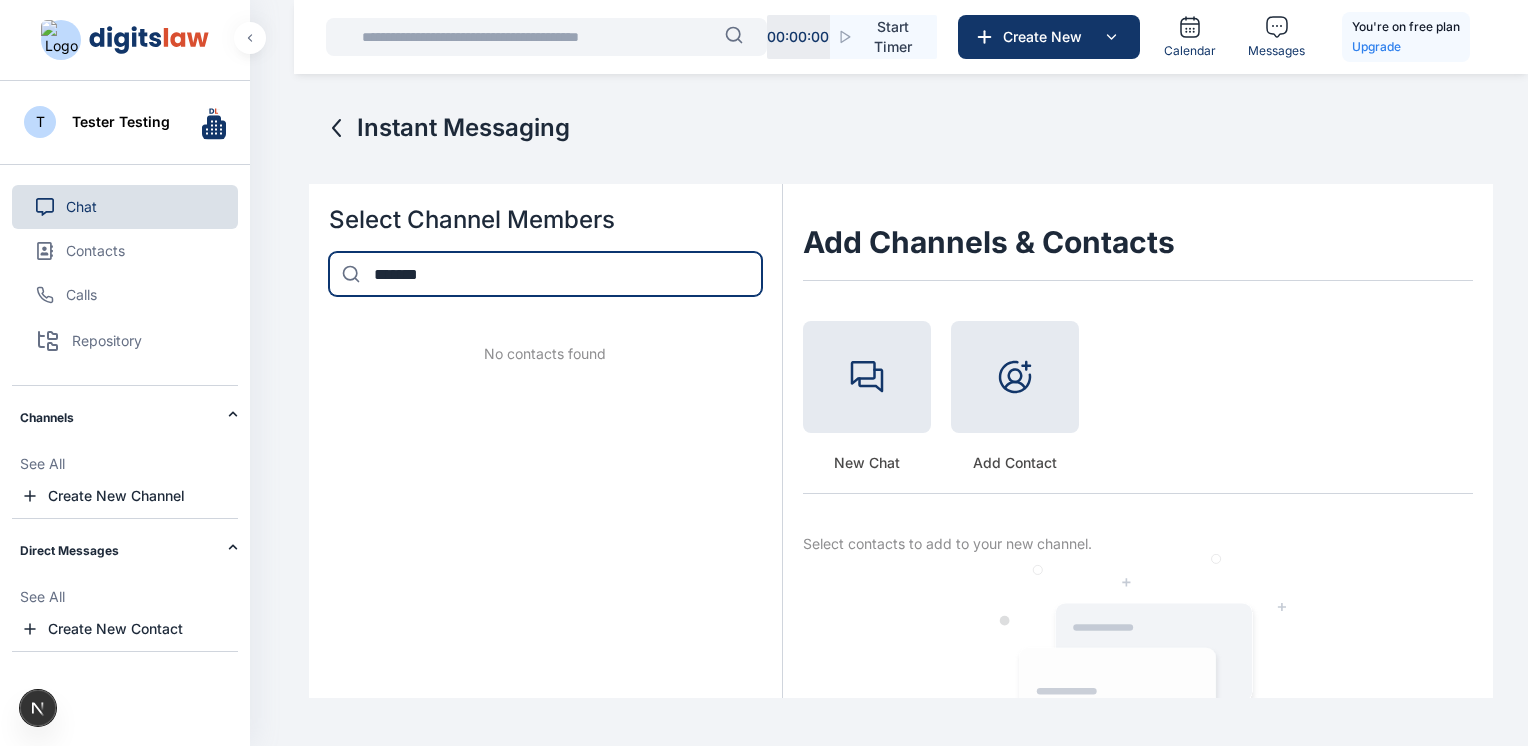 type on "*******" 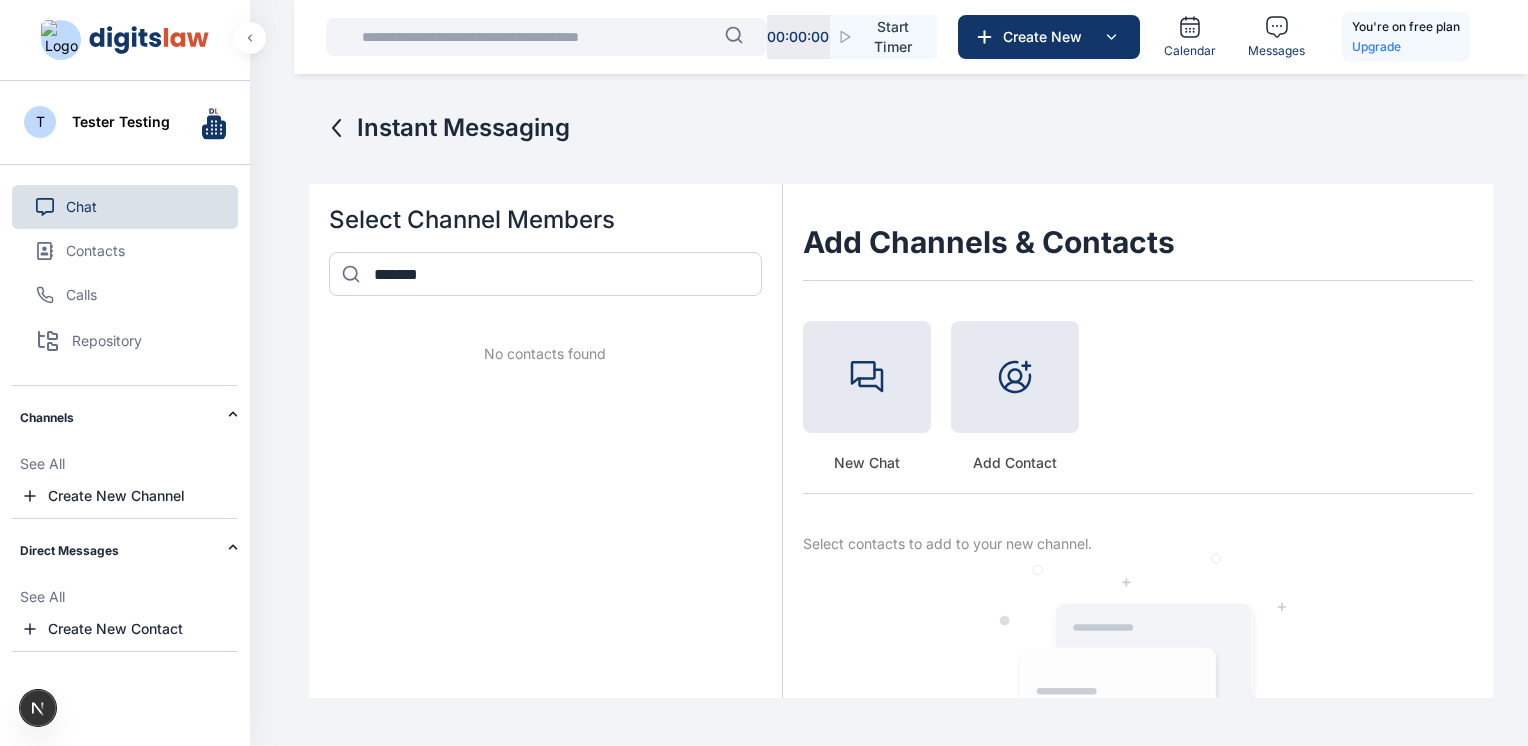 click on "Select Channel Members ******* No contacts found" at bounding box center [545, 477] 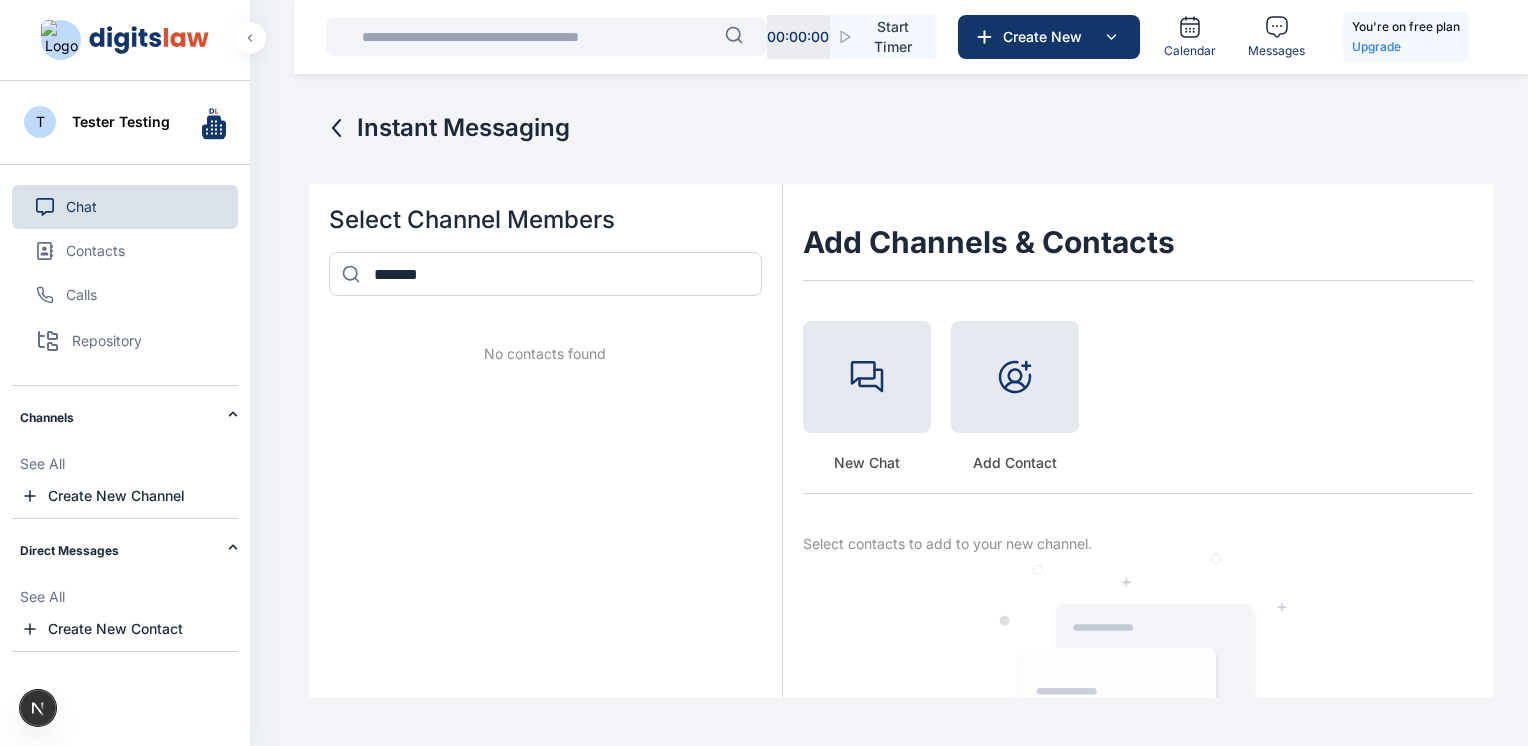 click 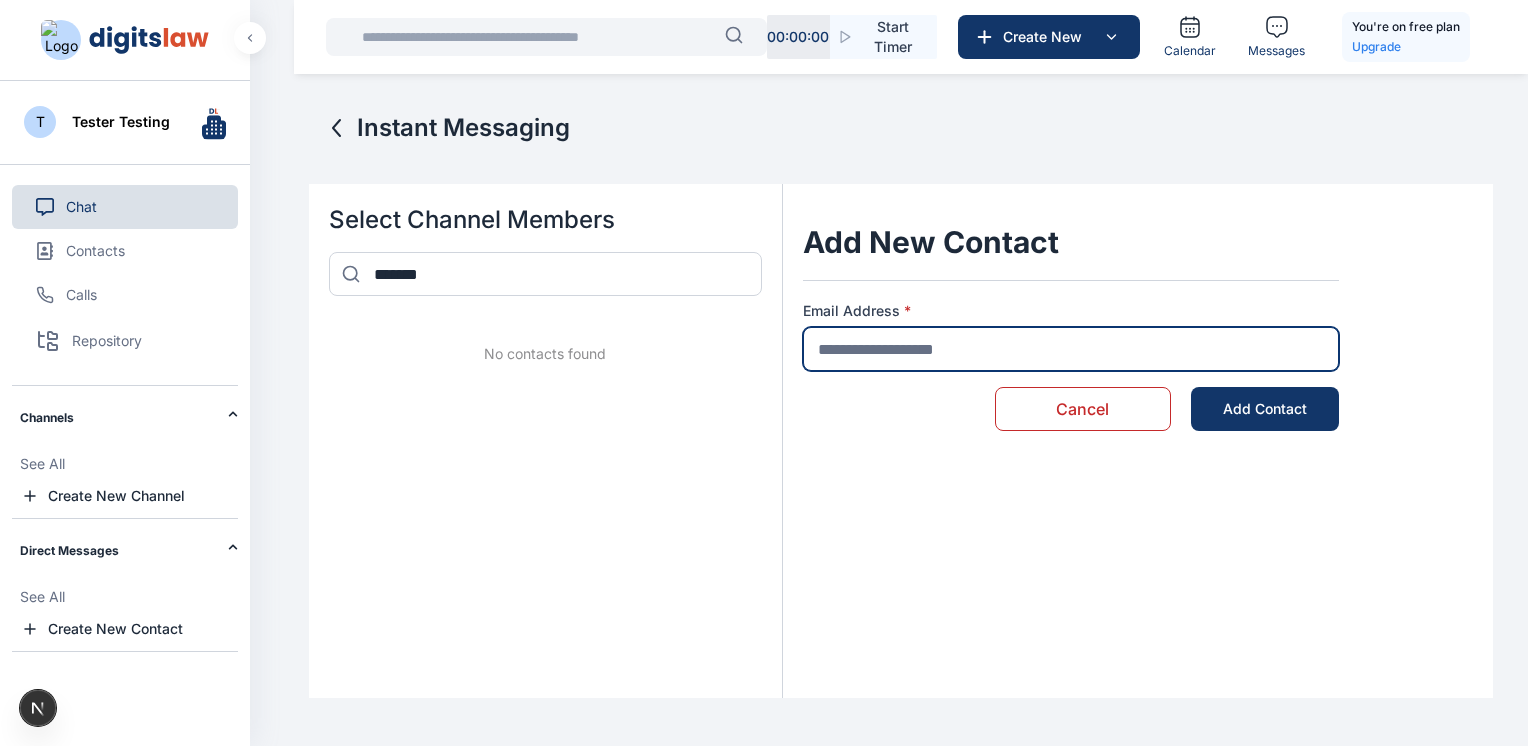 click at bounding box center [1071, 349] 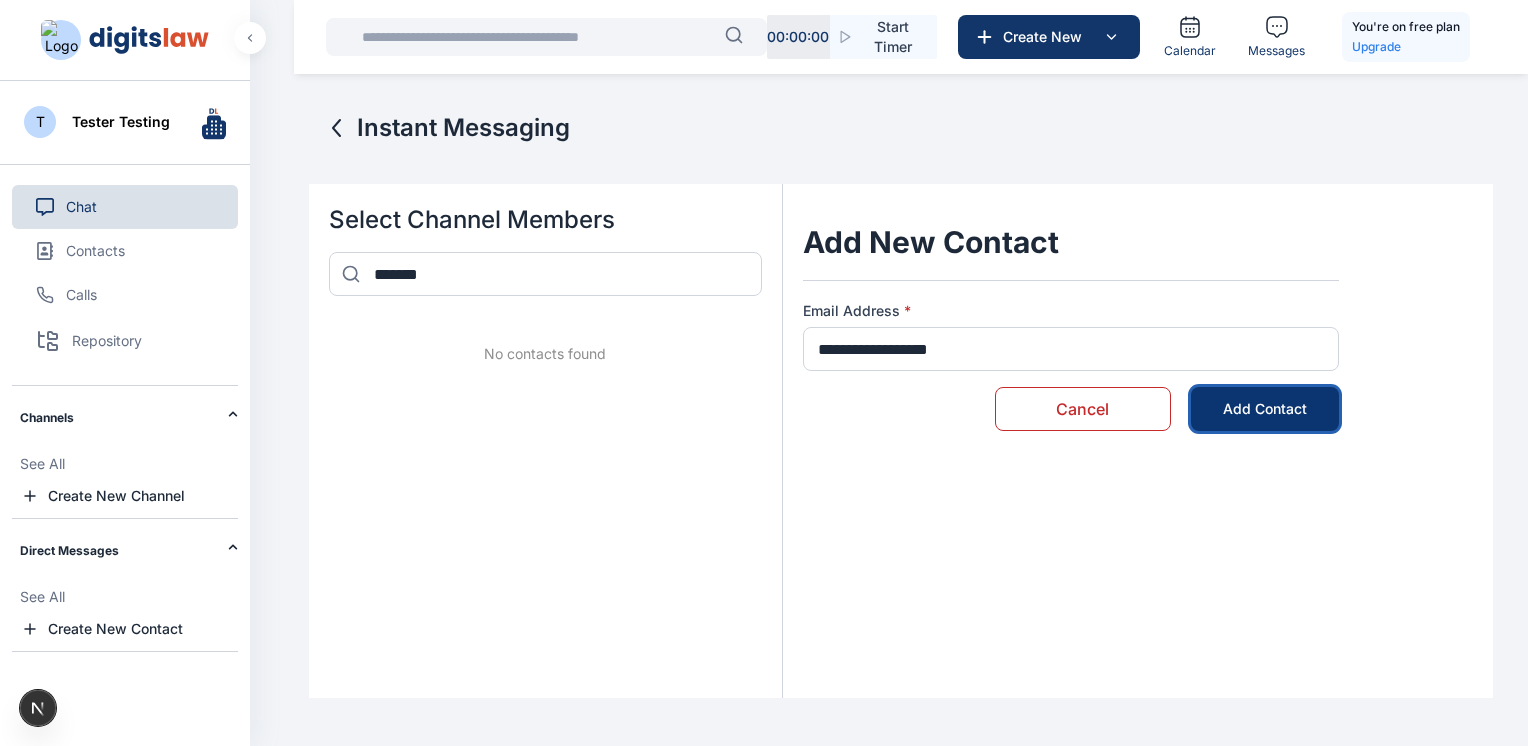 click on "Add Contact" at bounding box center [1265, 409] 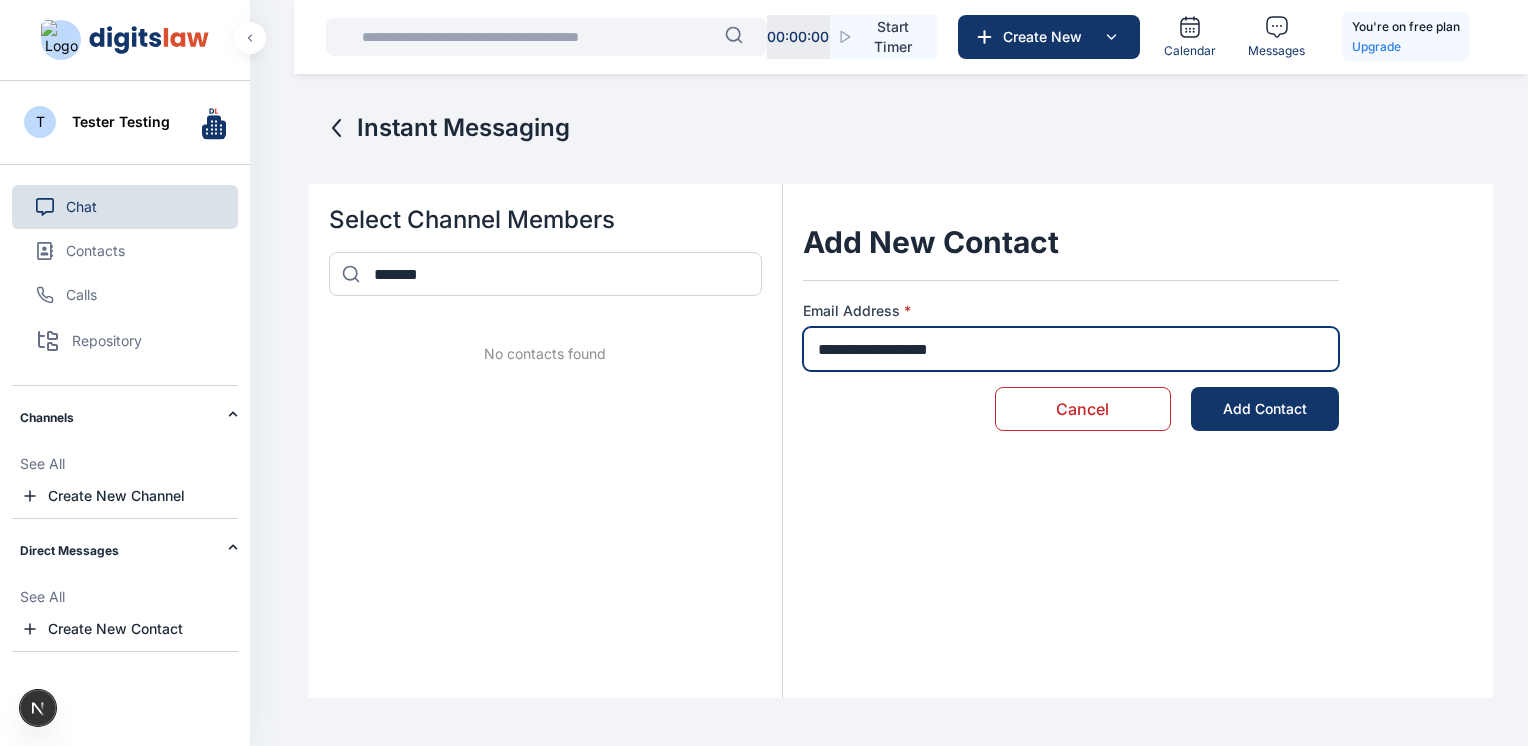 click on "**********" at bounding box center (1071, 349) 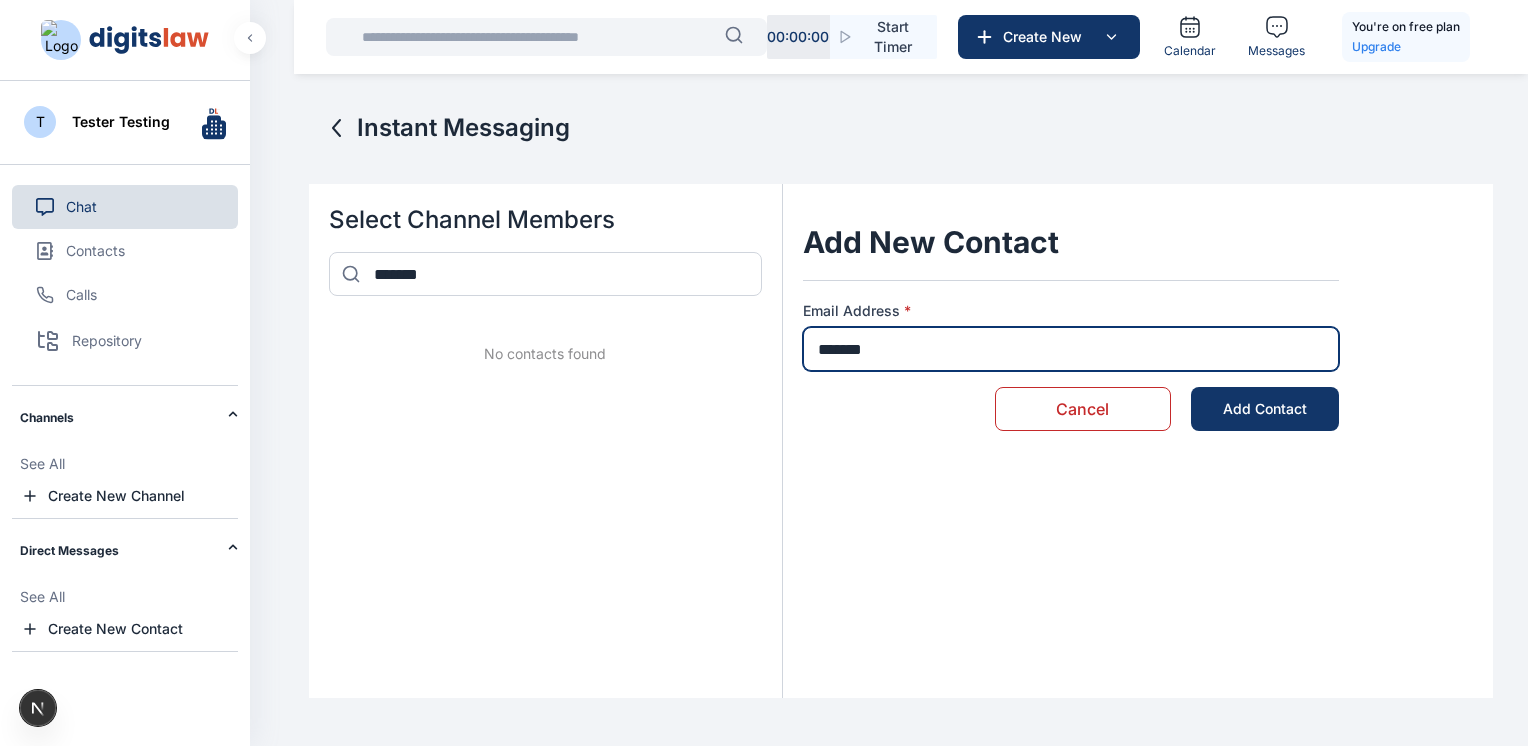 type on "**********" 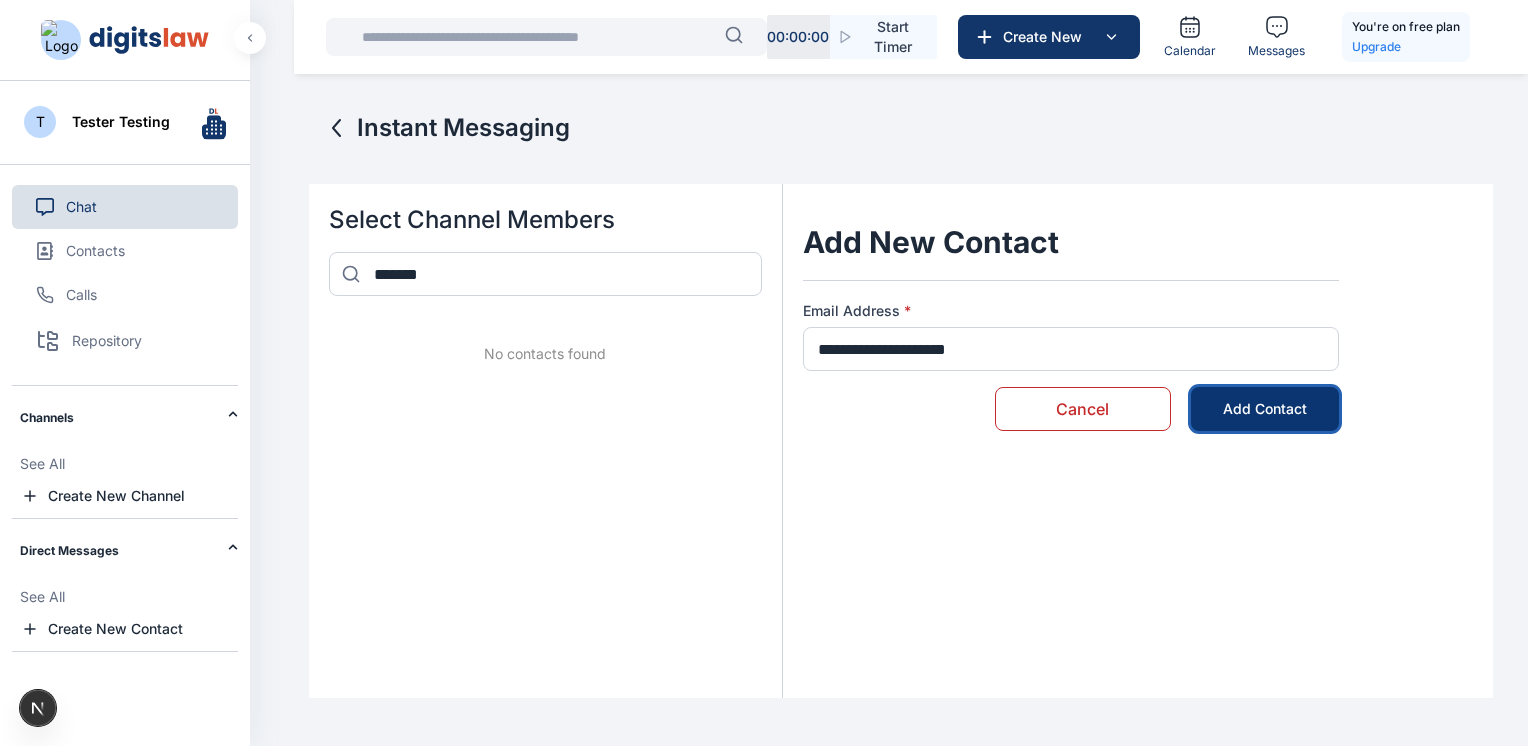 click on "Add Contact" at bounding box center [1265, 409] 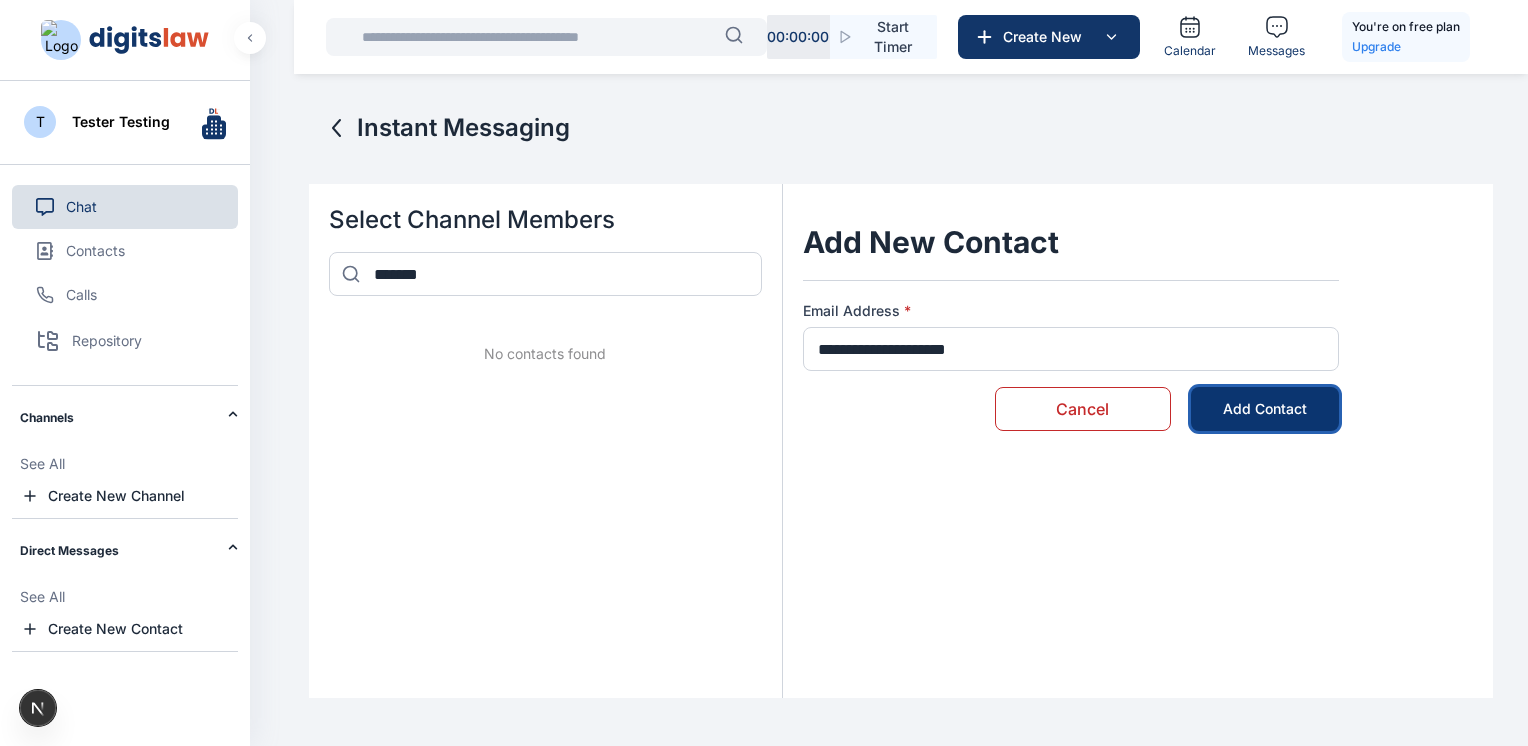 click on "Add Contact" at bounding box center [1265, 409] 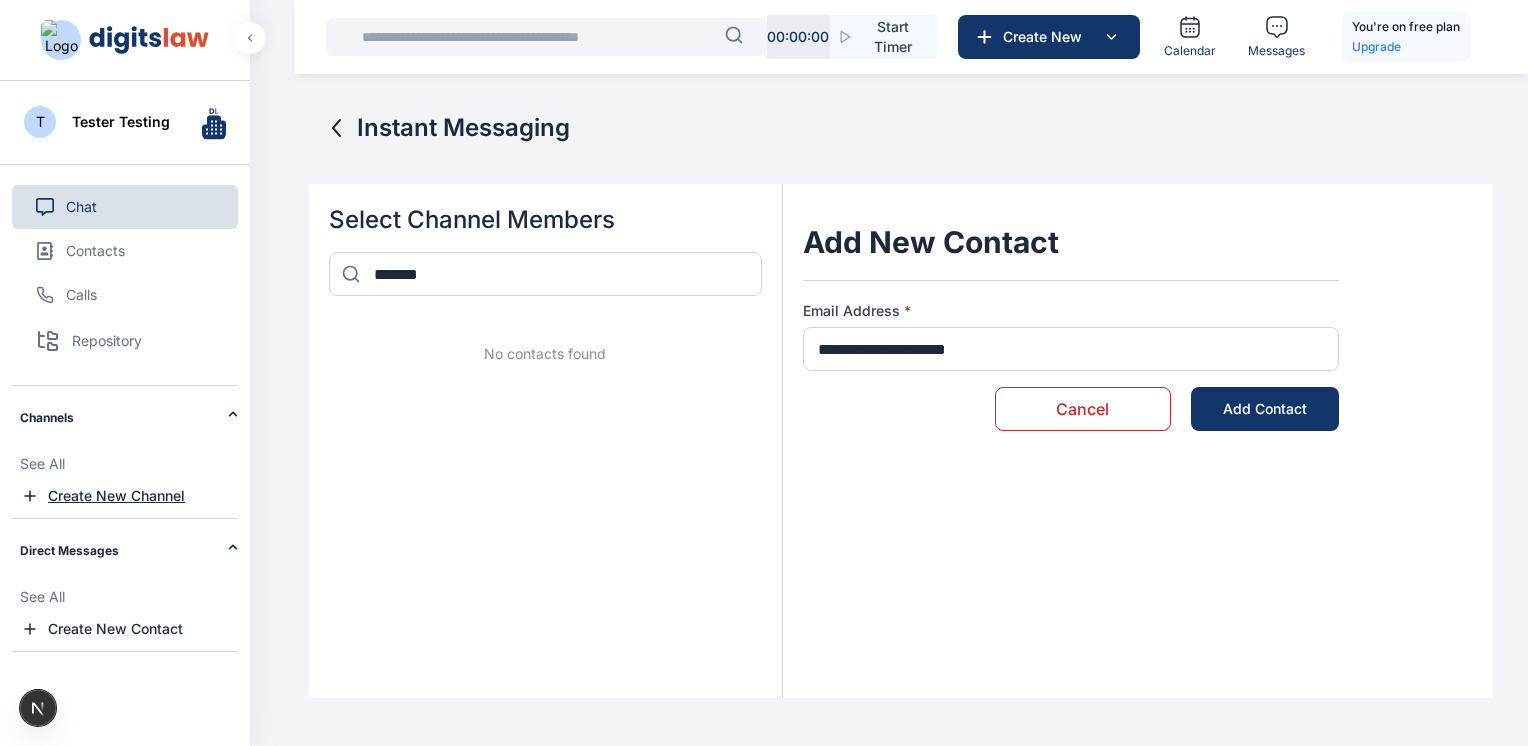 click on "Create New Channel" at bounding box center (116, 496) 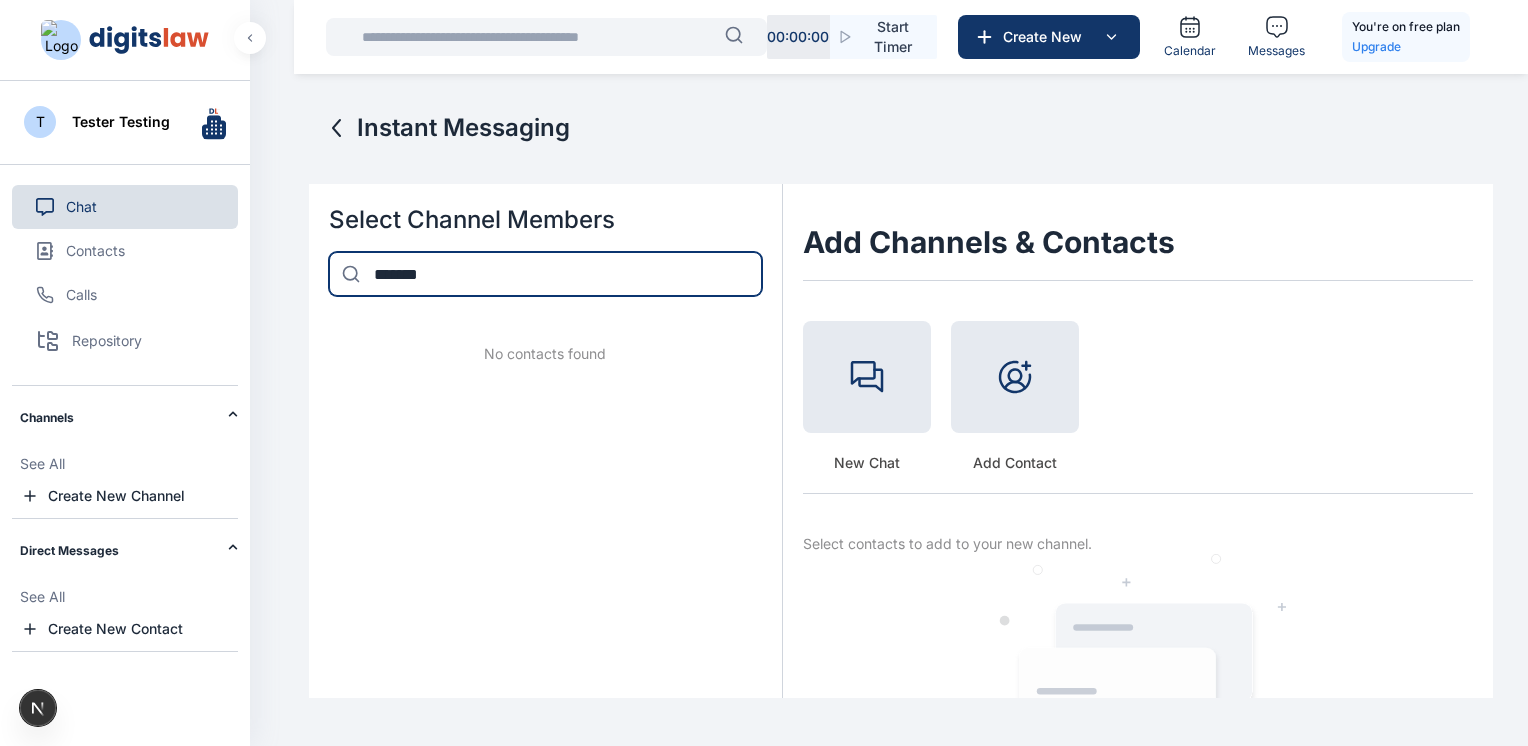click on "*******" at bounding box center (545, 274) 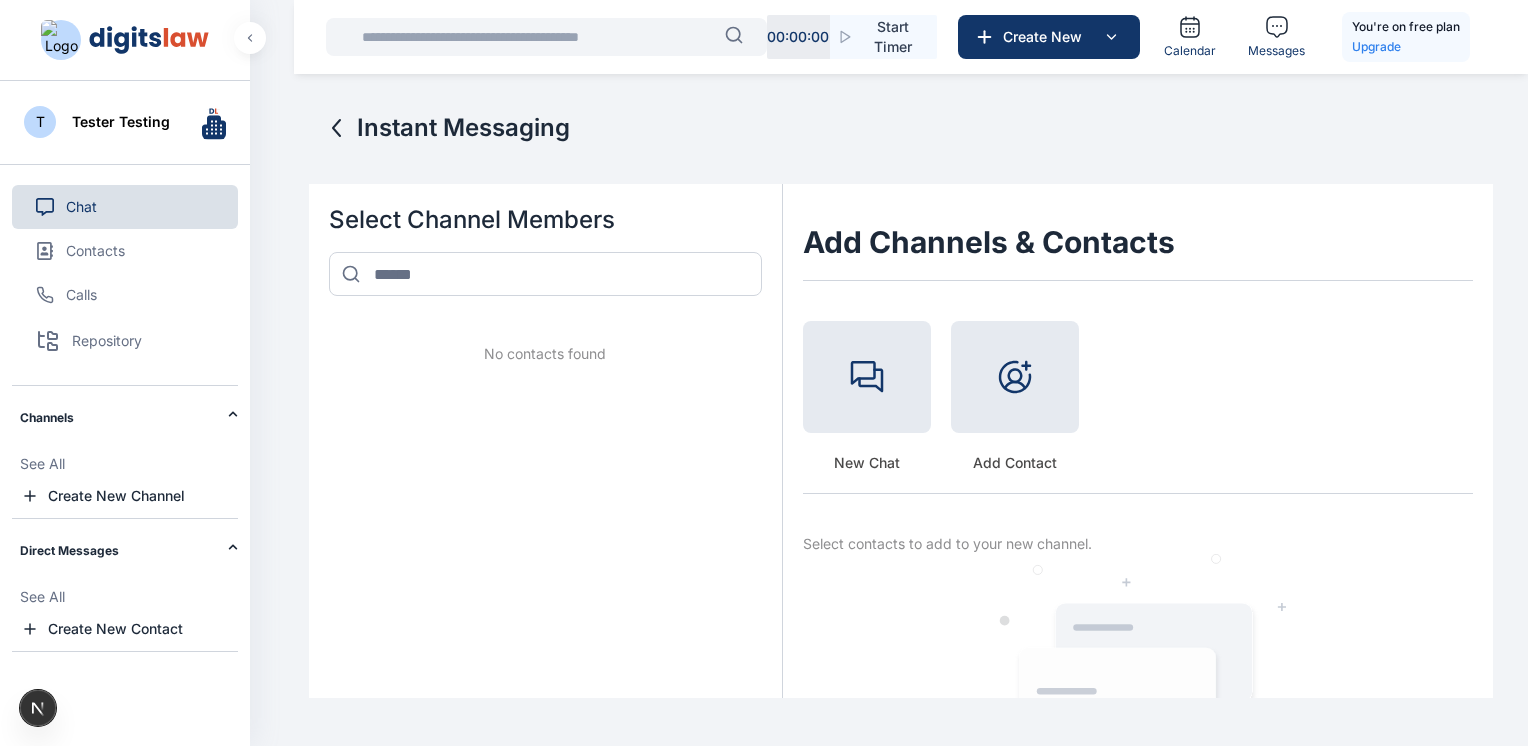 click on "No contacts found" at bounding box center [545, 354] 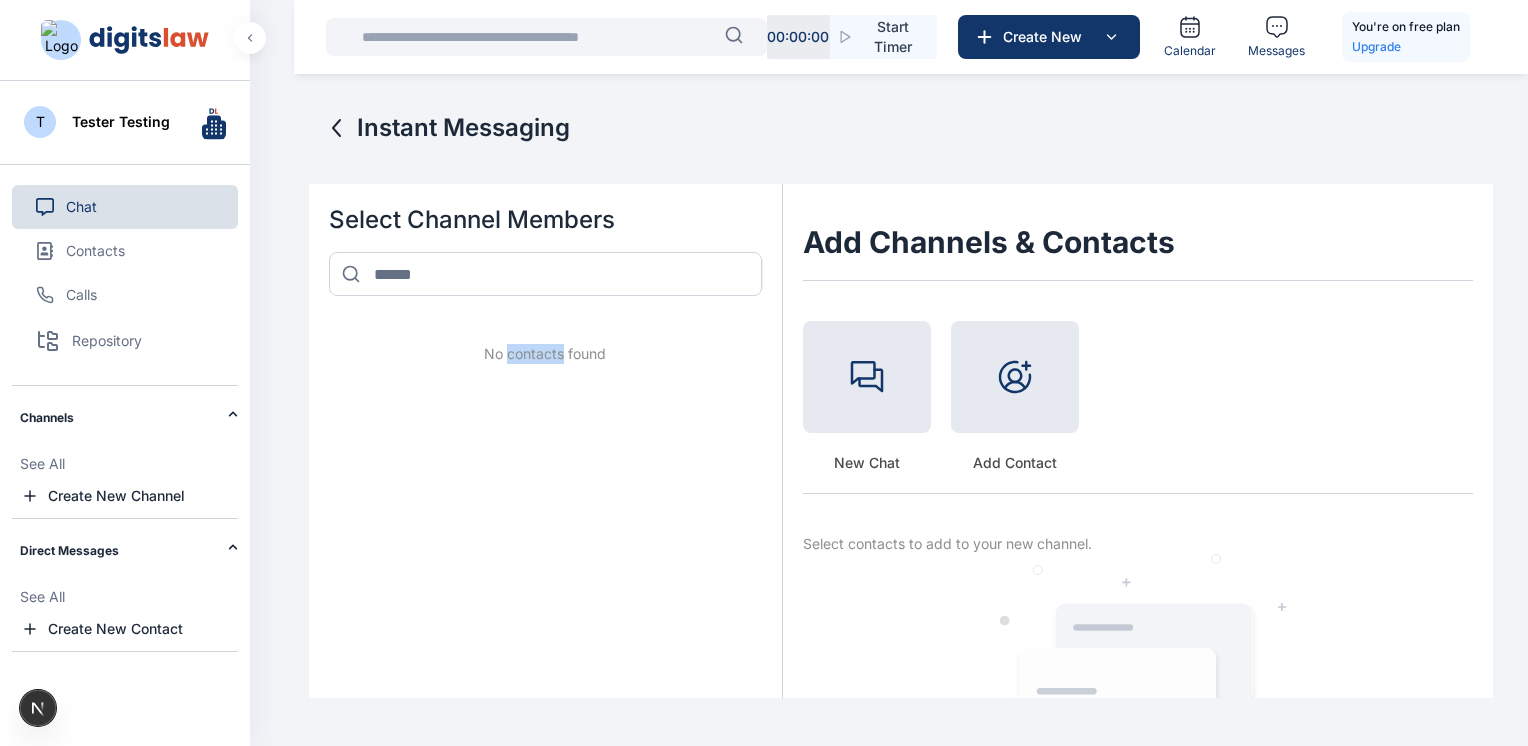click on "No contacts found" at bounding box center (545, 354) 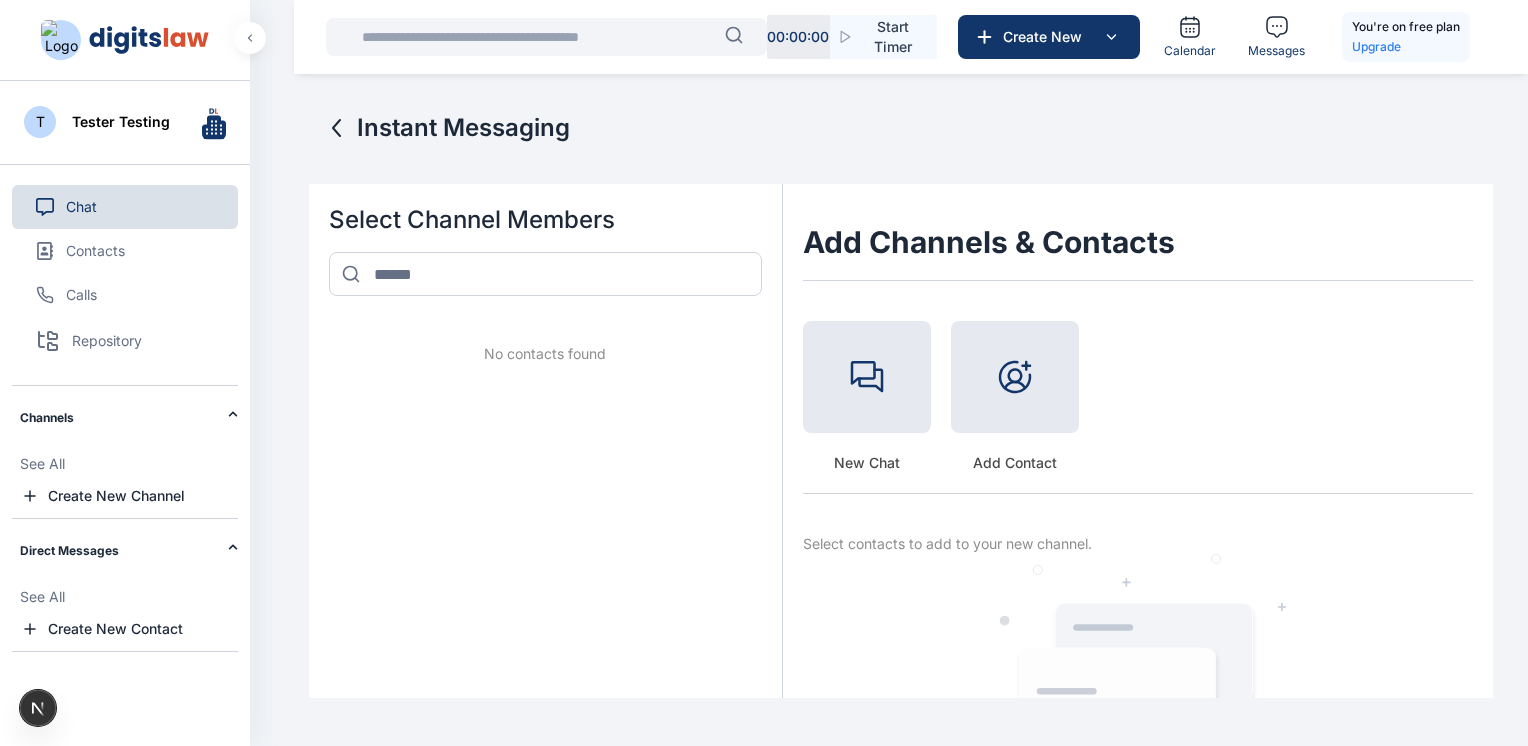 click on "No contacts found" at bounding box center (545, 531) 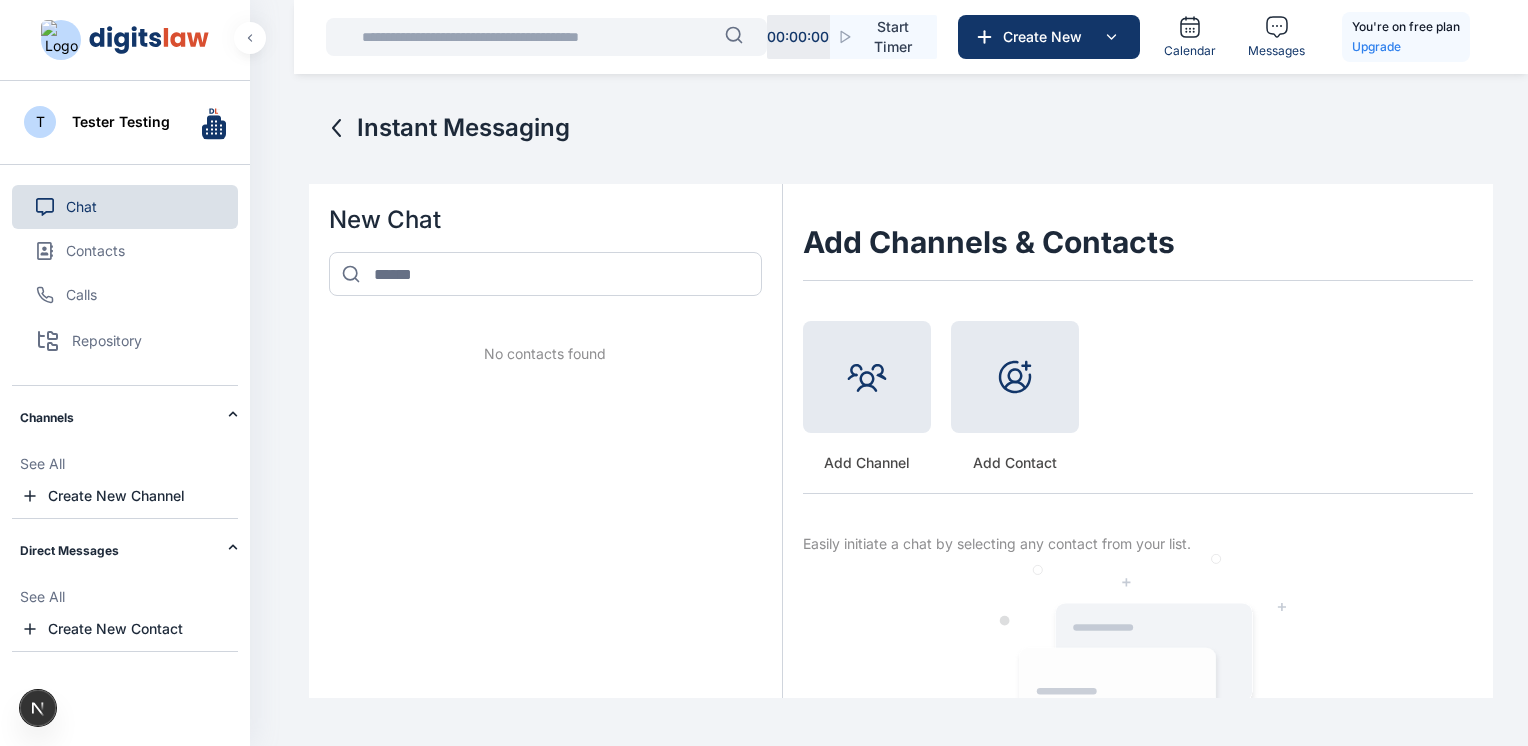 click at bounding box center [867, 377] 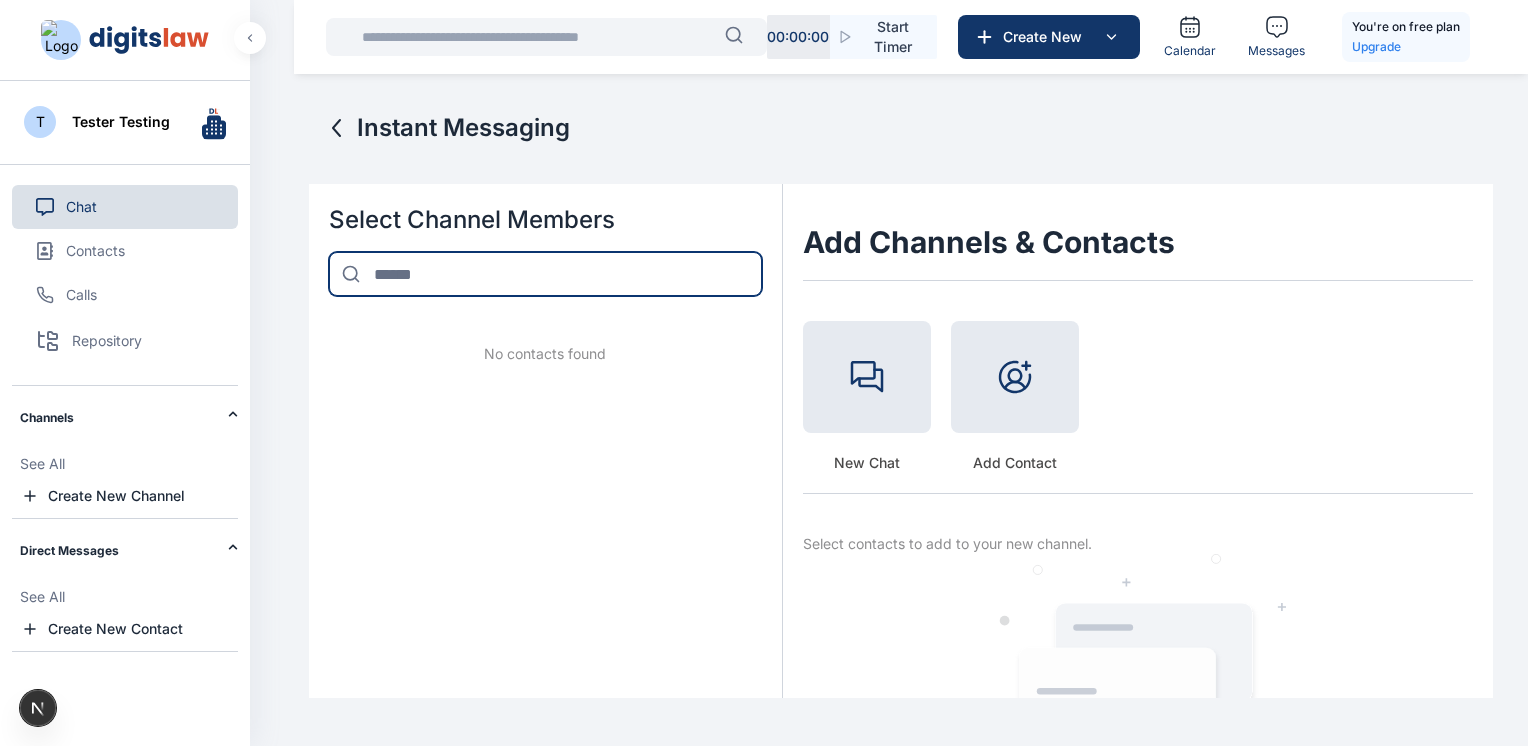 click at bounding box center [545, 274] 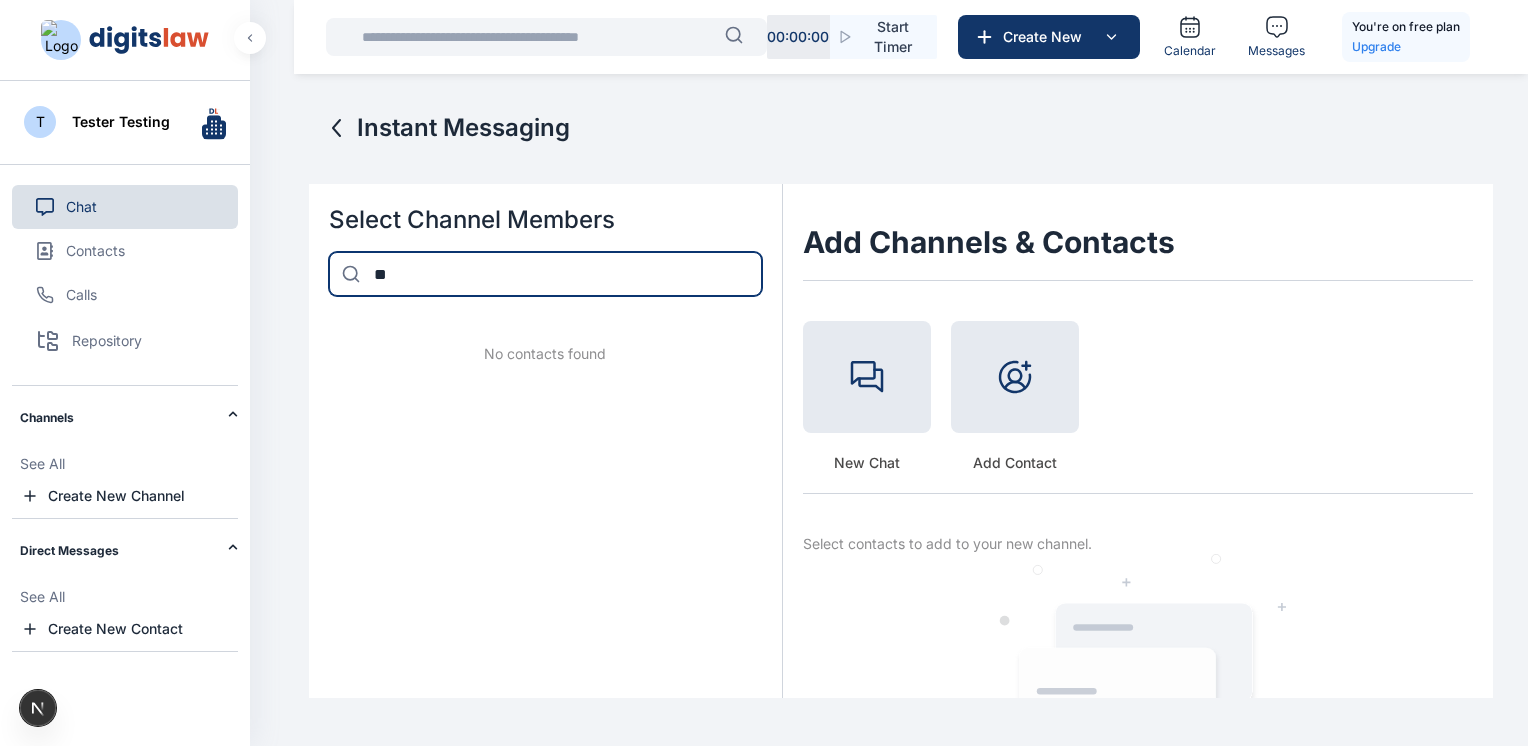 type on "*" 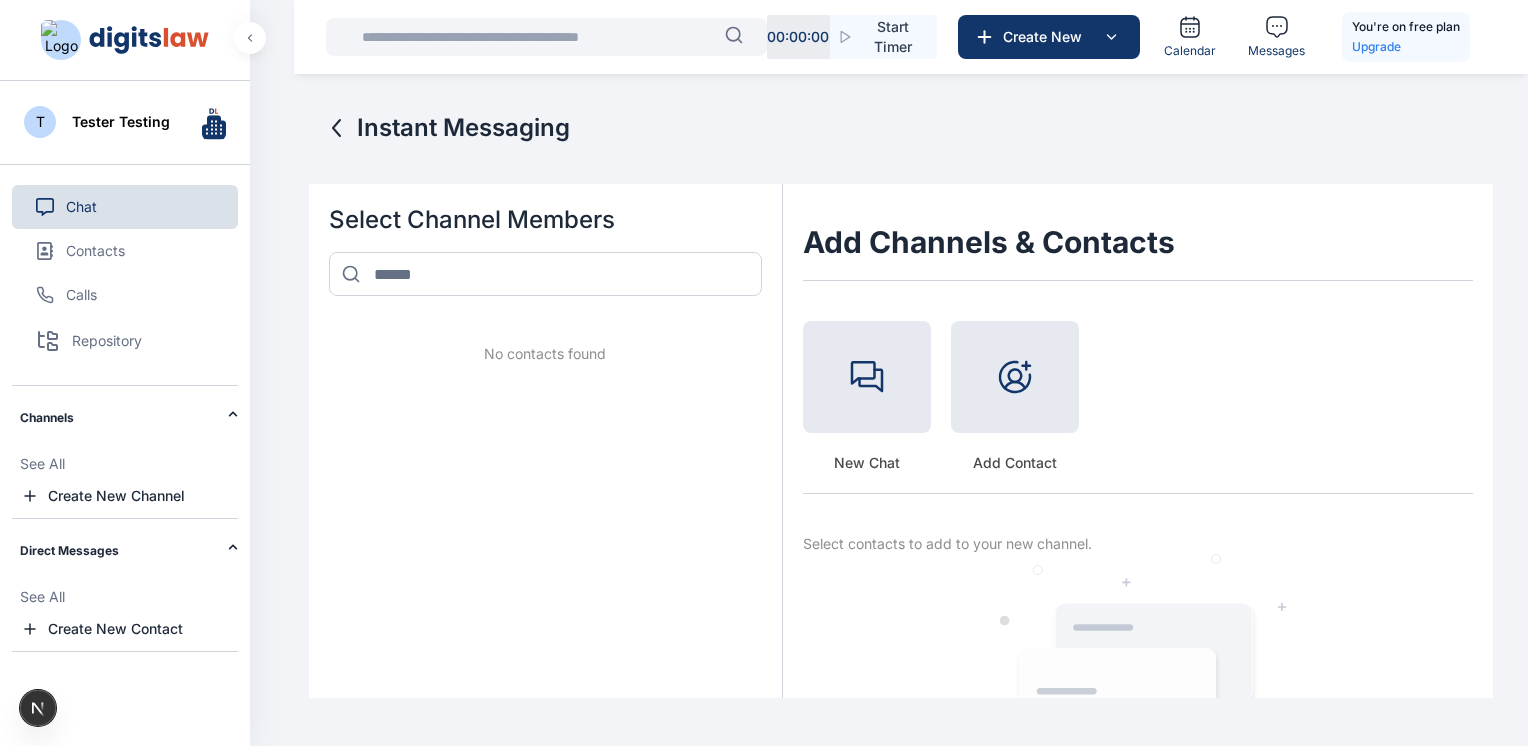 click on "No contacts found" at bounding box center [545, 531] 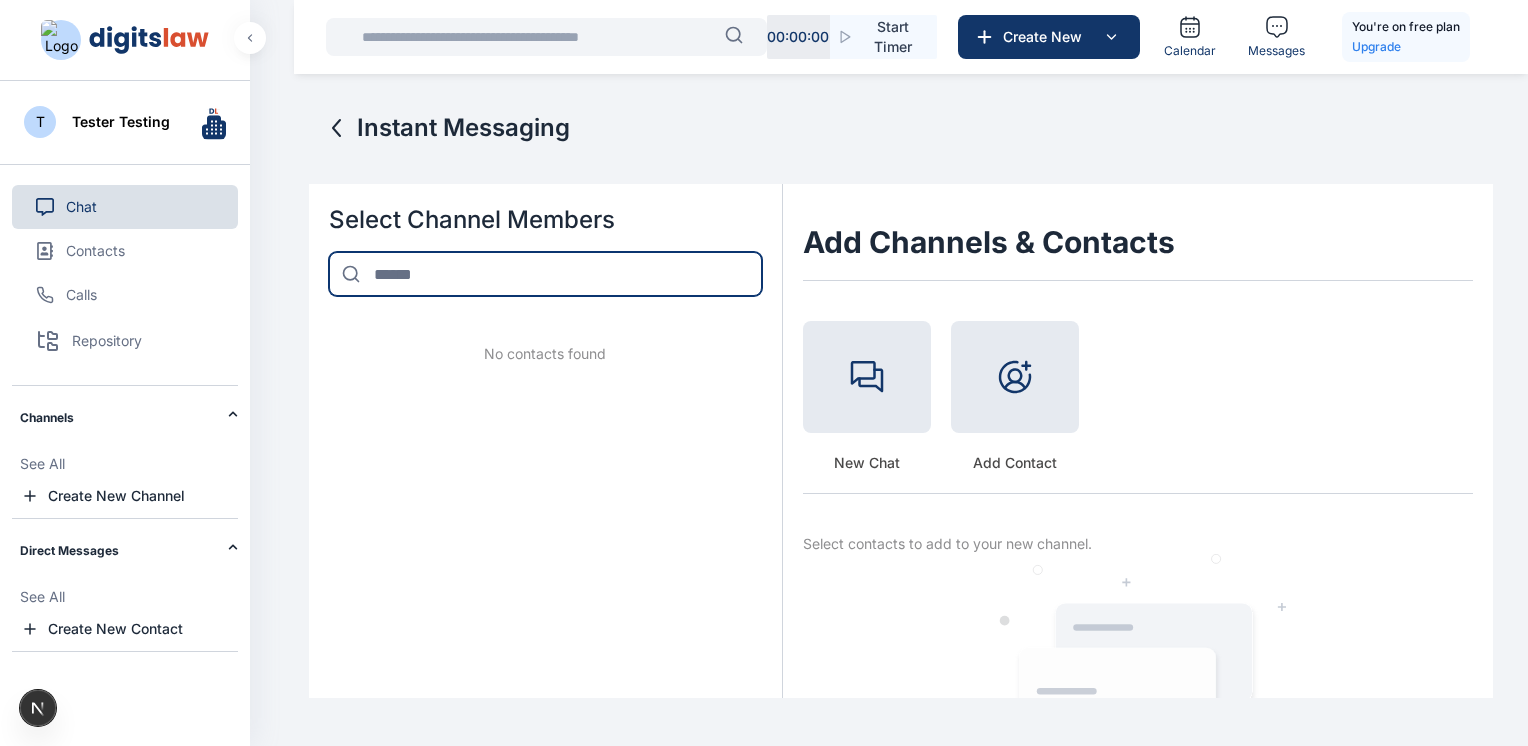 click at bounding box center (545, 274) 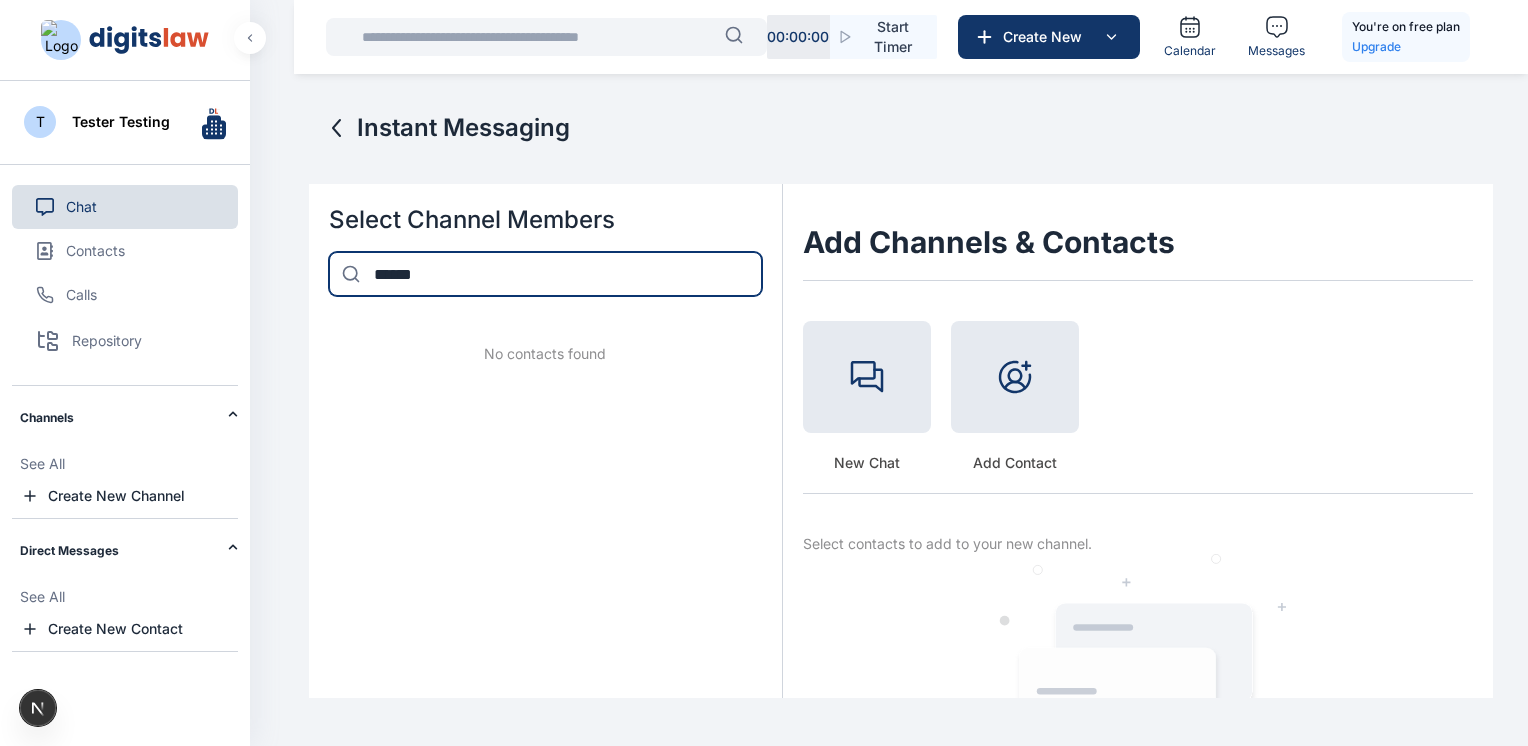 type on "******" 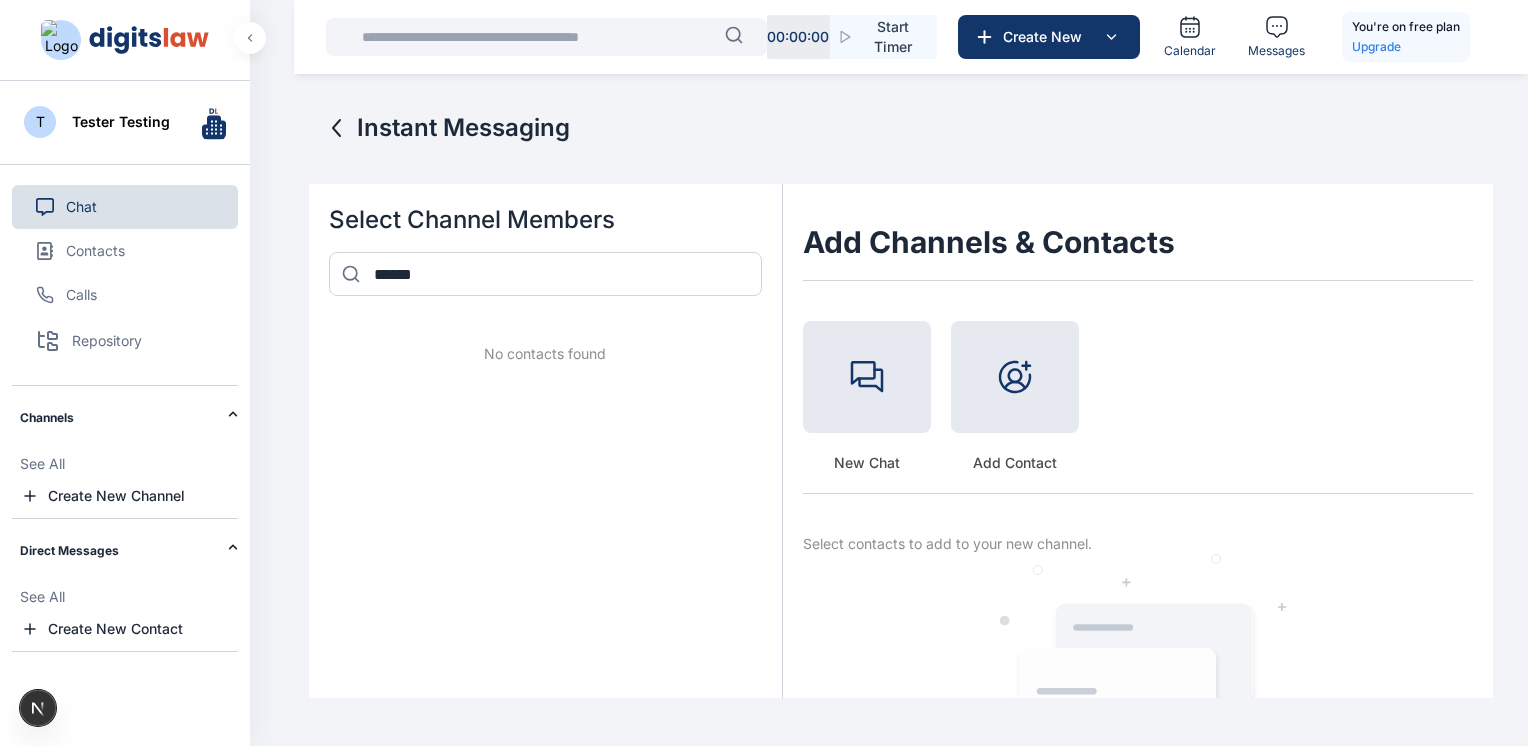 click on "No contacts found" at bounding box center (545, 354) 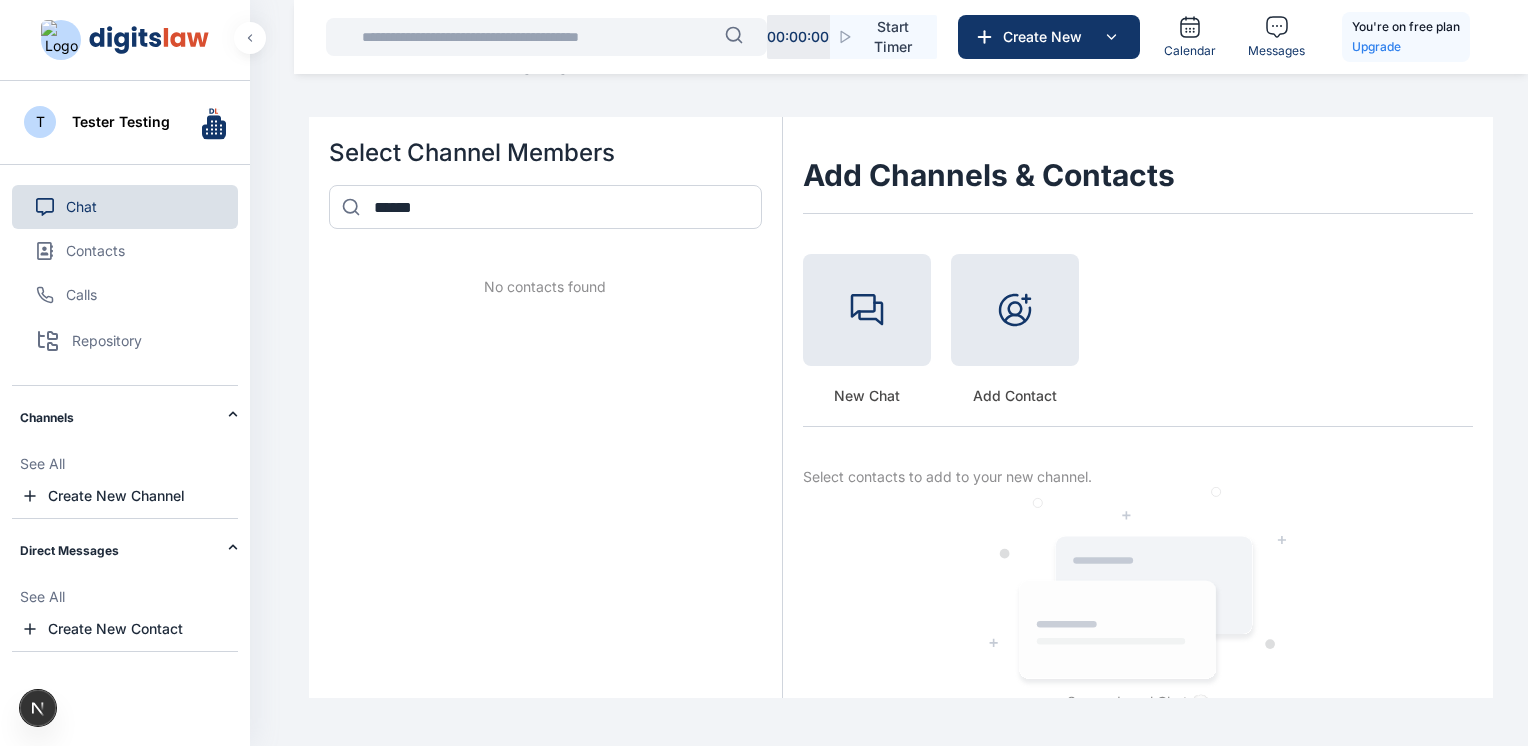 scroll, scrollTop: 70, scrollLeft: 0, axis: vertical 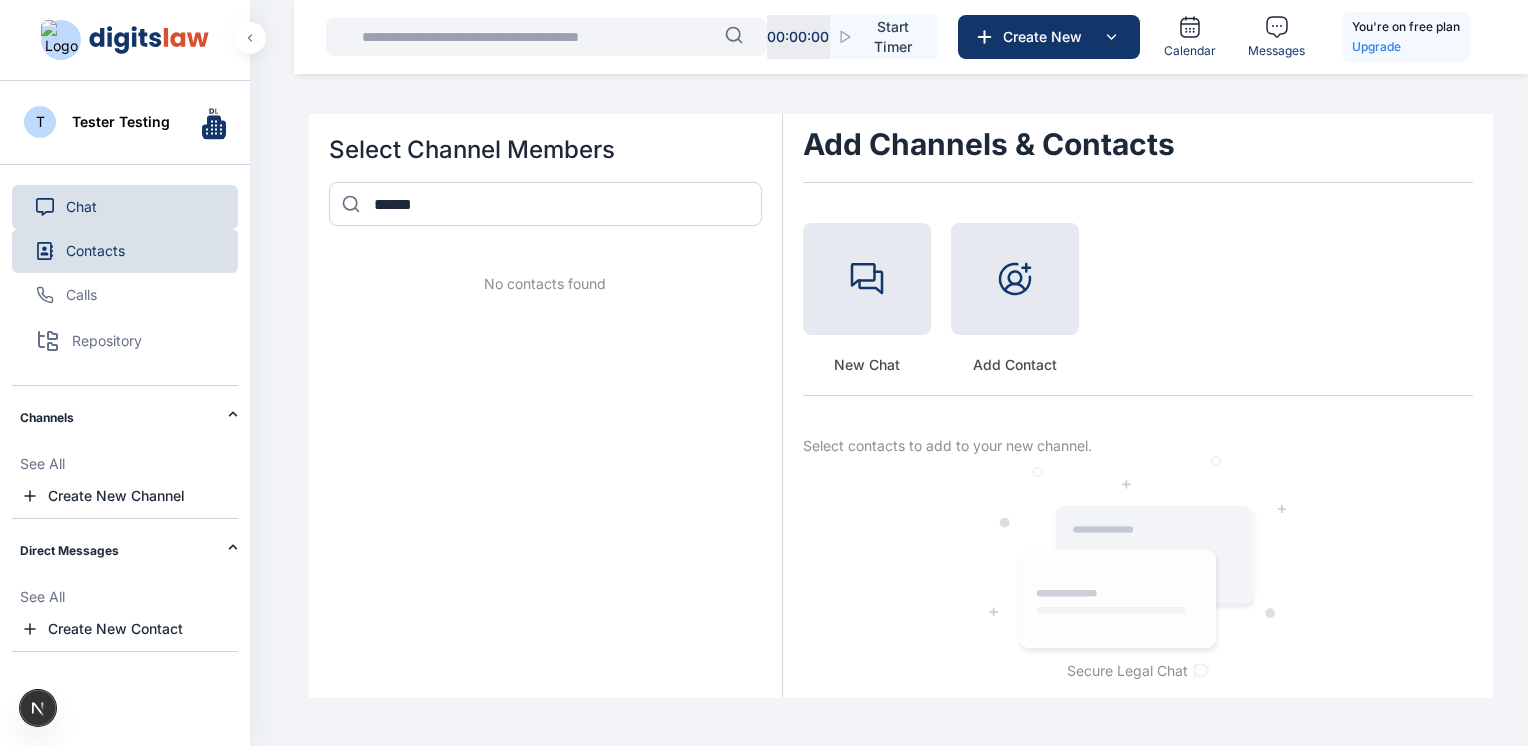 click on "Contacts" at bounding box center [95, 251] 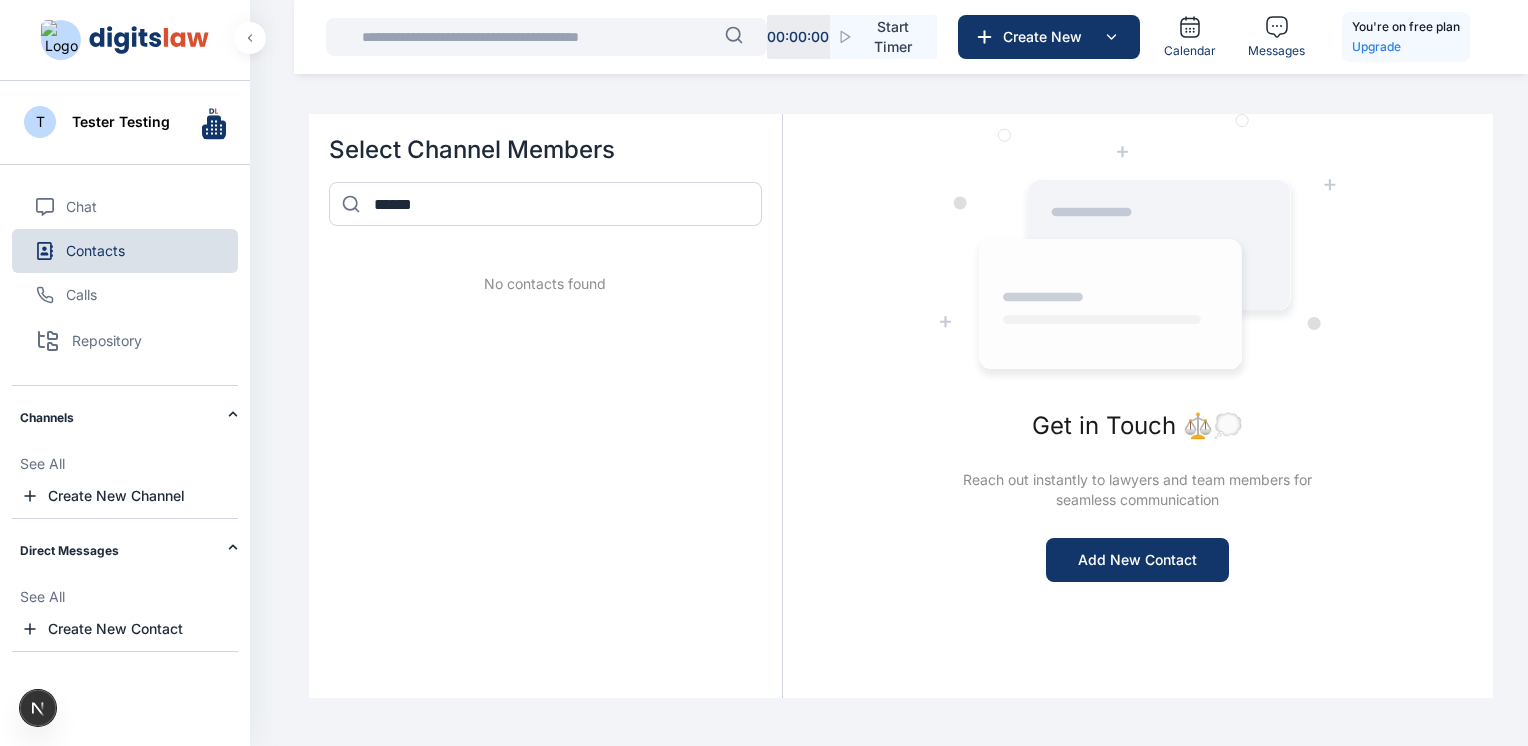 click on "Contacts" at bounding box center [95, 251] 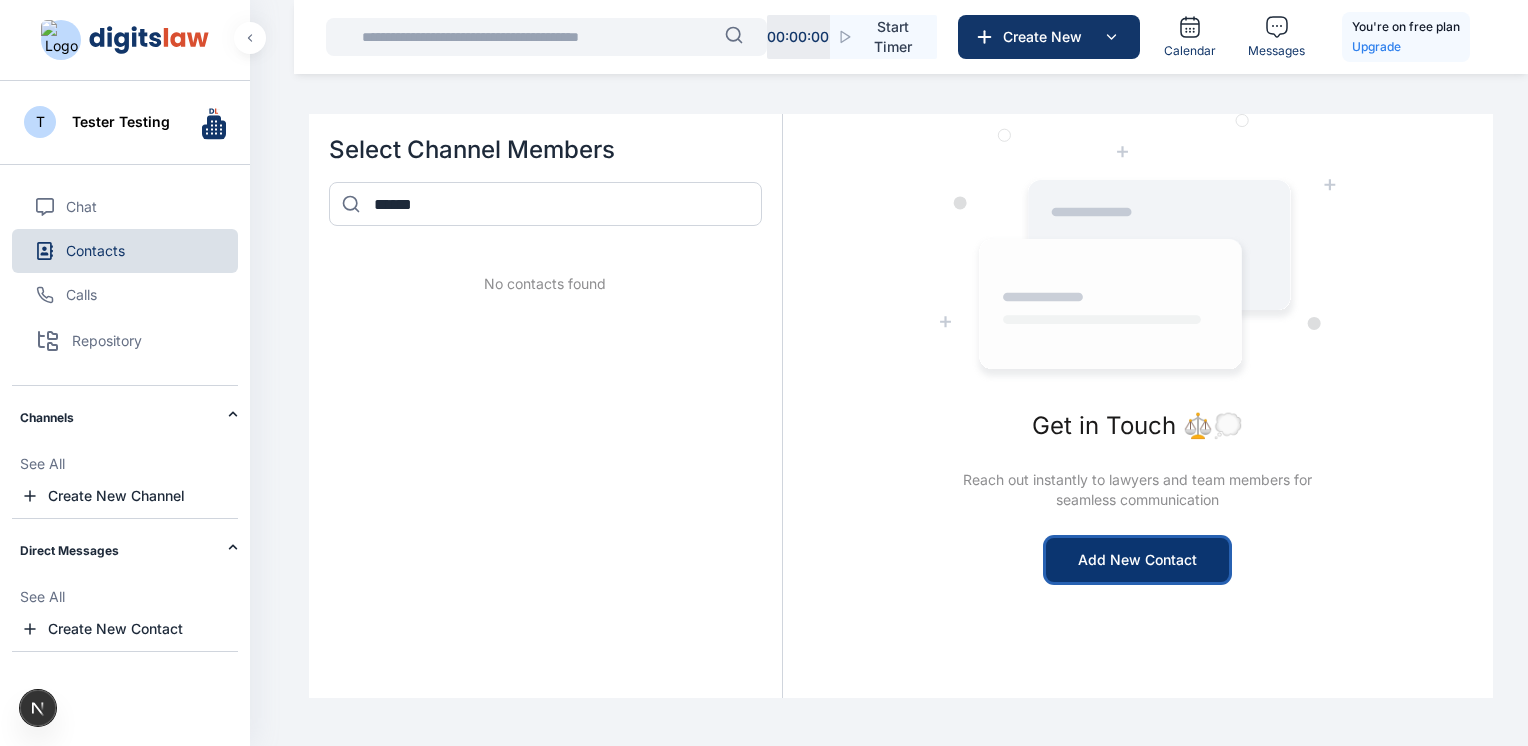 click on "Add New Contact" at bounding box center [1137, 560] 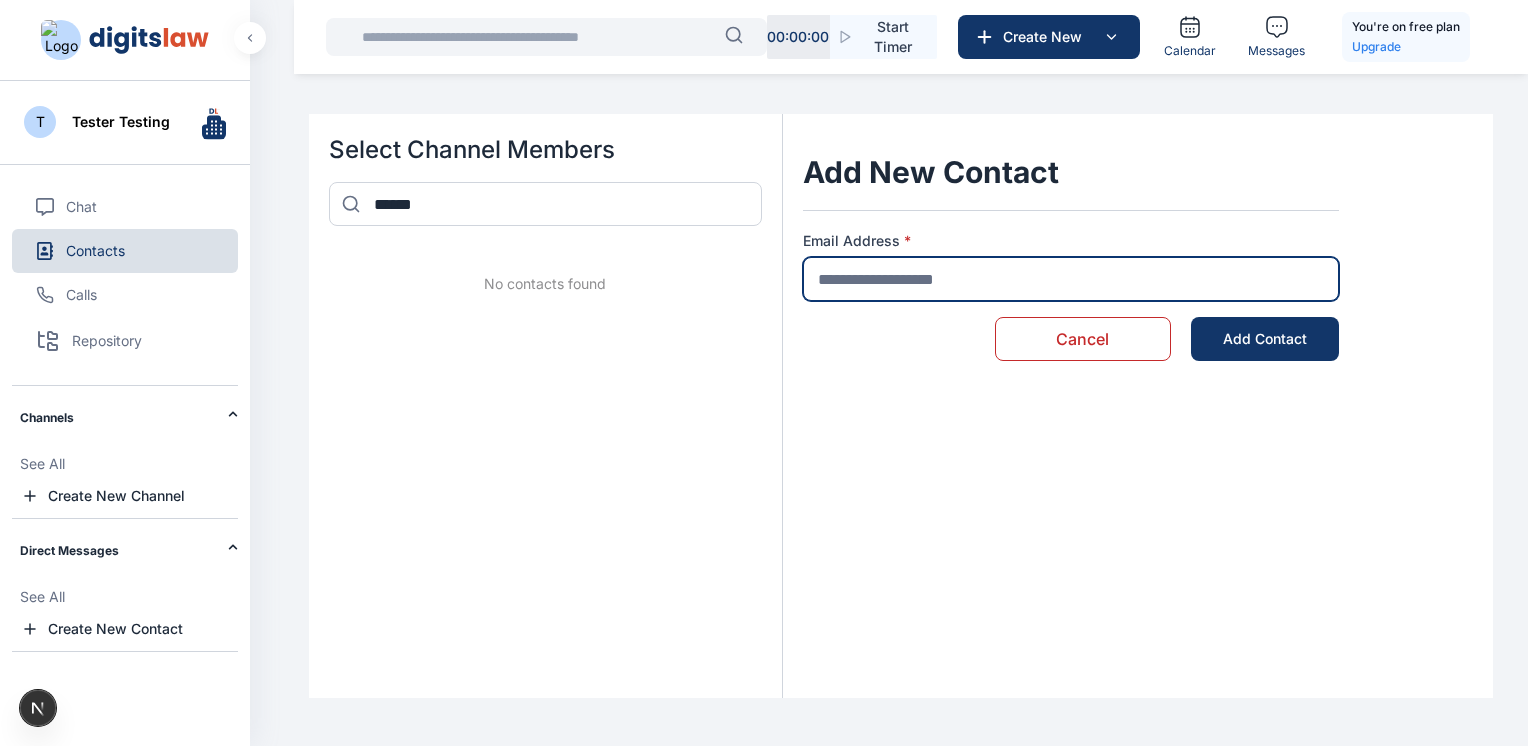 click at bounding box center (1071, 279) 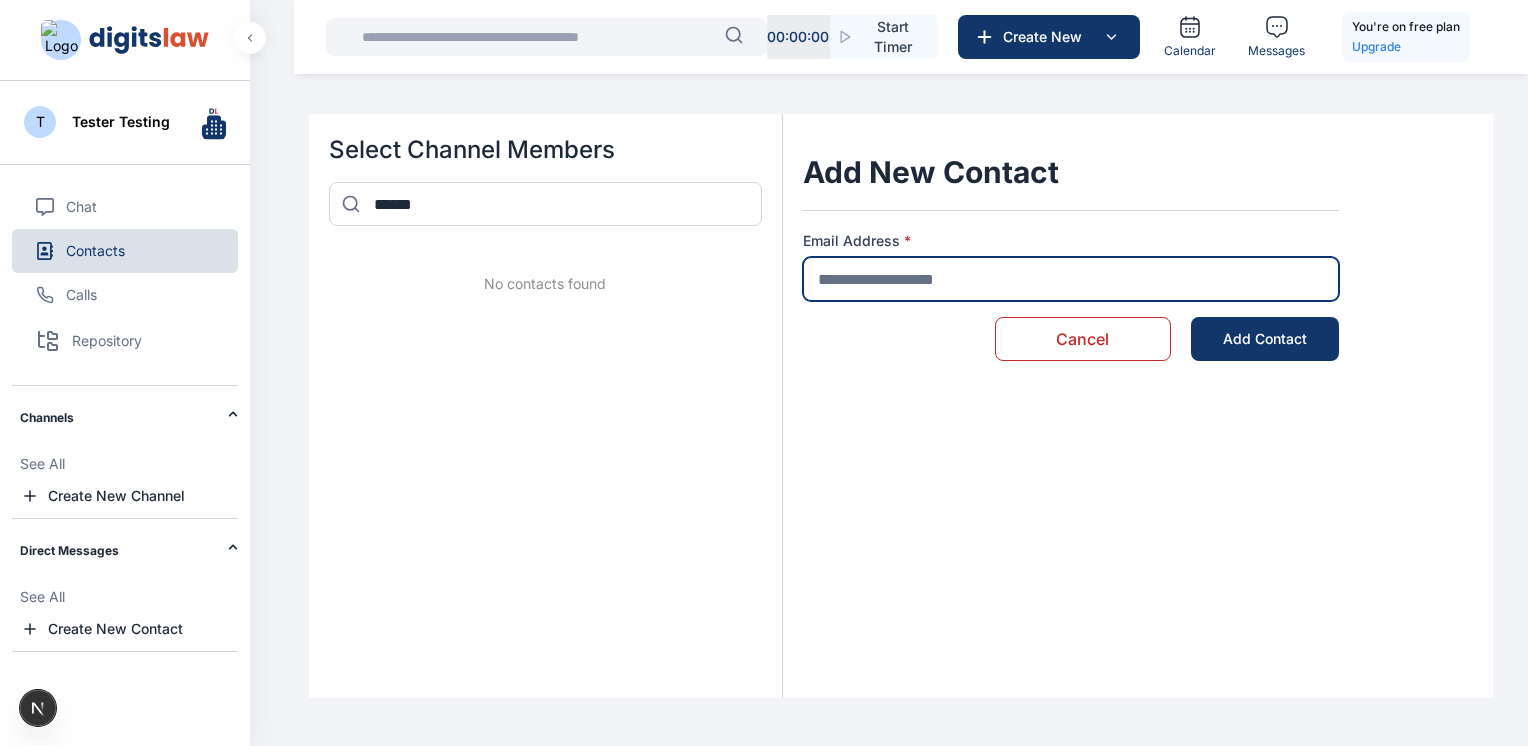 type on "**********" 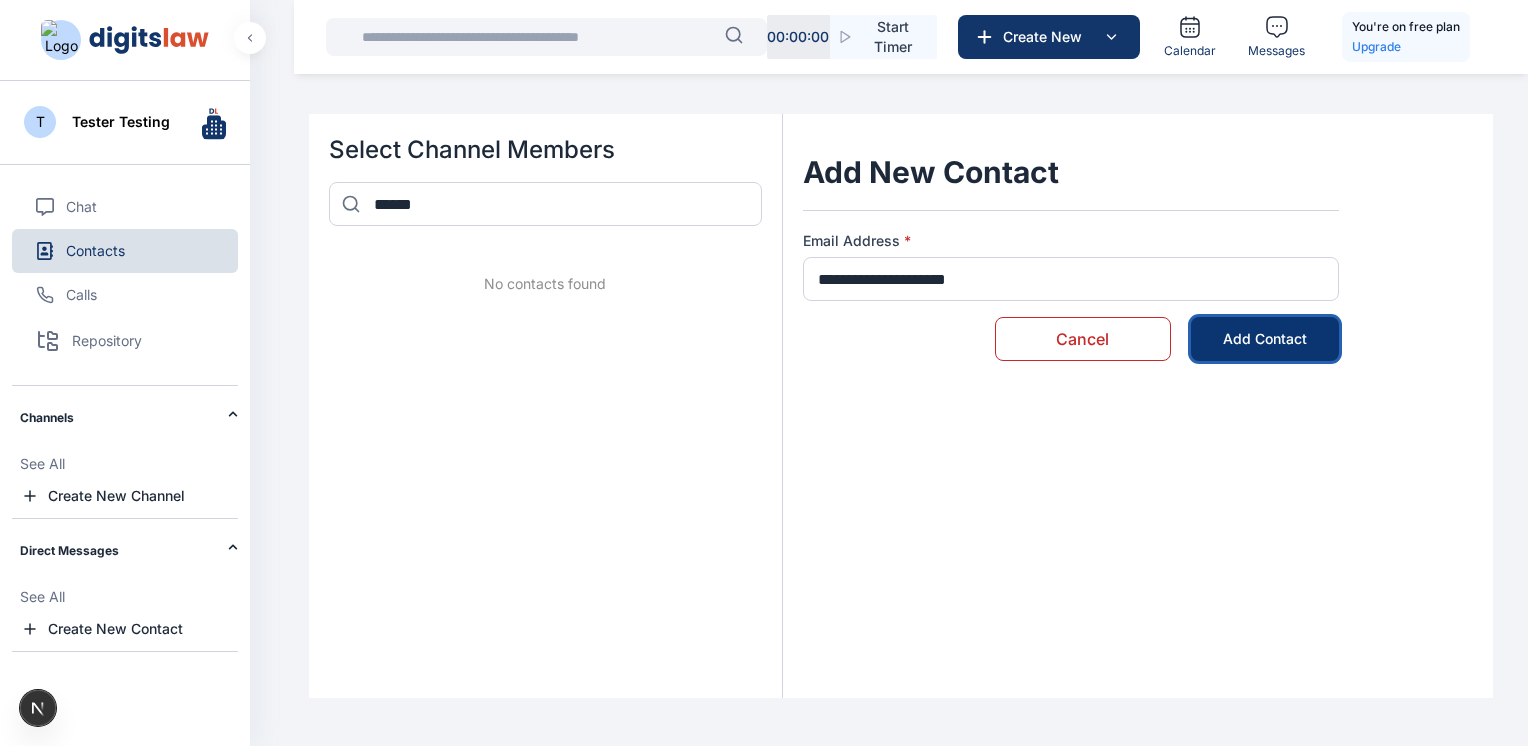 click on "Add Contact" at bounding box center (1265, 339) 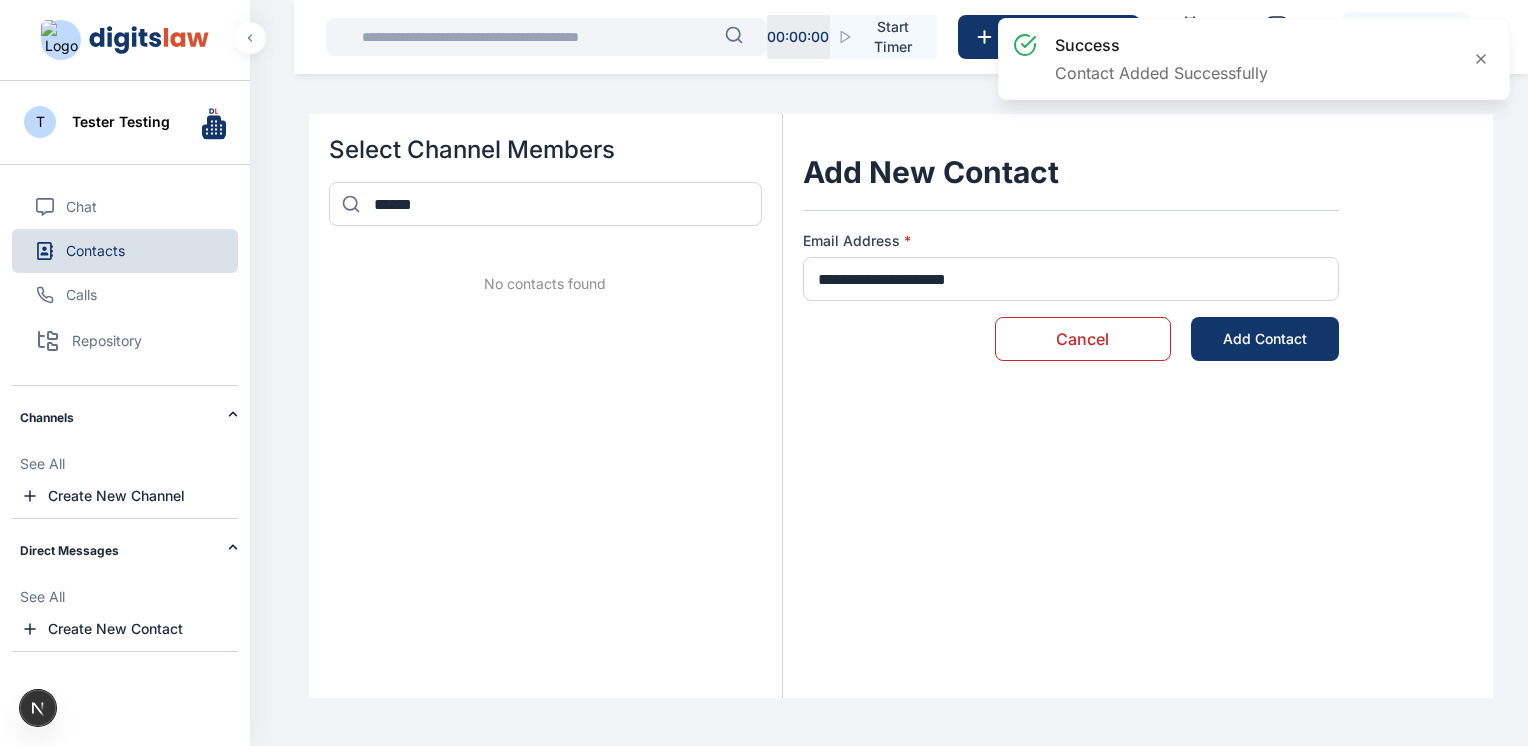 click on "Contacts" at bounding box center [125, 251] 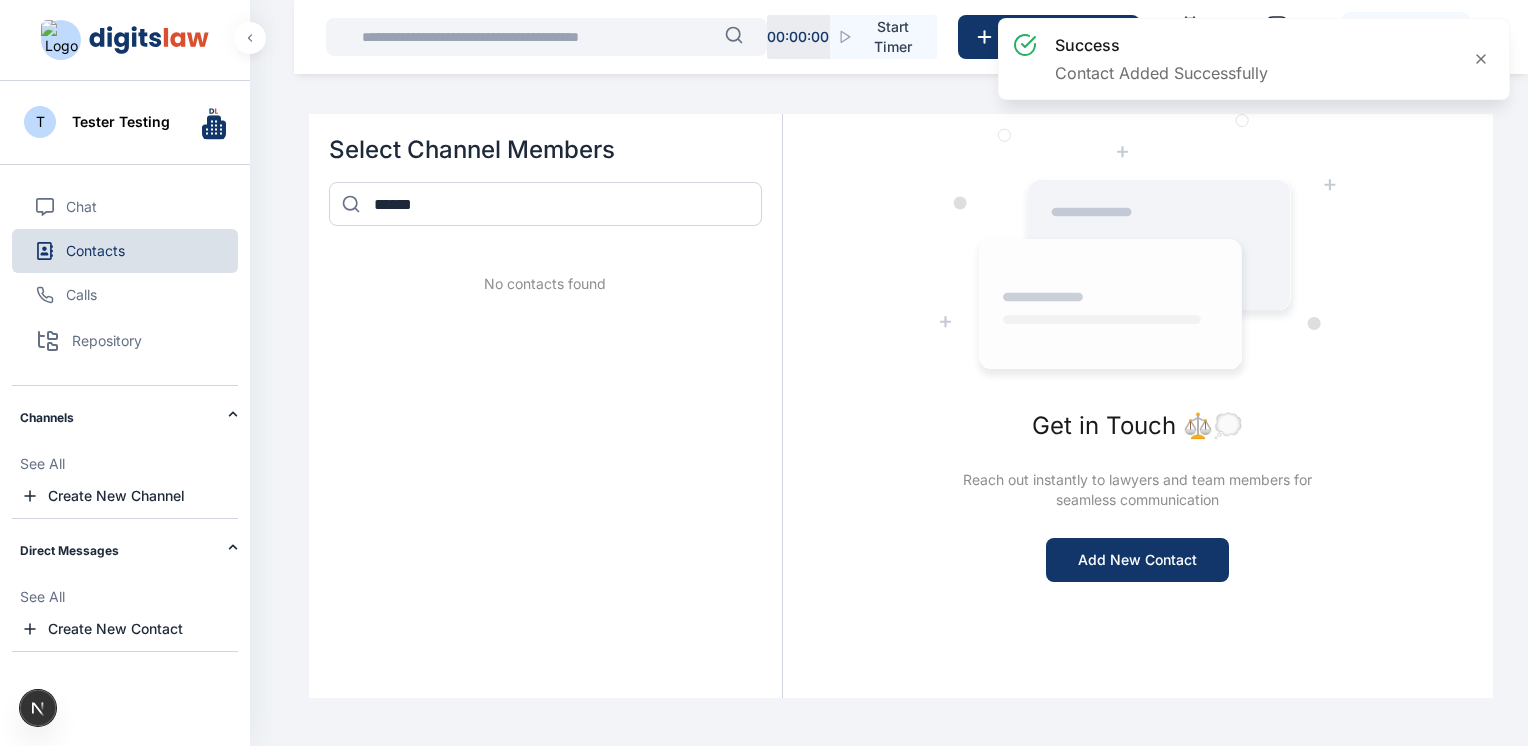 click on "Contacts" at bounding box center [125, 251] 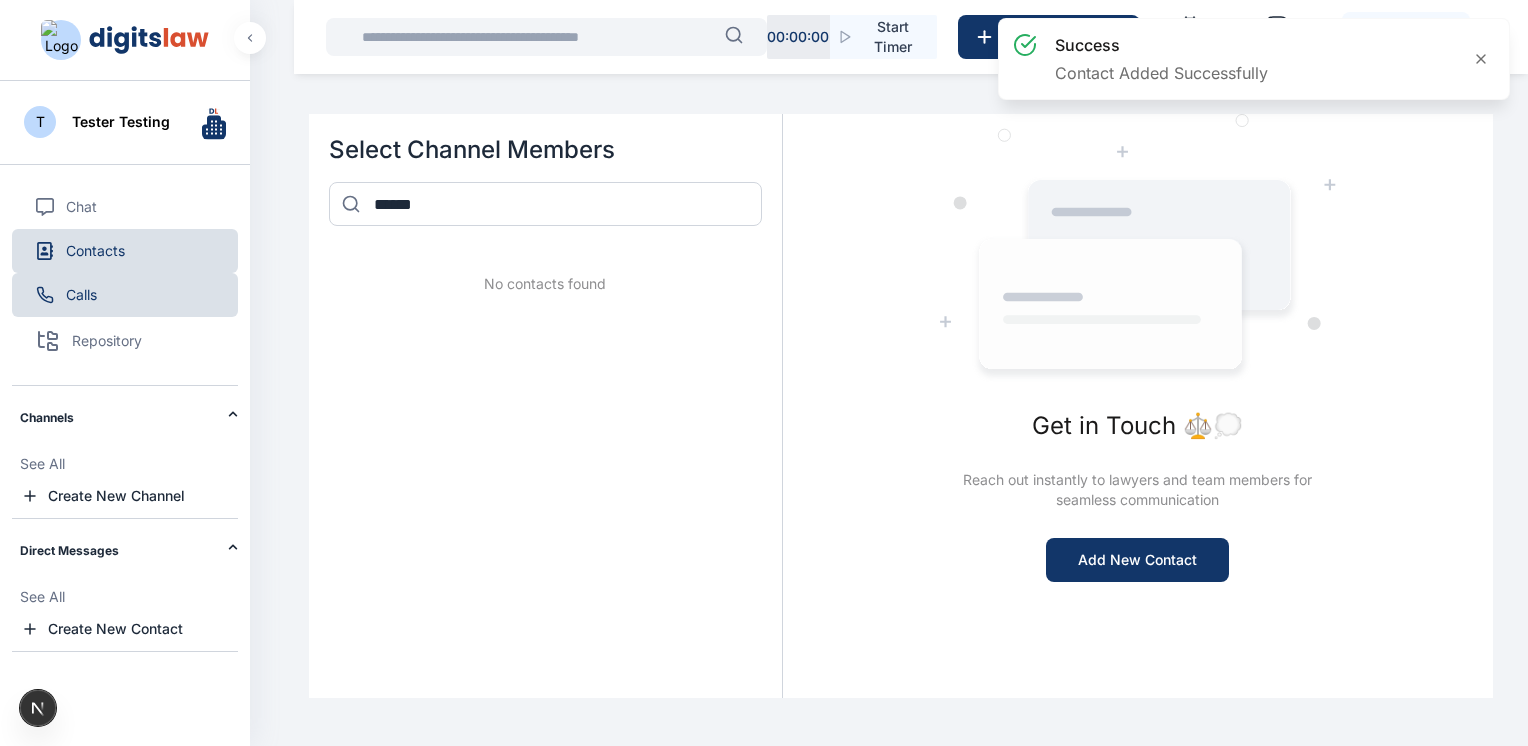 click on "Calls" at bounding box center (81, 295) 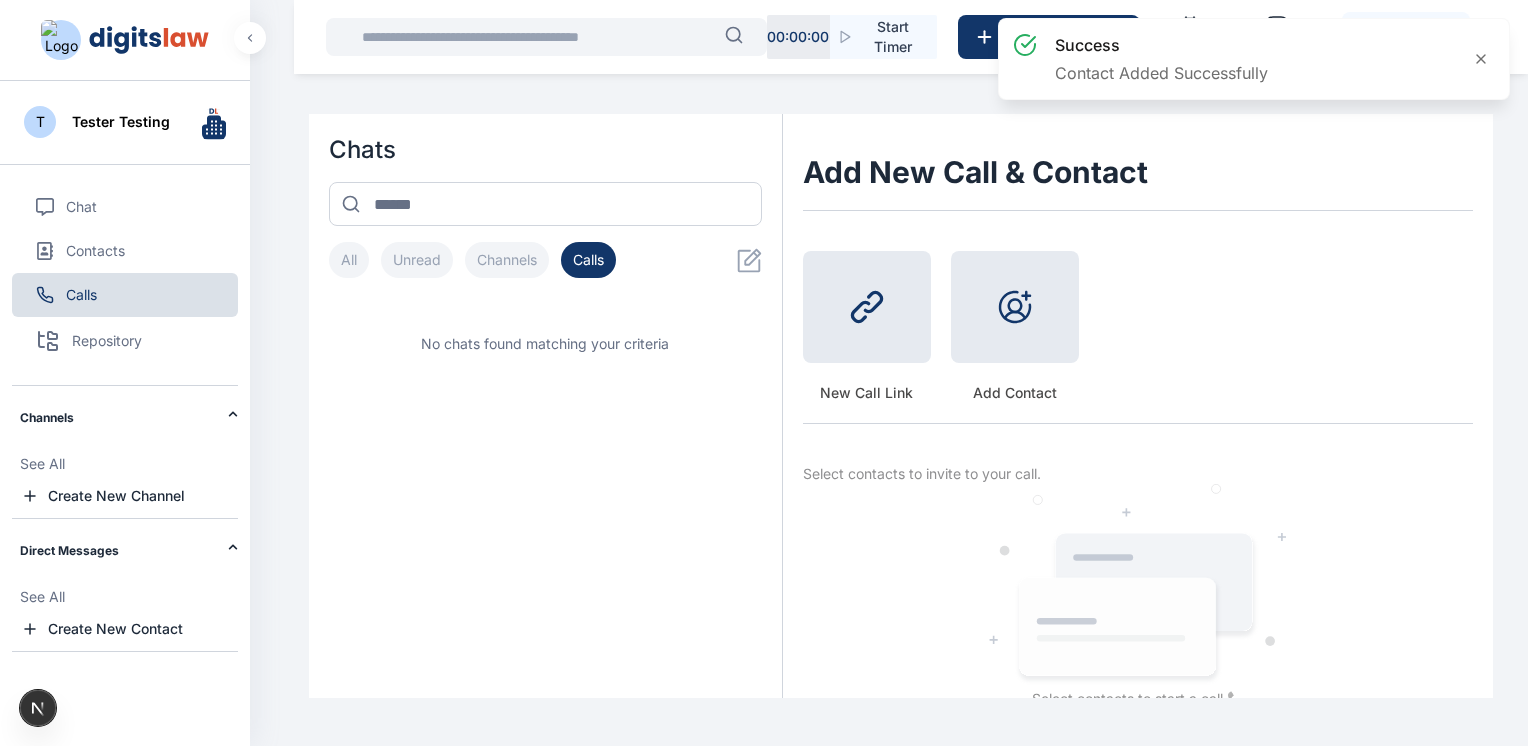 click on "Calls" at bounding box center [81, 295] 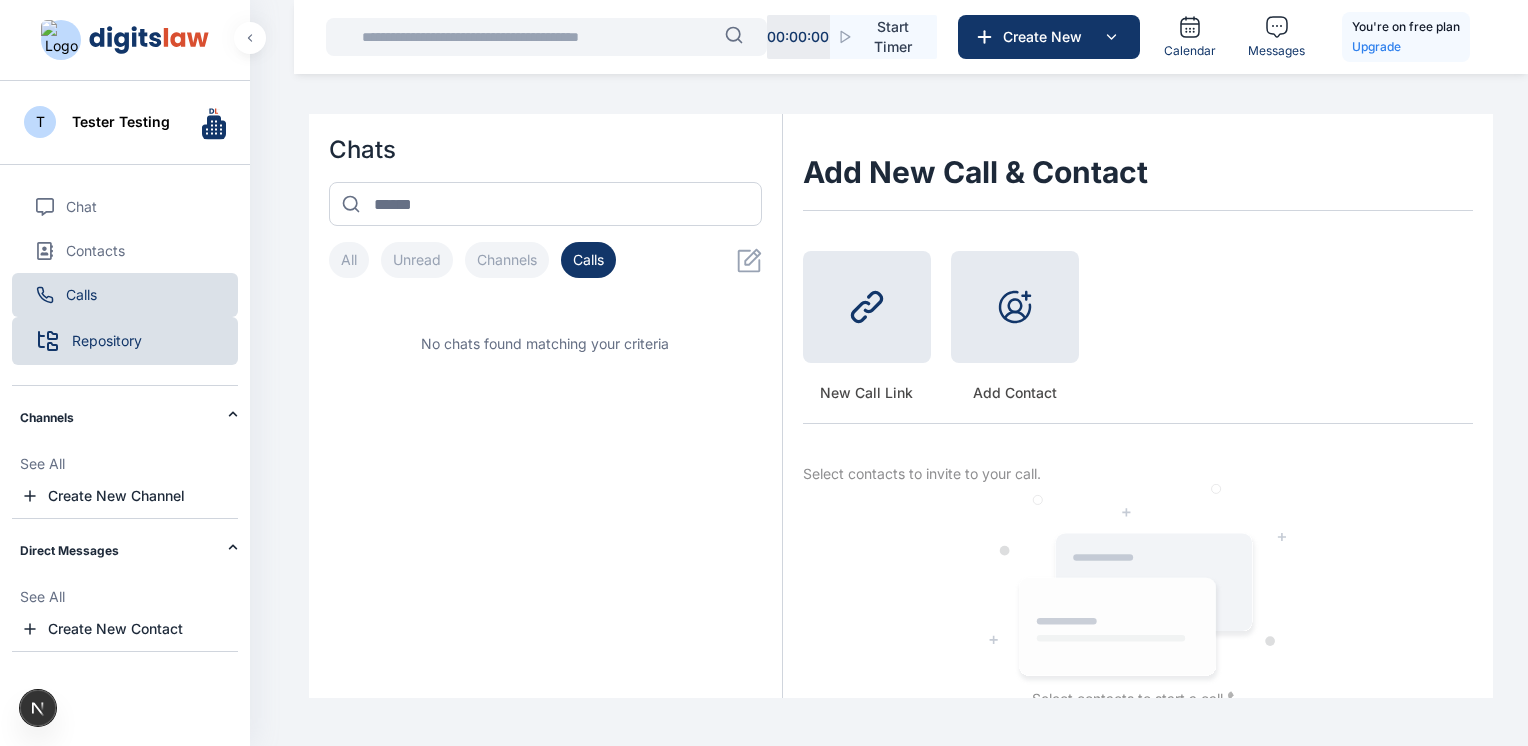 click on "Repository" at bounding box center [107, 341] 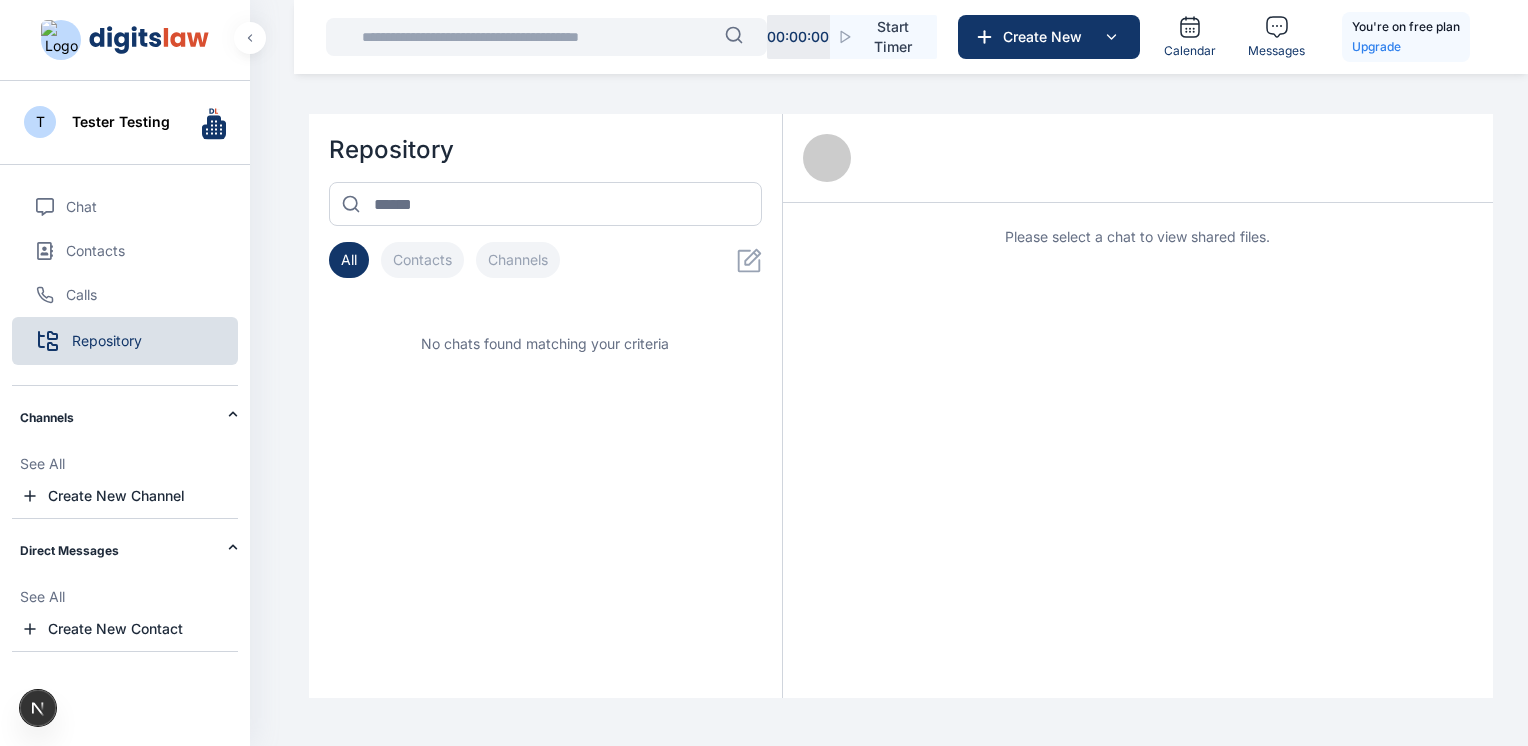 click on "Repository" at bounding box center (107, 341) 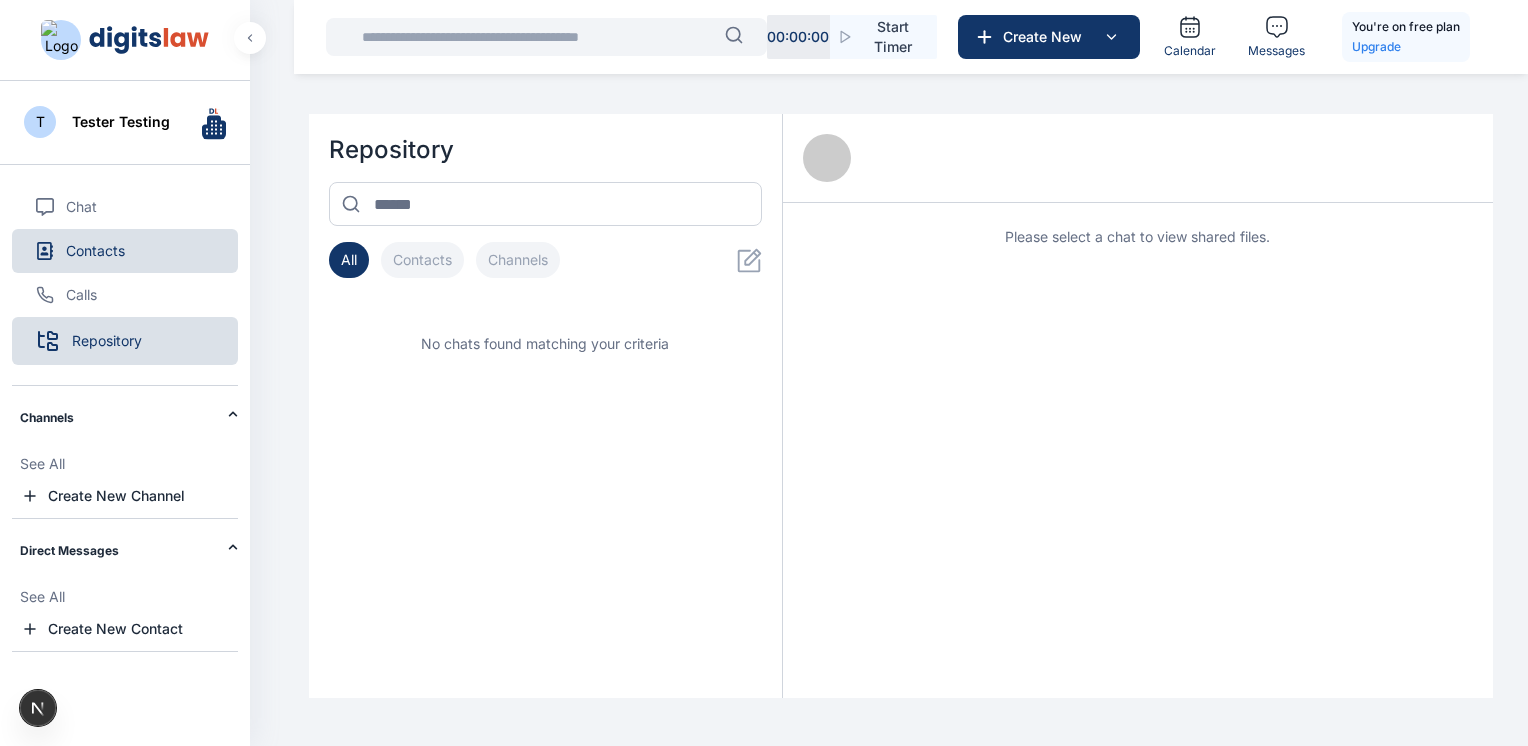 click on "Contacts" at bounding box center [95, 251] 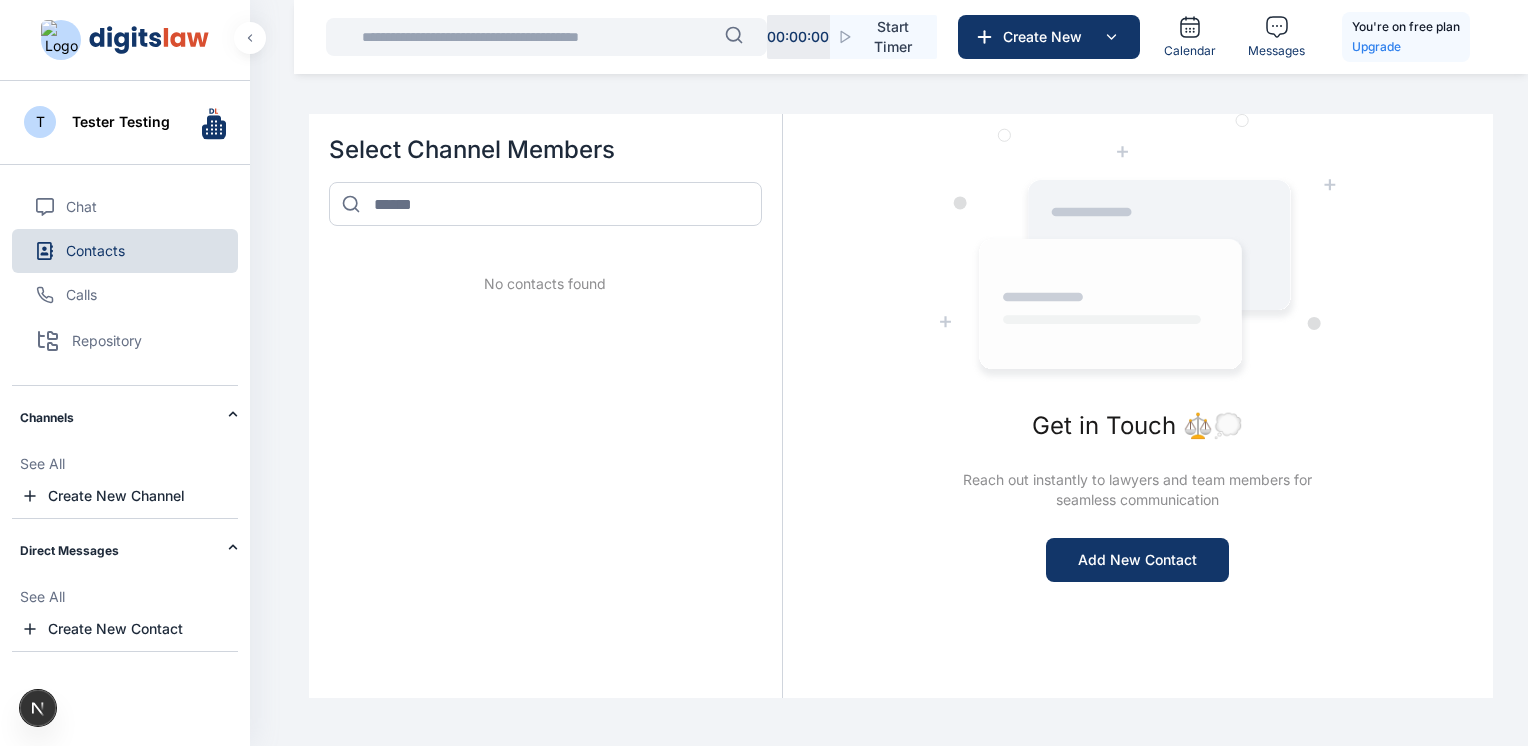click on "Contacts" at bounding box center [95, 251] 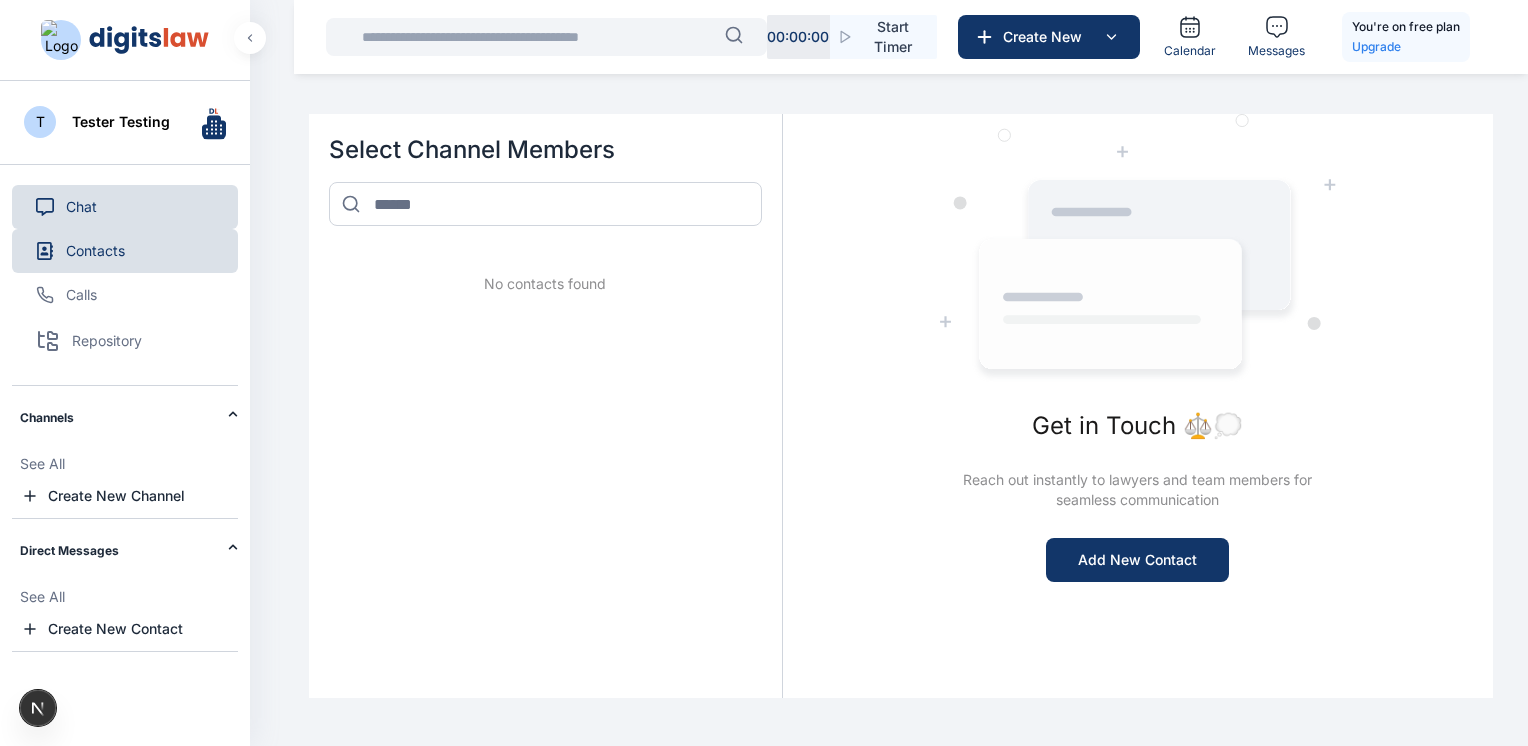 click on "Chat" at bounding box center (81, 207) 